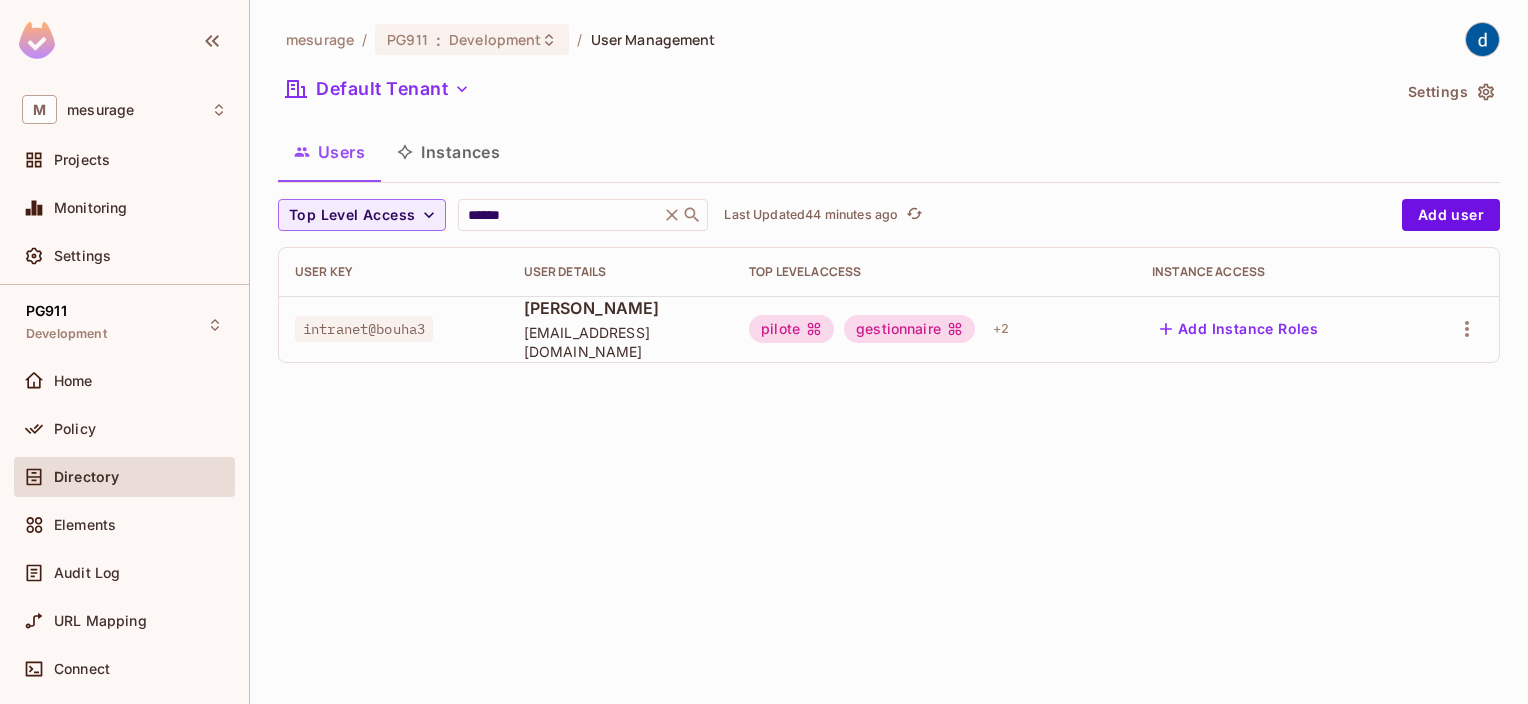 scroll, scrollTop: 0, scrollLeft: 0, axis: both 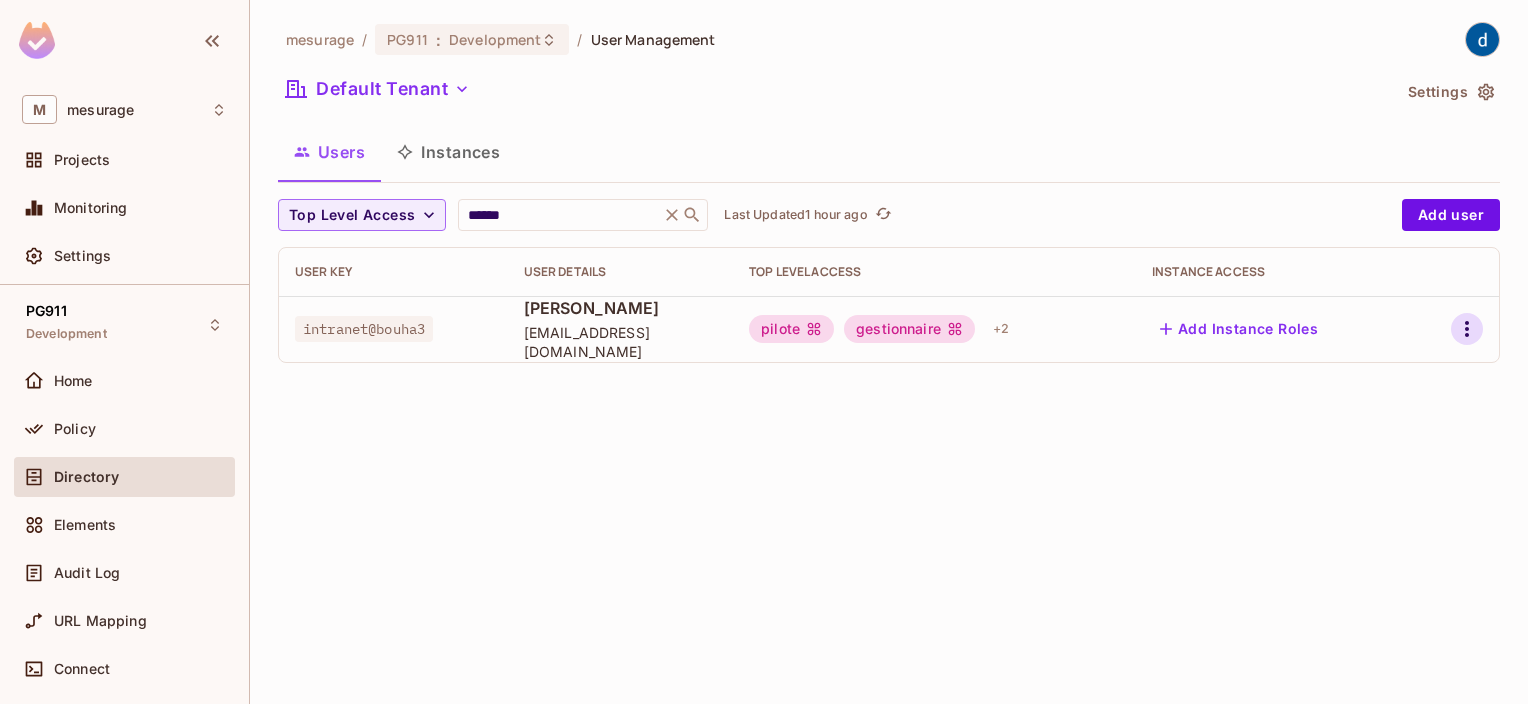 click 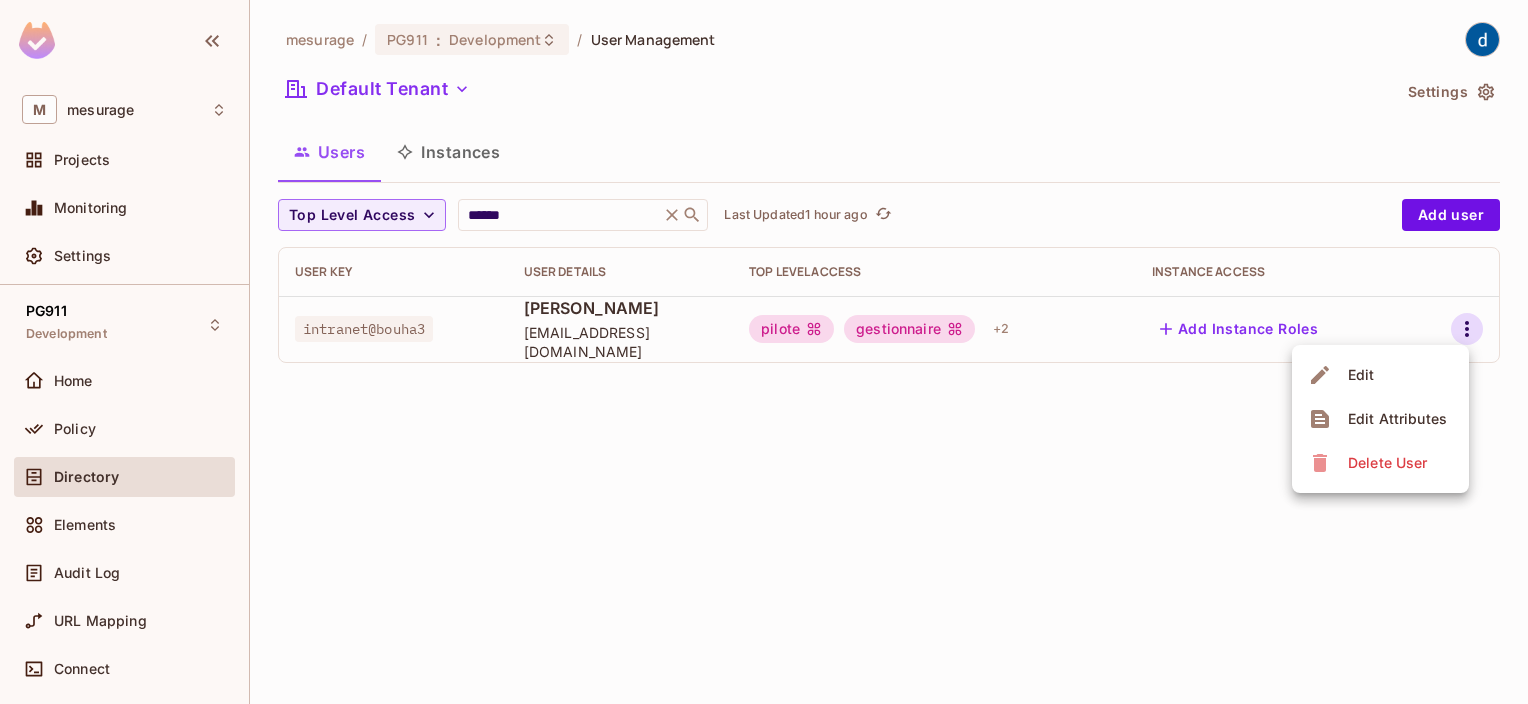 click at bounding box center (764, 352) 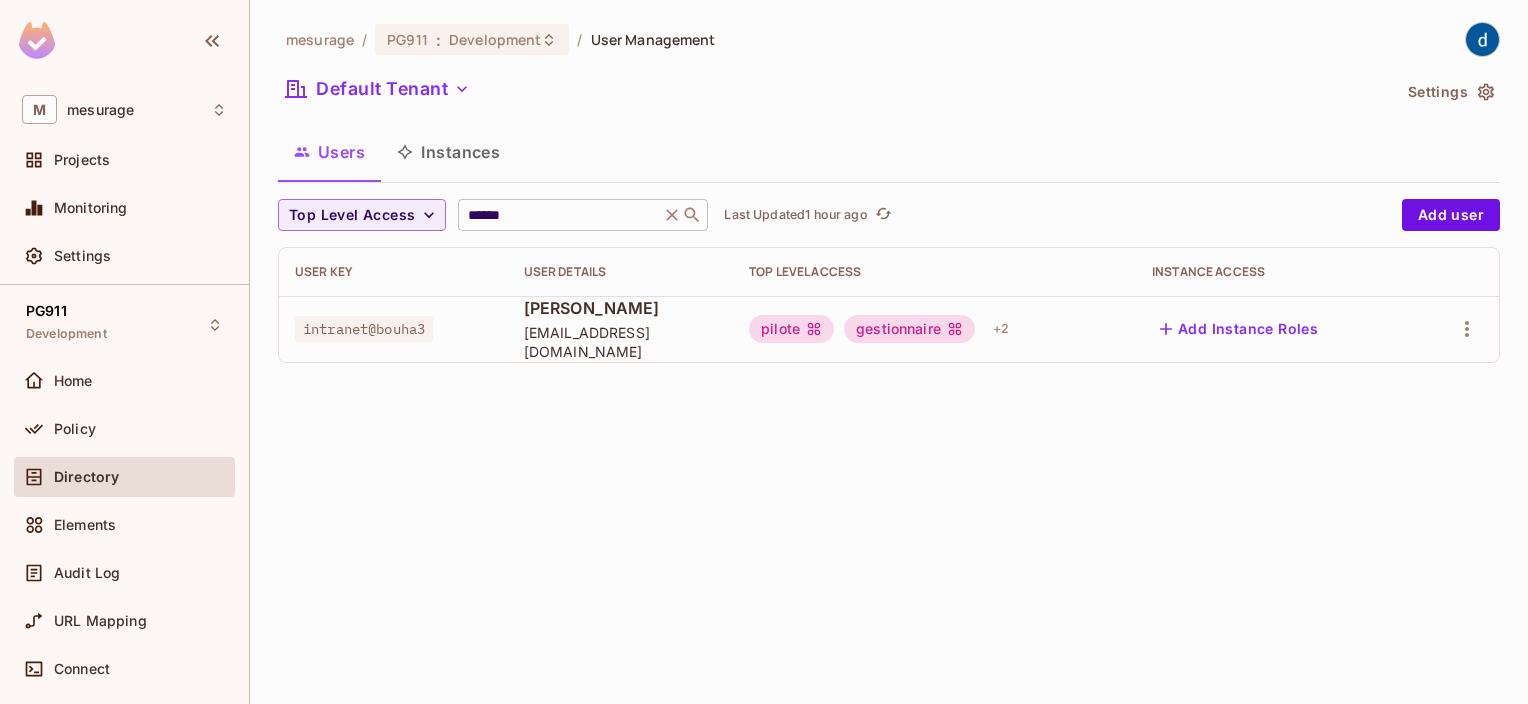 click 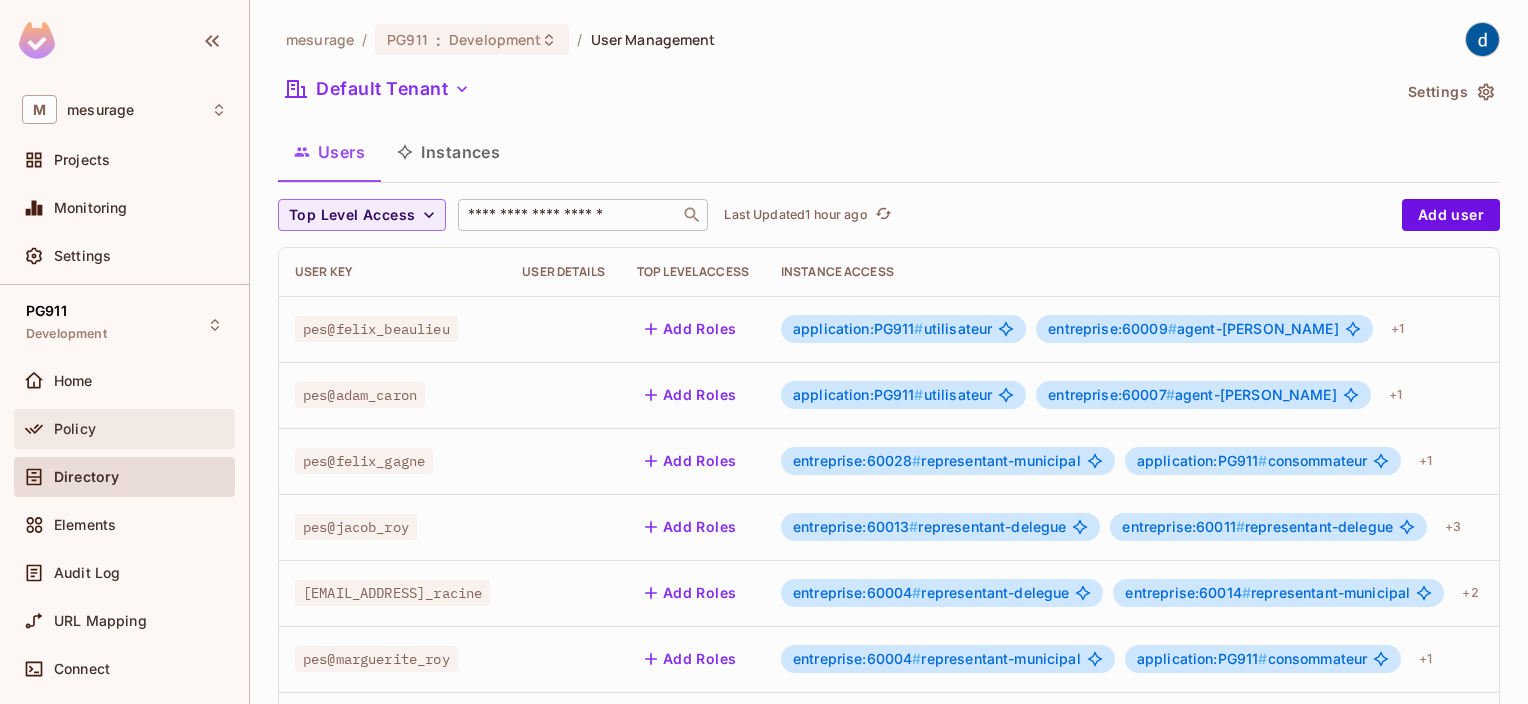 click on "Policy" at bounding box center [75, 429] 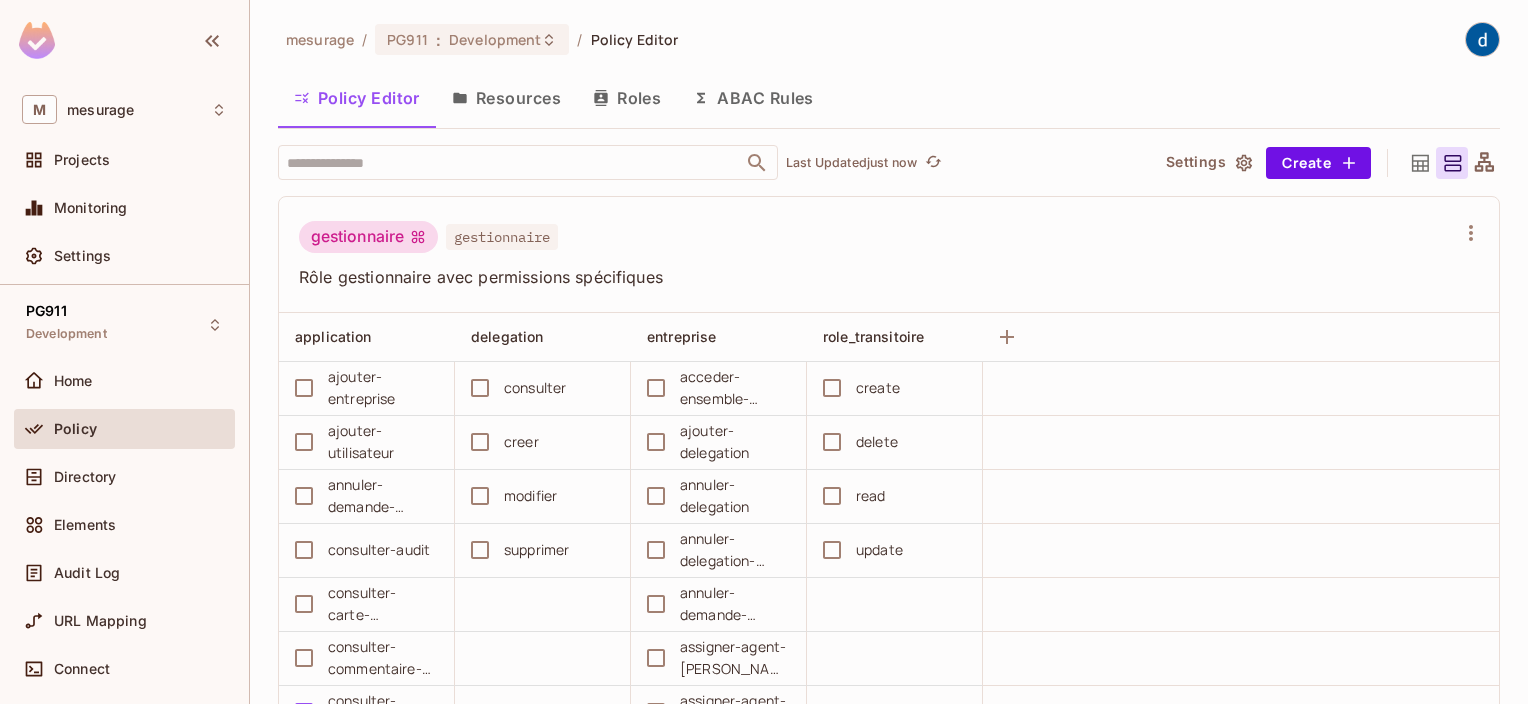 click on "Resources" at bounding box center (506, 98) 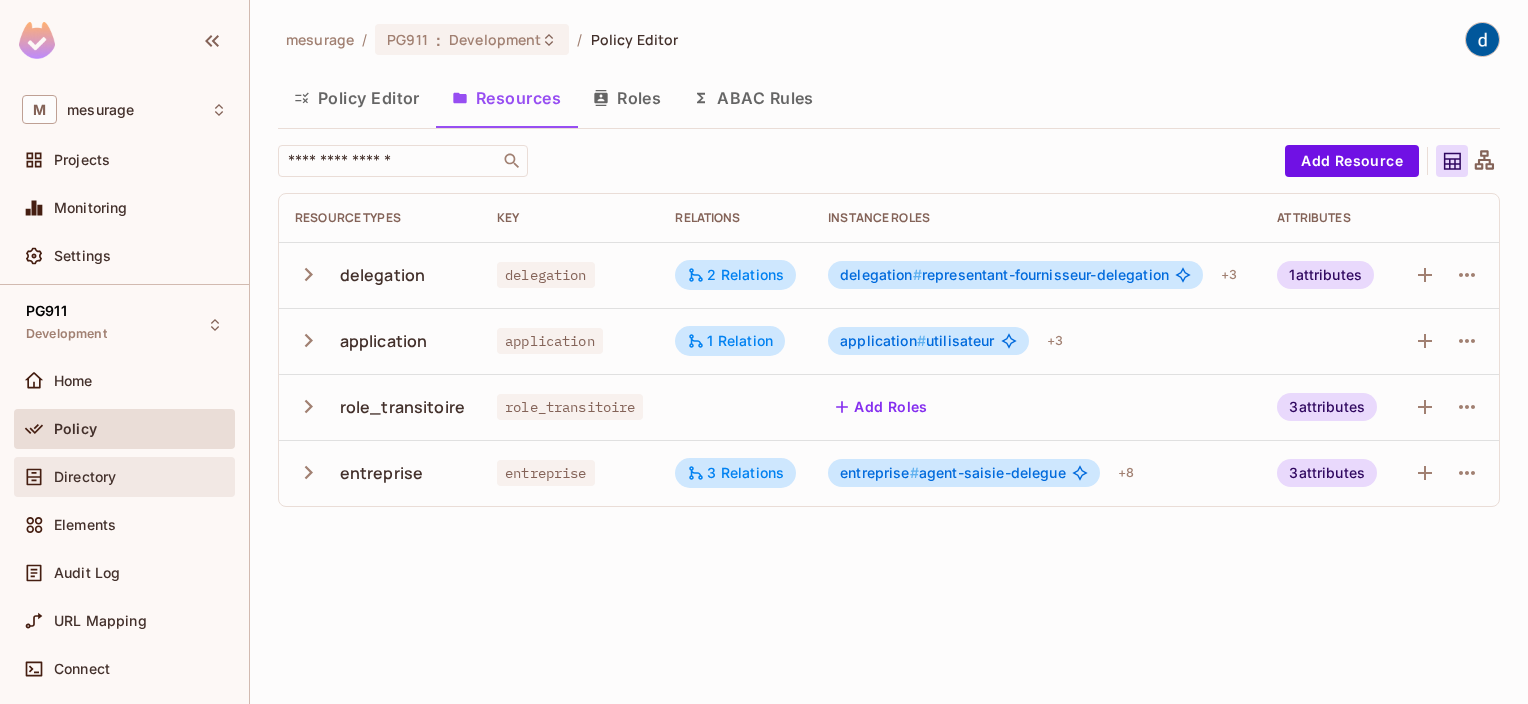 click on "Directory" at bounding box center [85, 477] 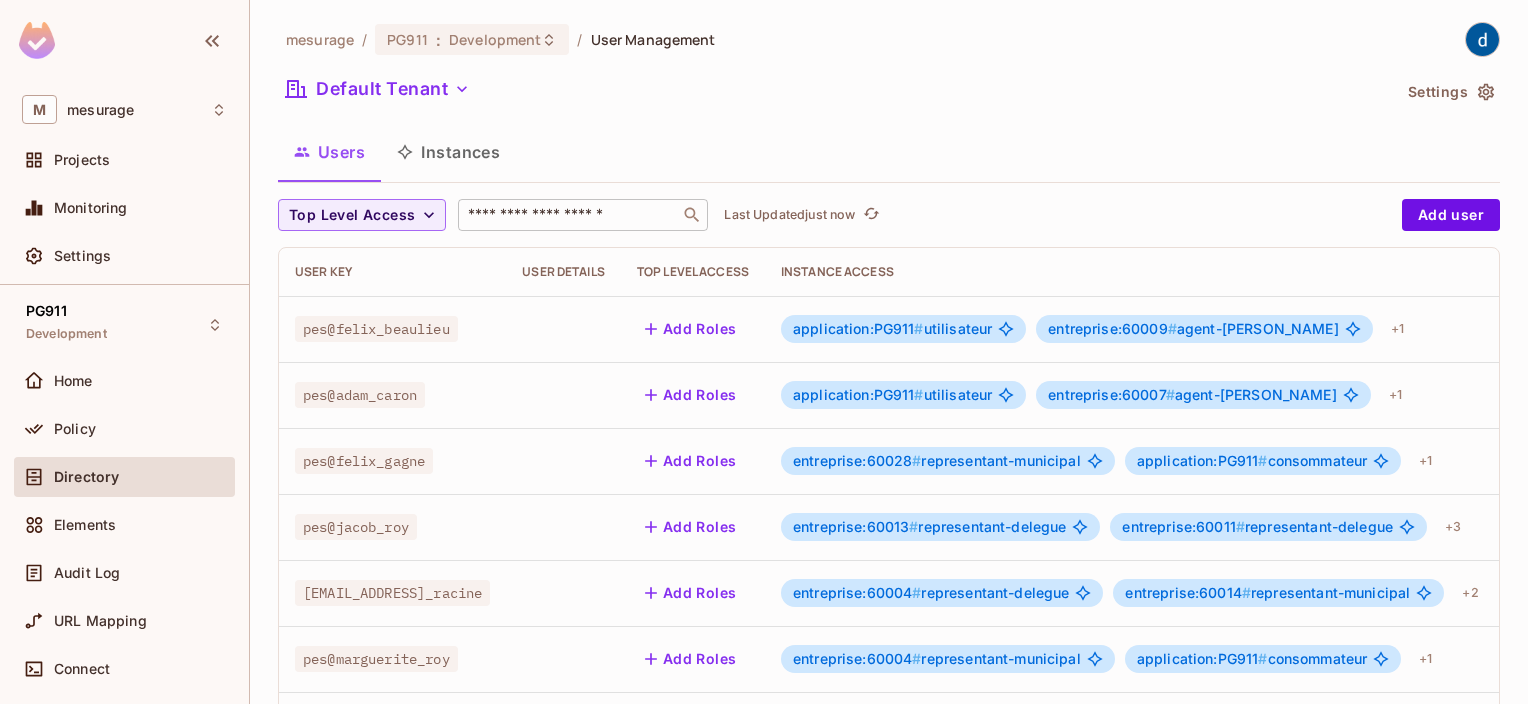 click at bounding box center (569, 215) 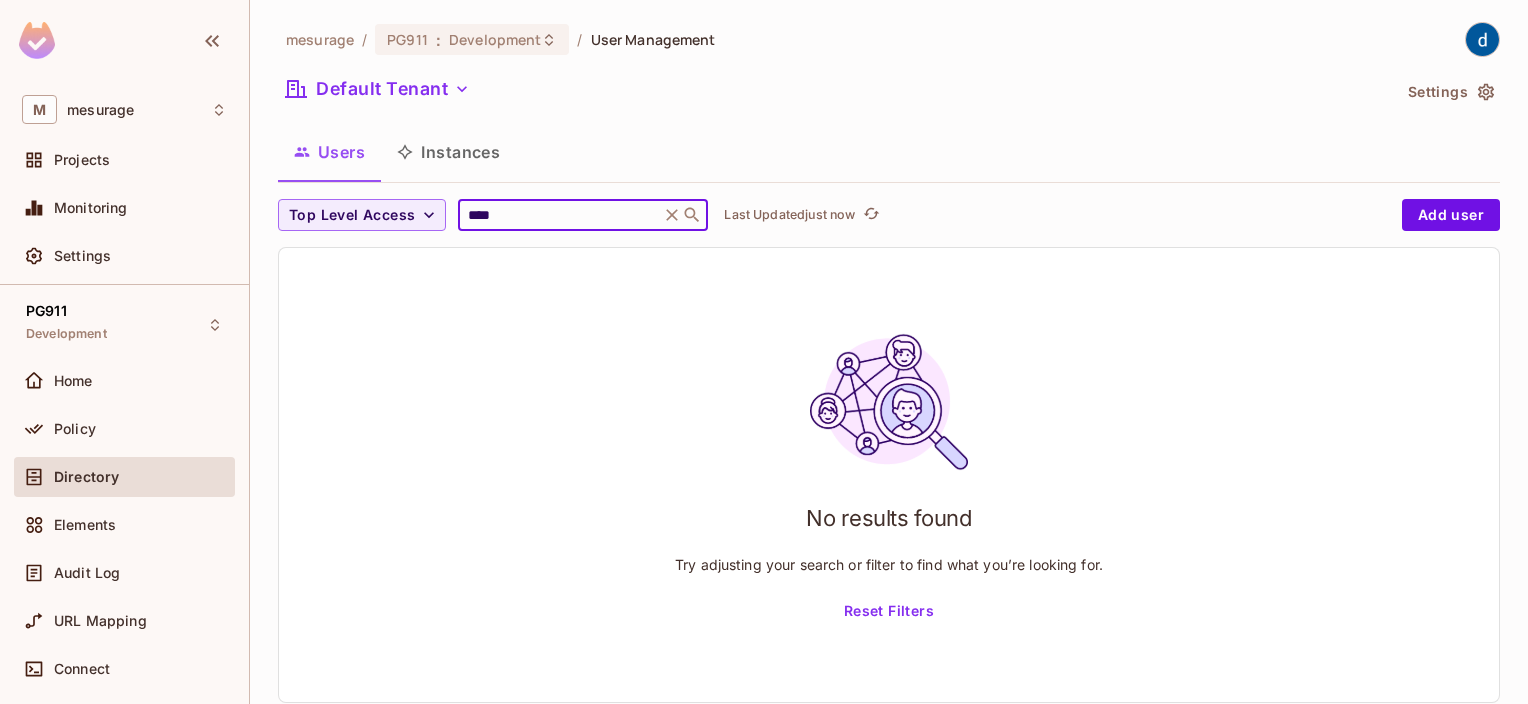 drag, startPoint x: 474, startPoint y: 214, endPoint x: 476, endPoint y: 227, distance: 13.152946 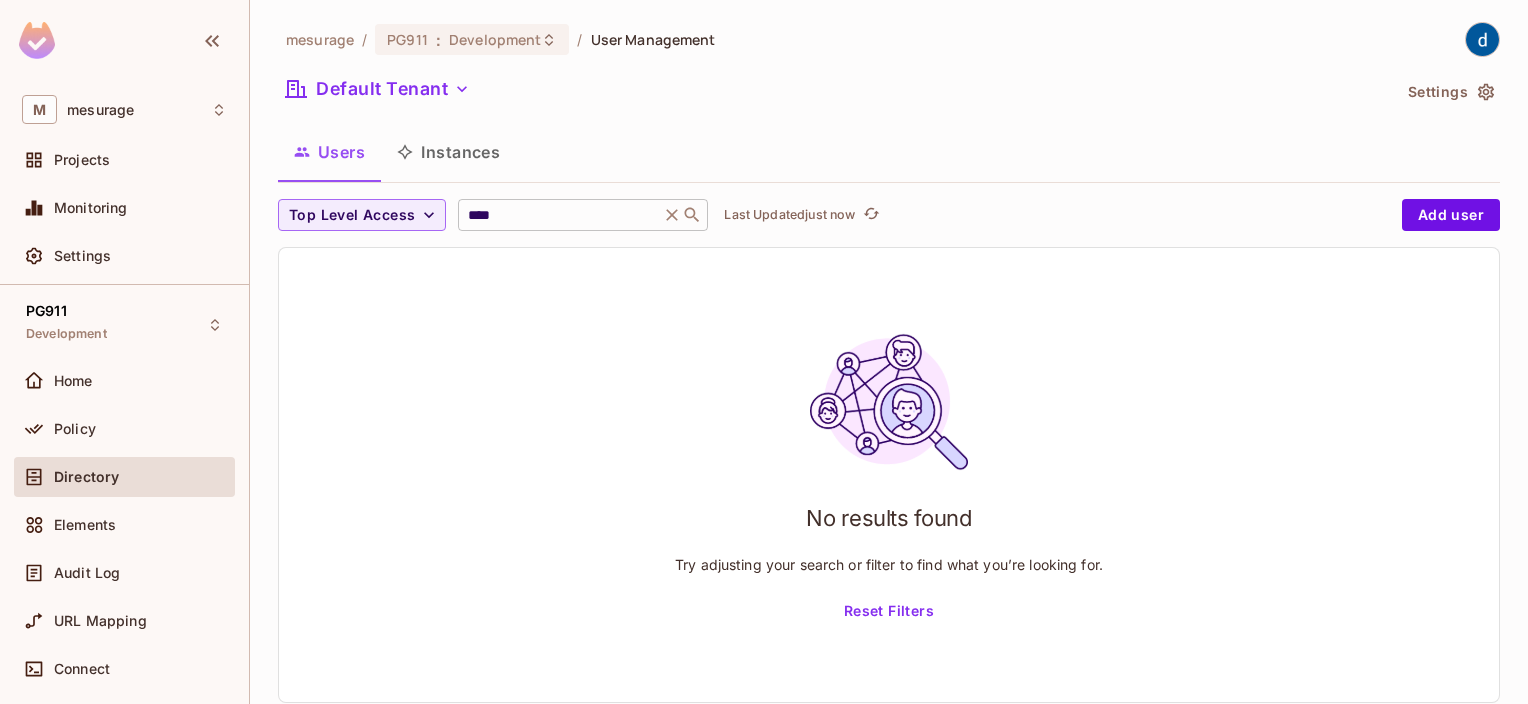 click 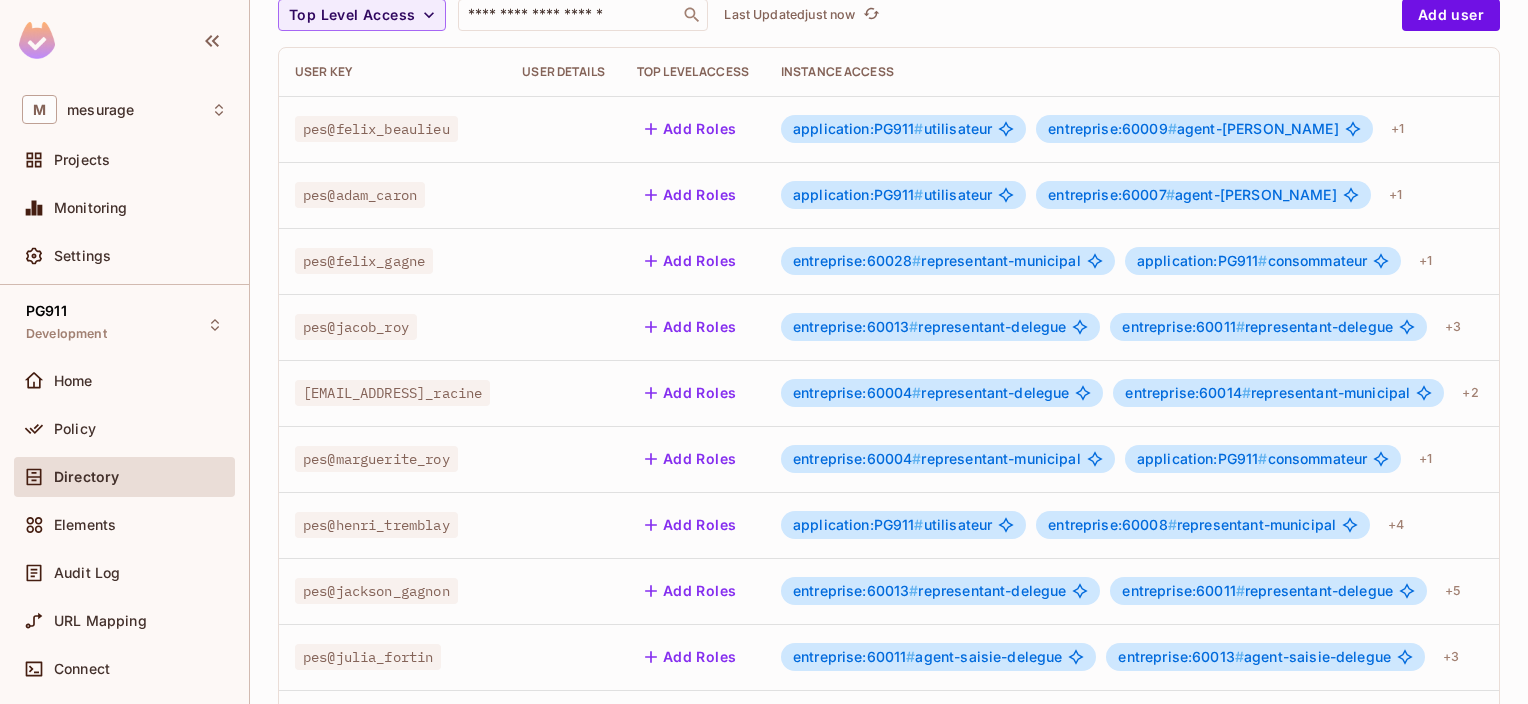 scroll, scrollTop: 0, scrollLeft: 0, axis: both 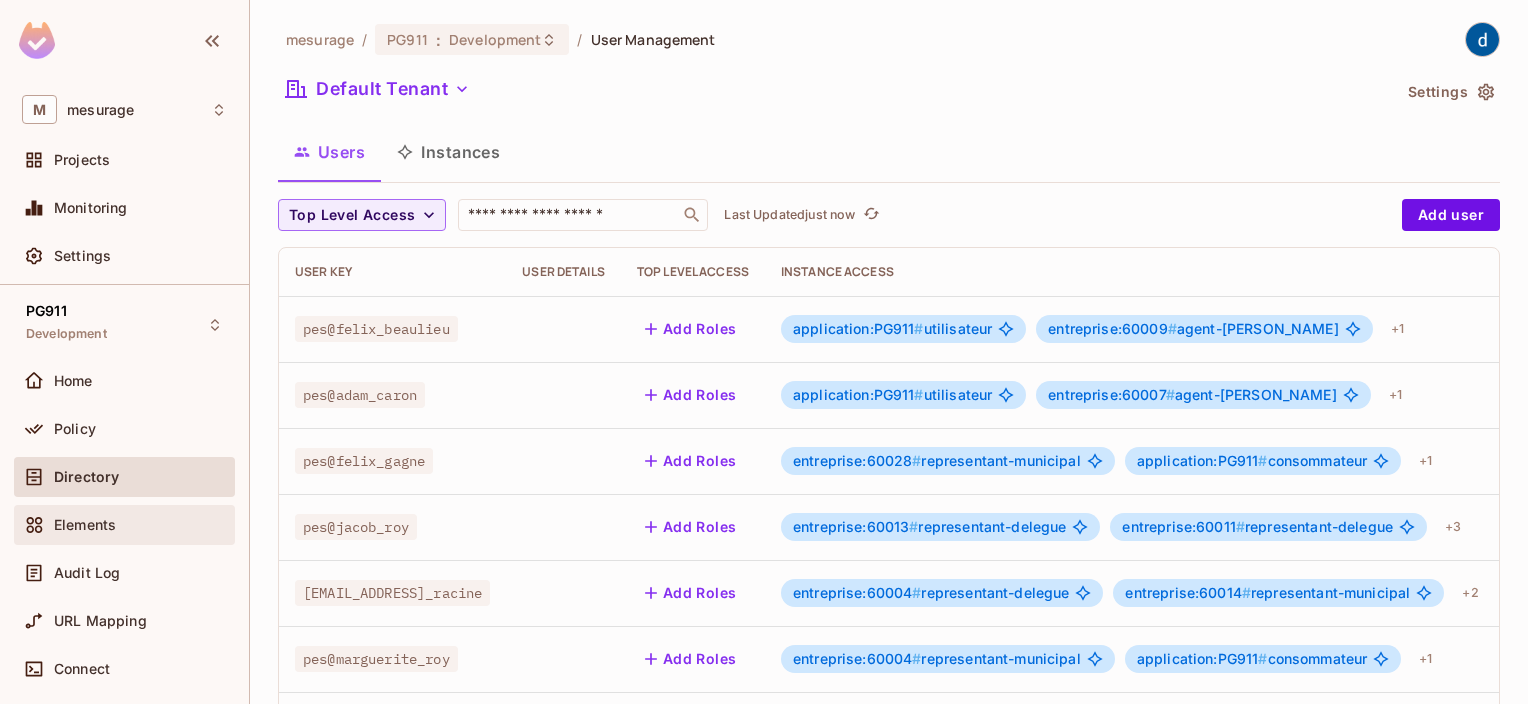 click on "Elements" at bounding box center (85, 525) 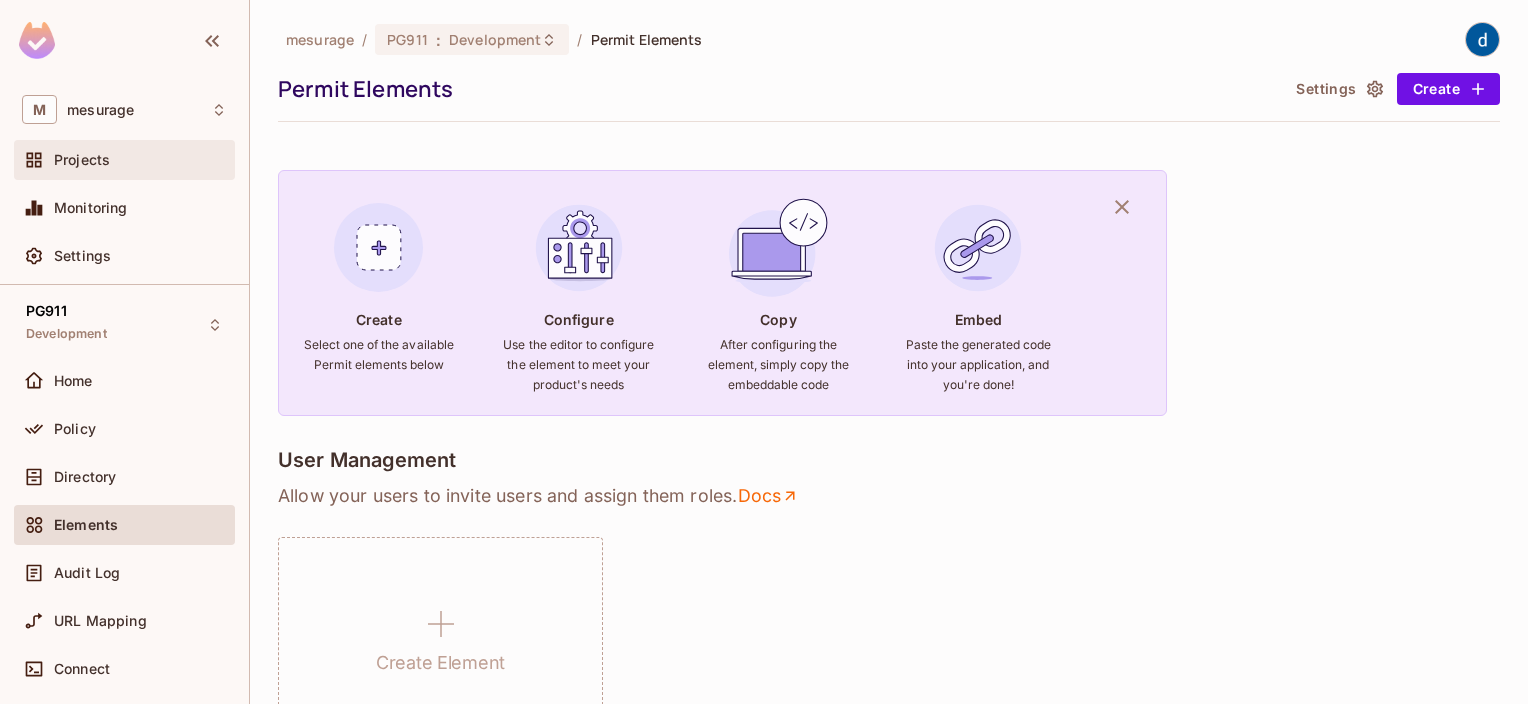 click on "Projects" at bounding box center [82, 160] 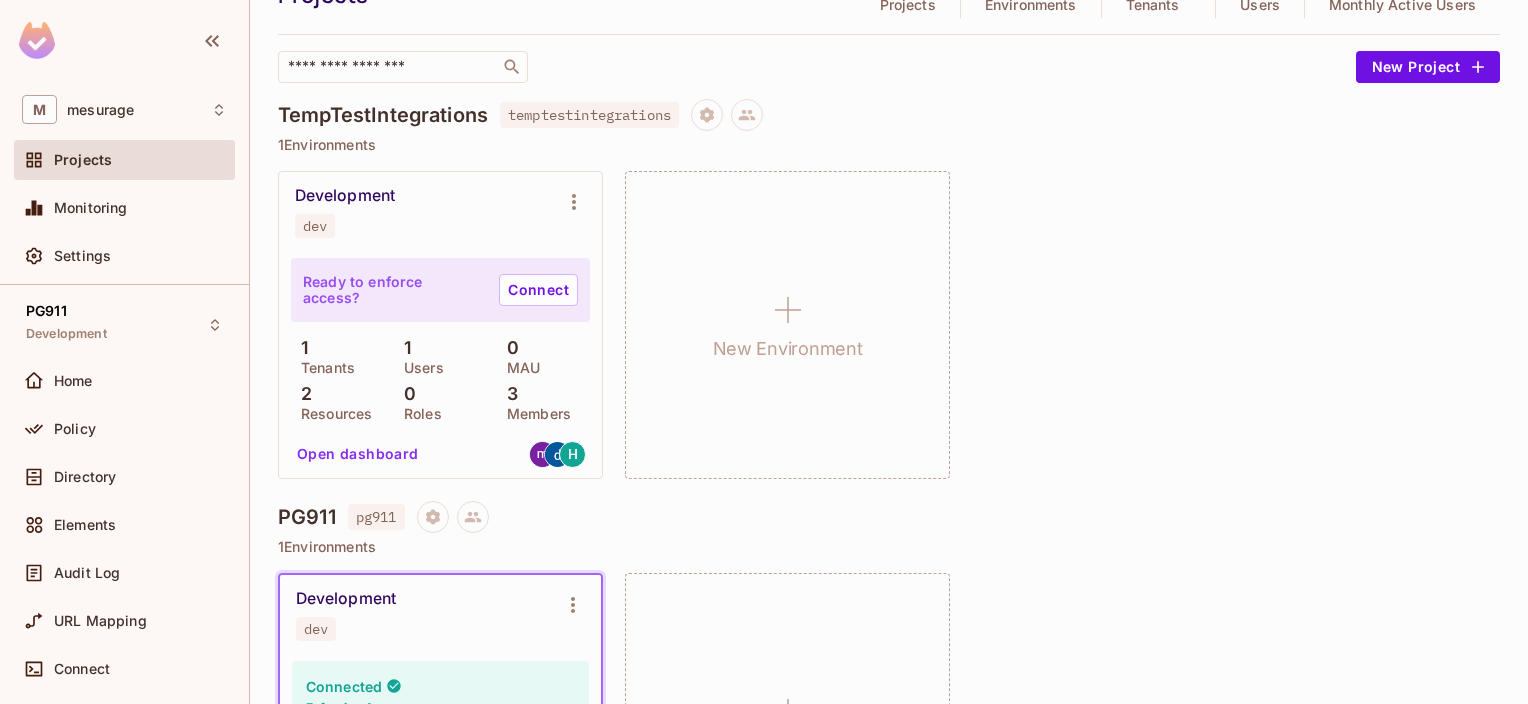scroll, scrollTop: 300, scrollLeft: 0, axis: vertical 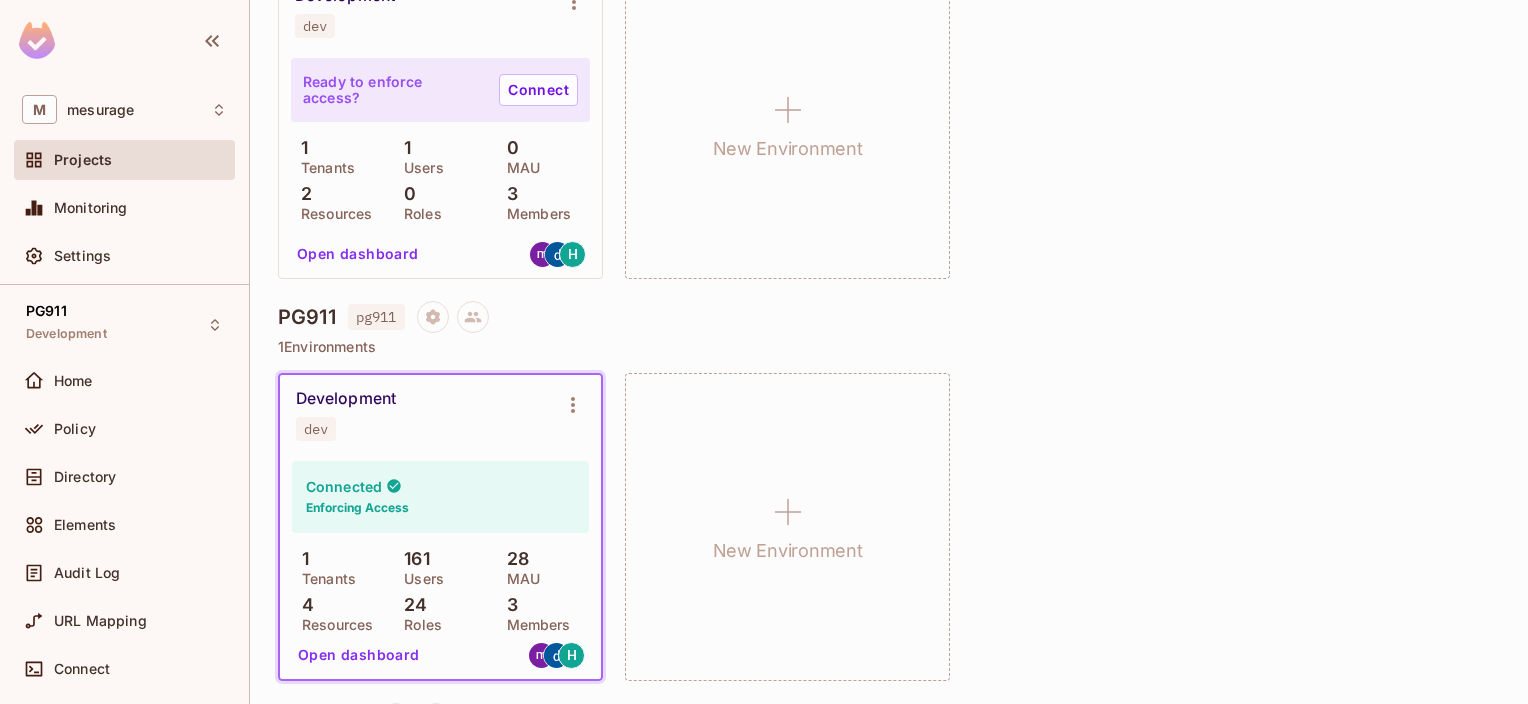 click on "Open dashboard" at bounding box center [359, 655] 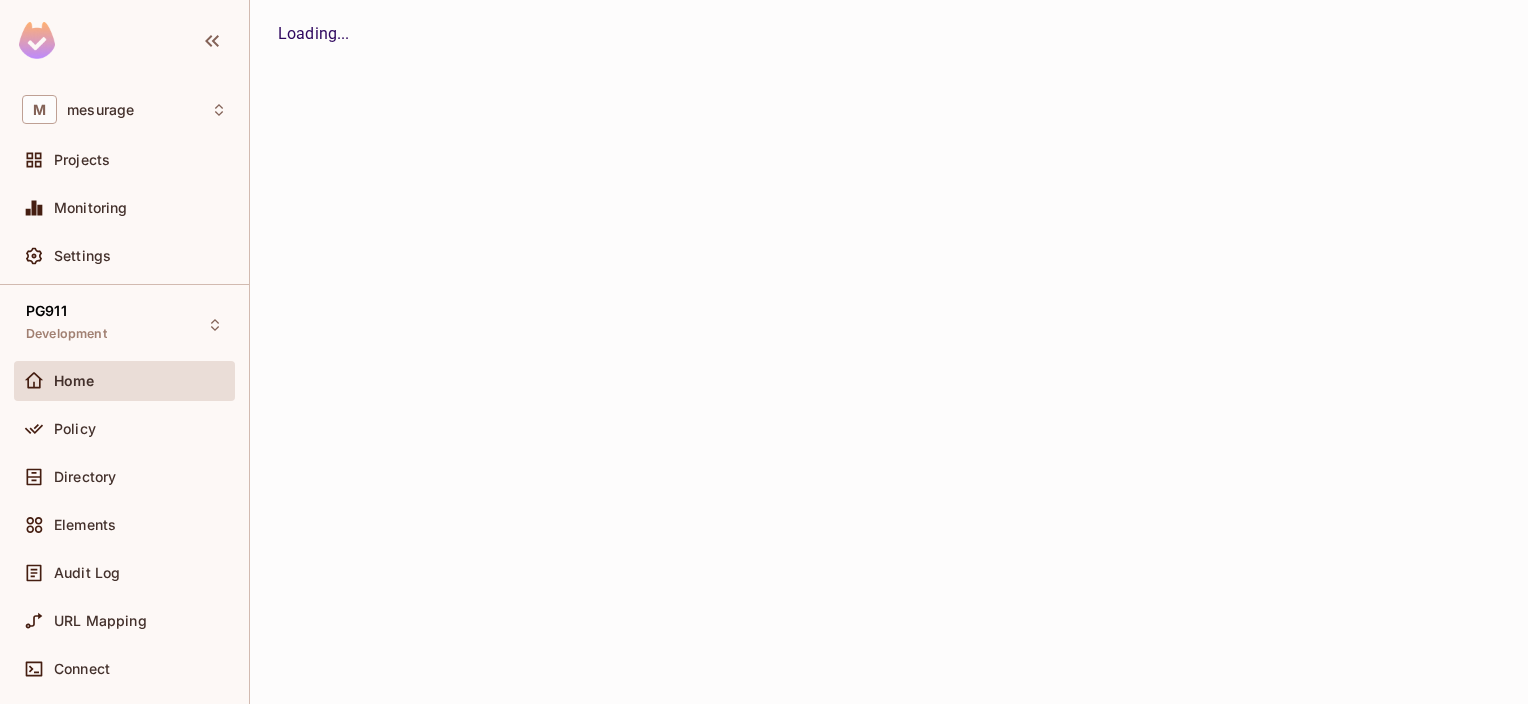 scroll, scrollTop: 0, scrollLeft: 0, axis: both 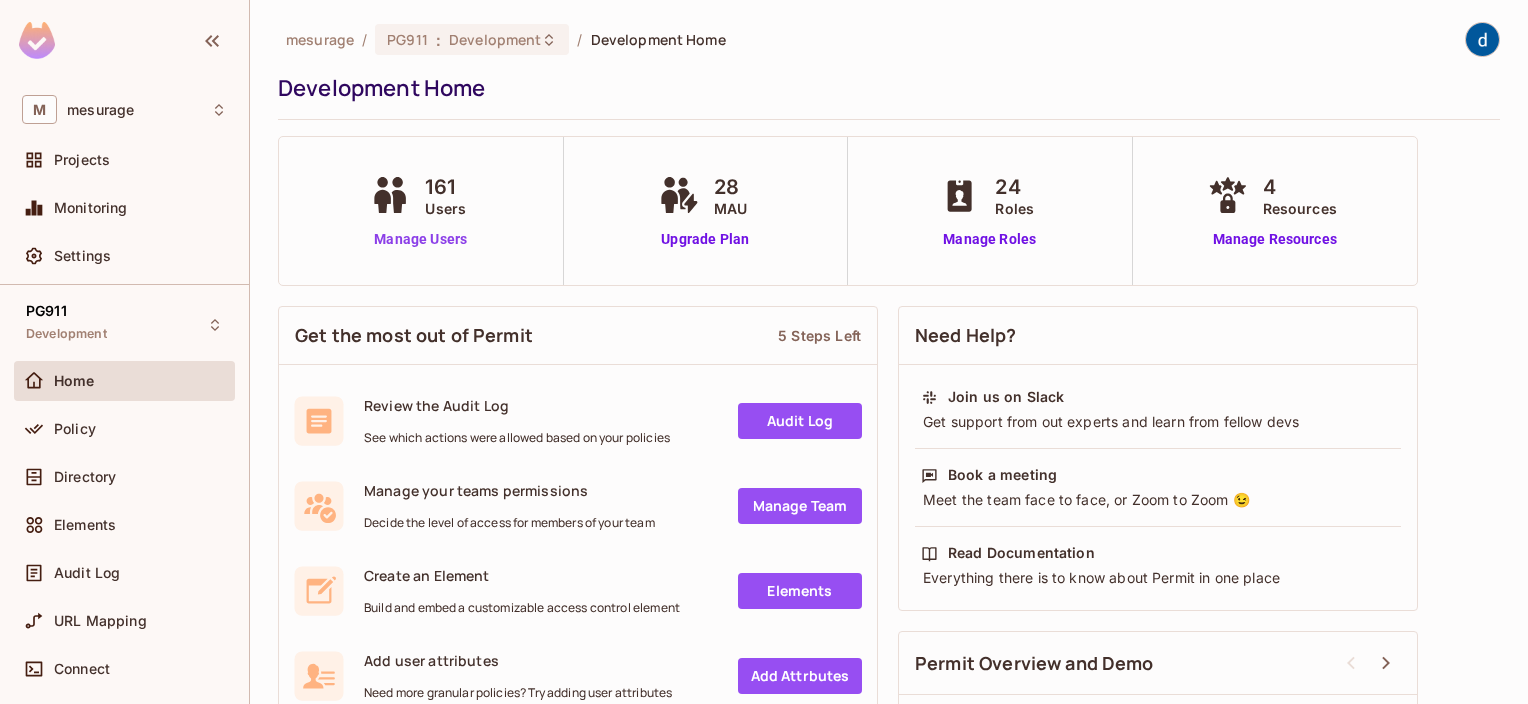 click on "Manage Users" at bounding box center (420, 239) 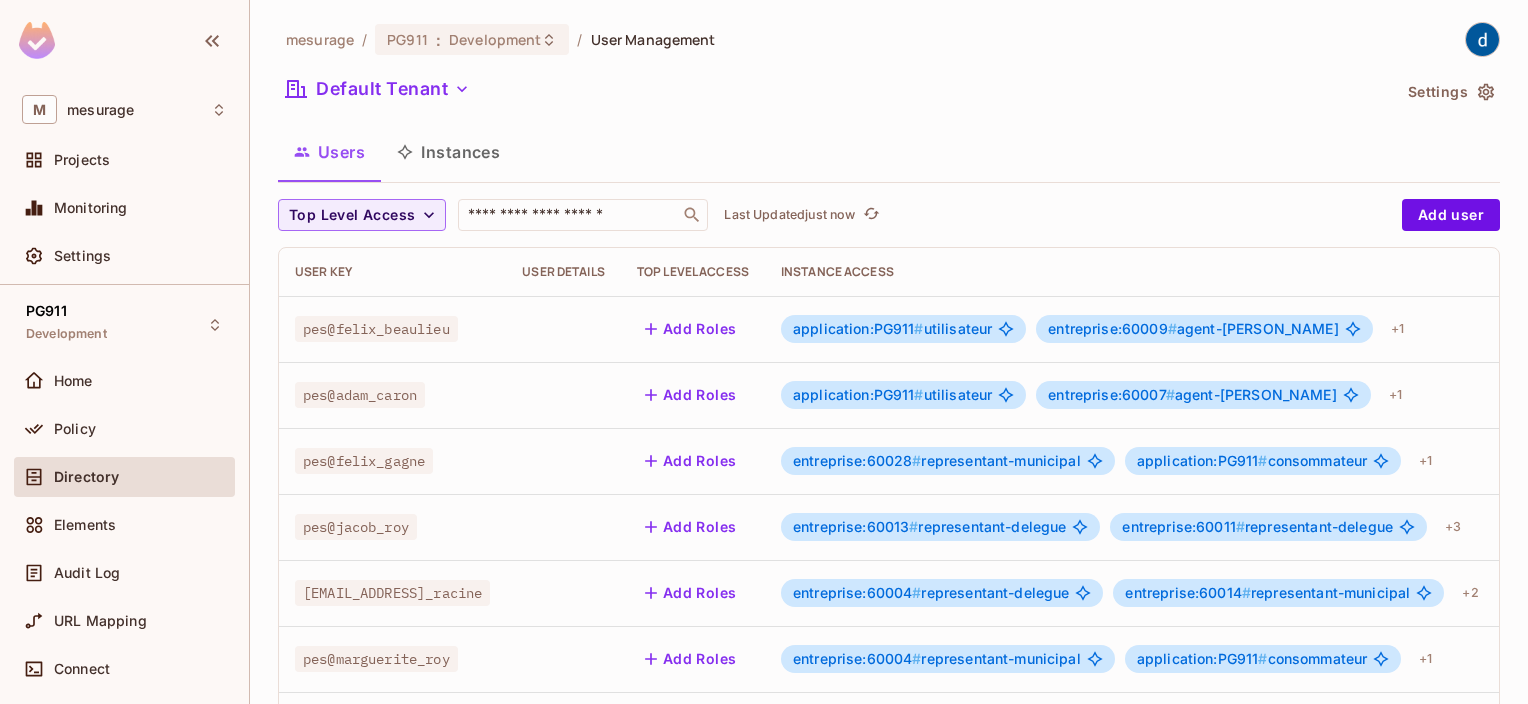 scroll, scrollTop: 0, scrollLeft: 0, axis: both 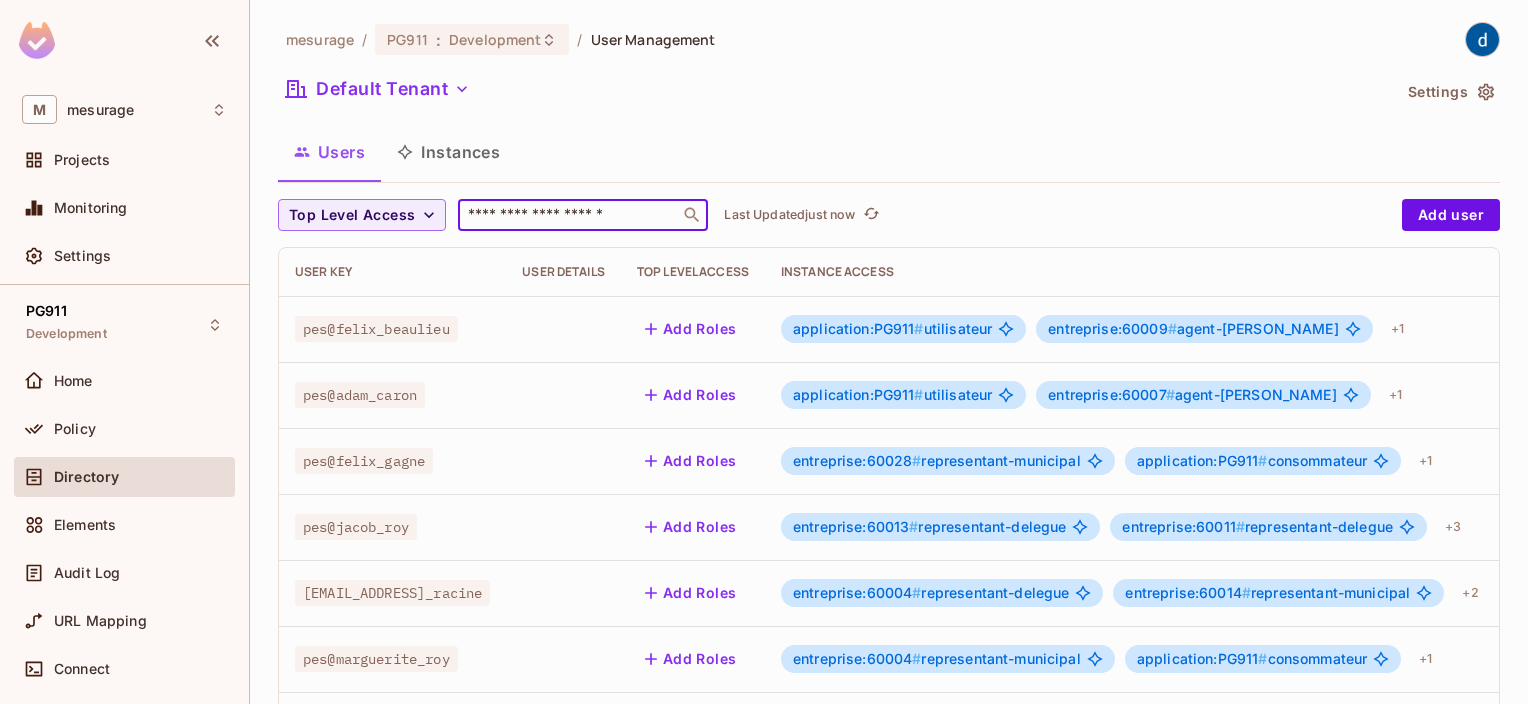 click at bounding box center (569, 215) 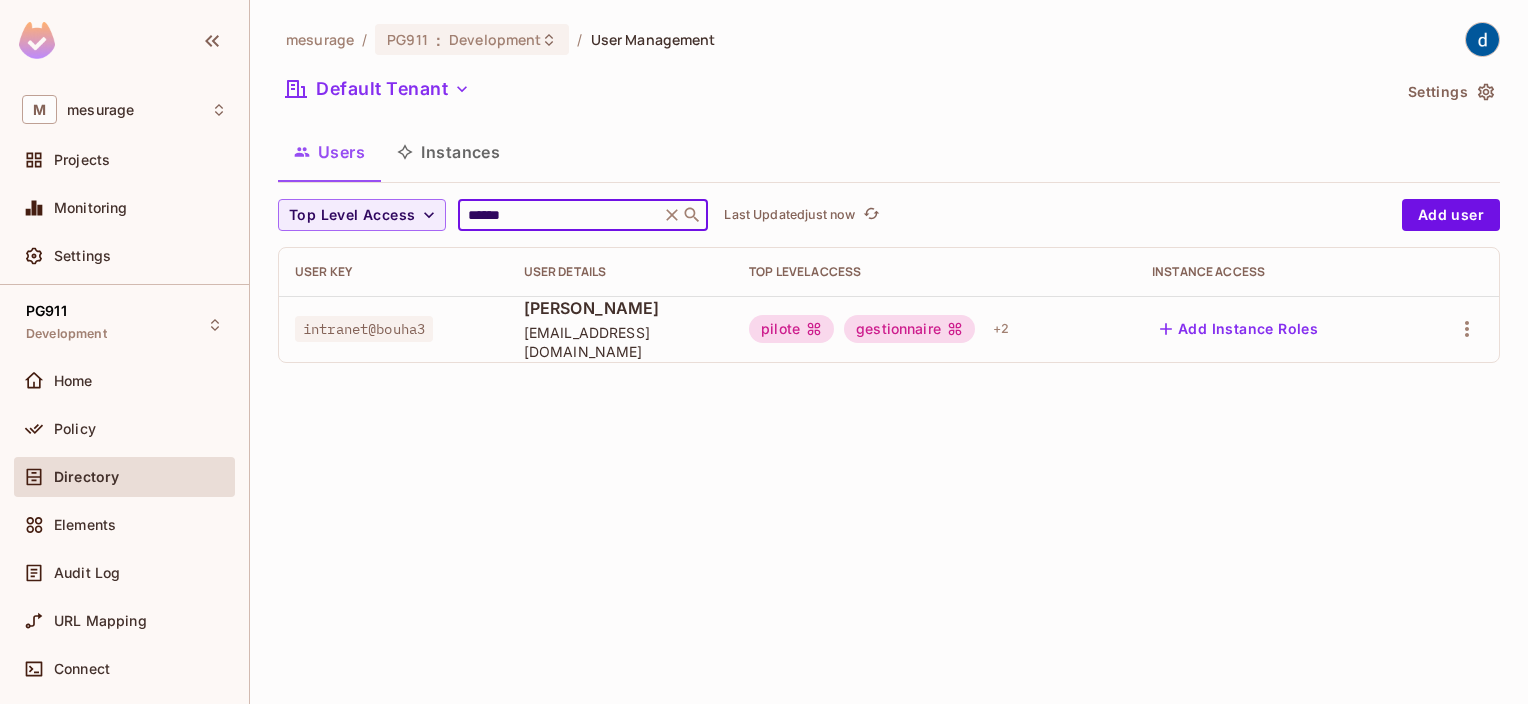 click on "******" at bounding box center (559, 215) 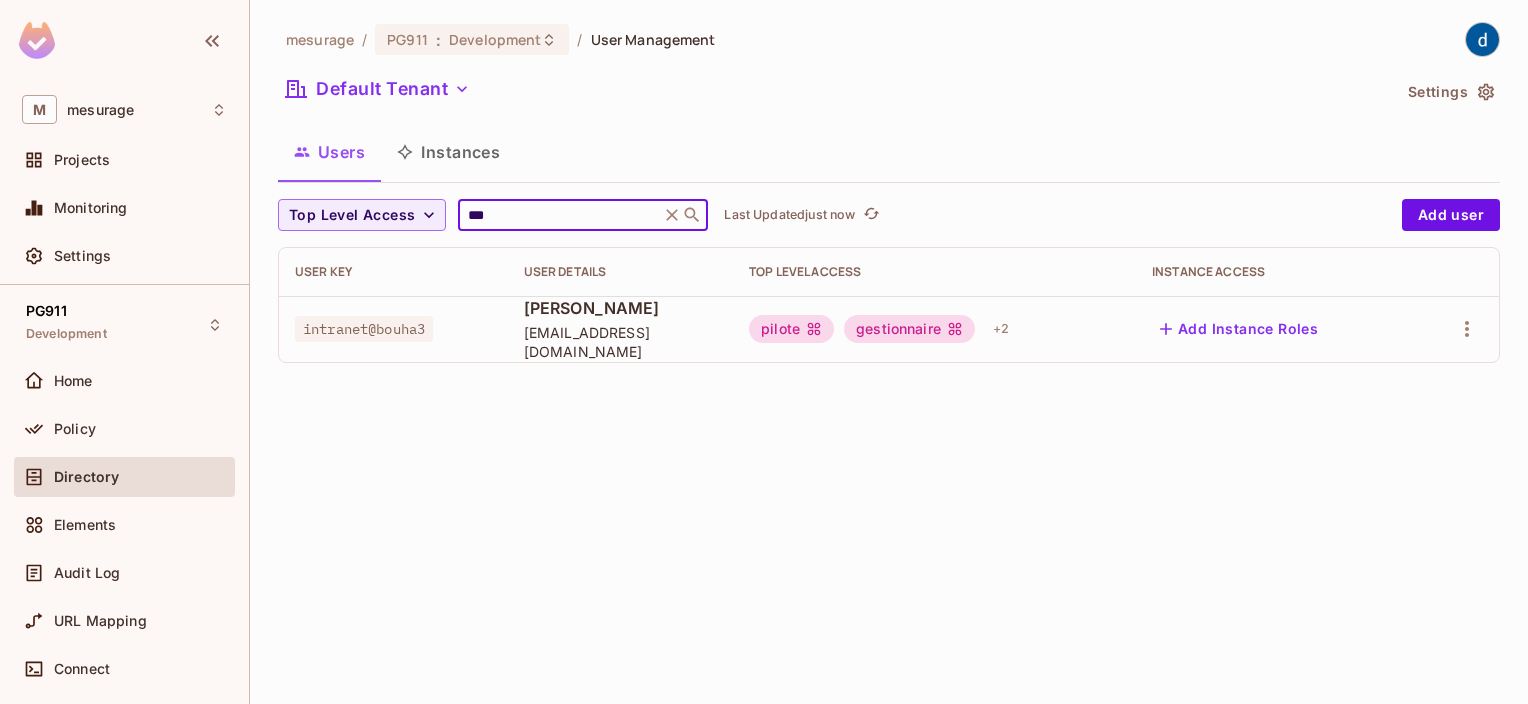 type on "****" 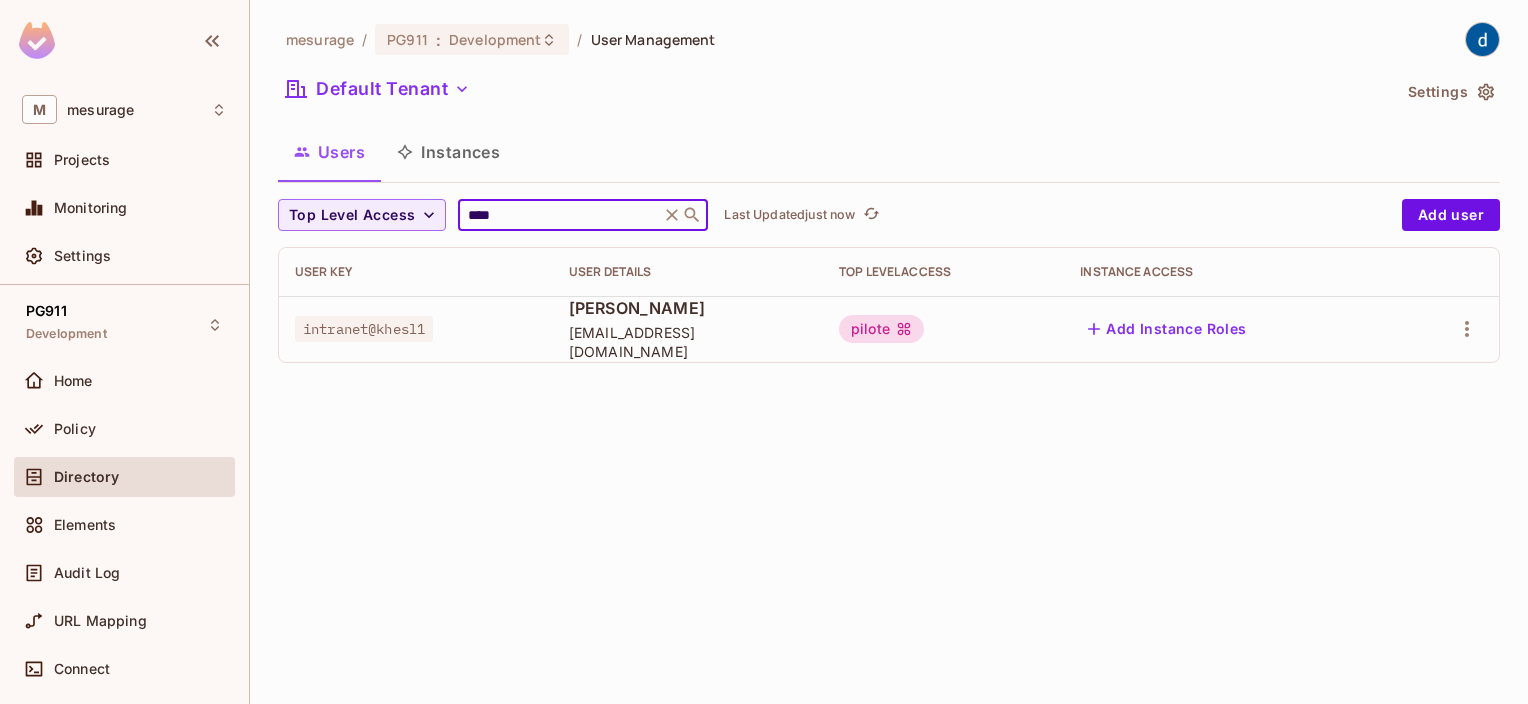 click on "****" at bounding box center (559, 215) 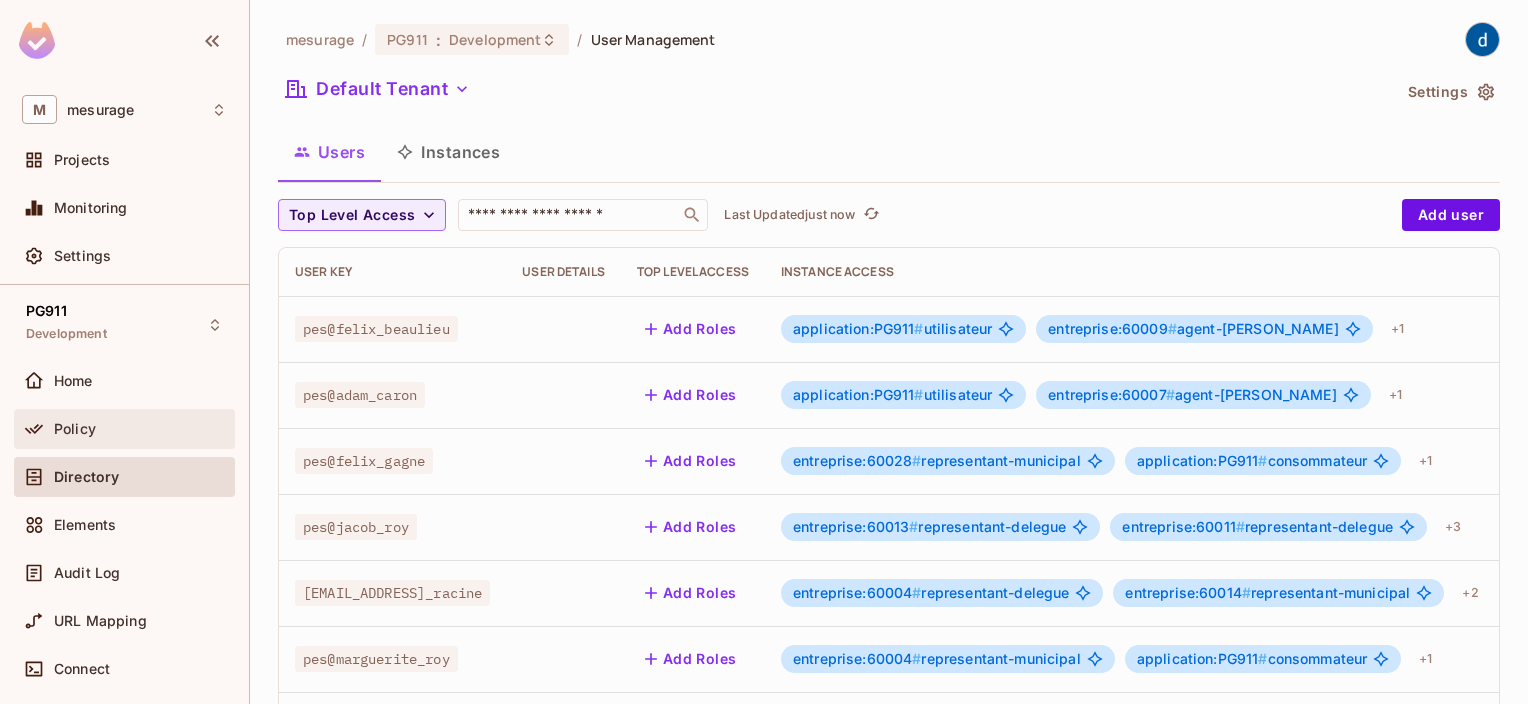 click on "Policy" at bounding box center [124, 429] 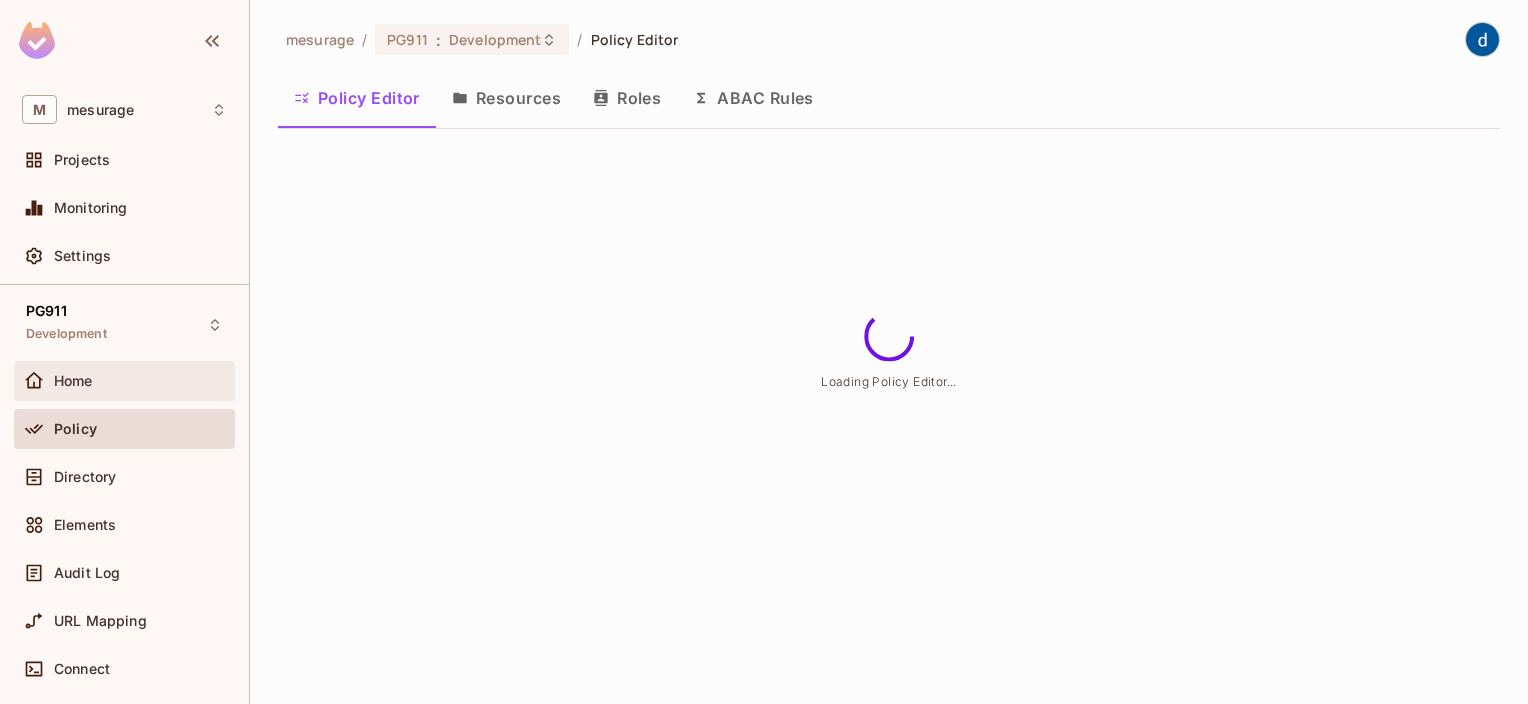 click on "Home" at bounding box center (73, 381) 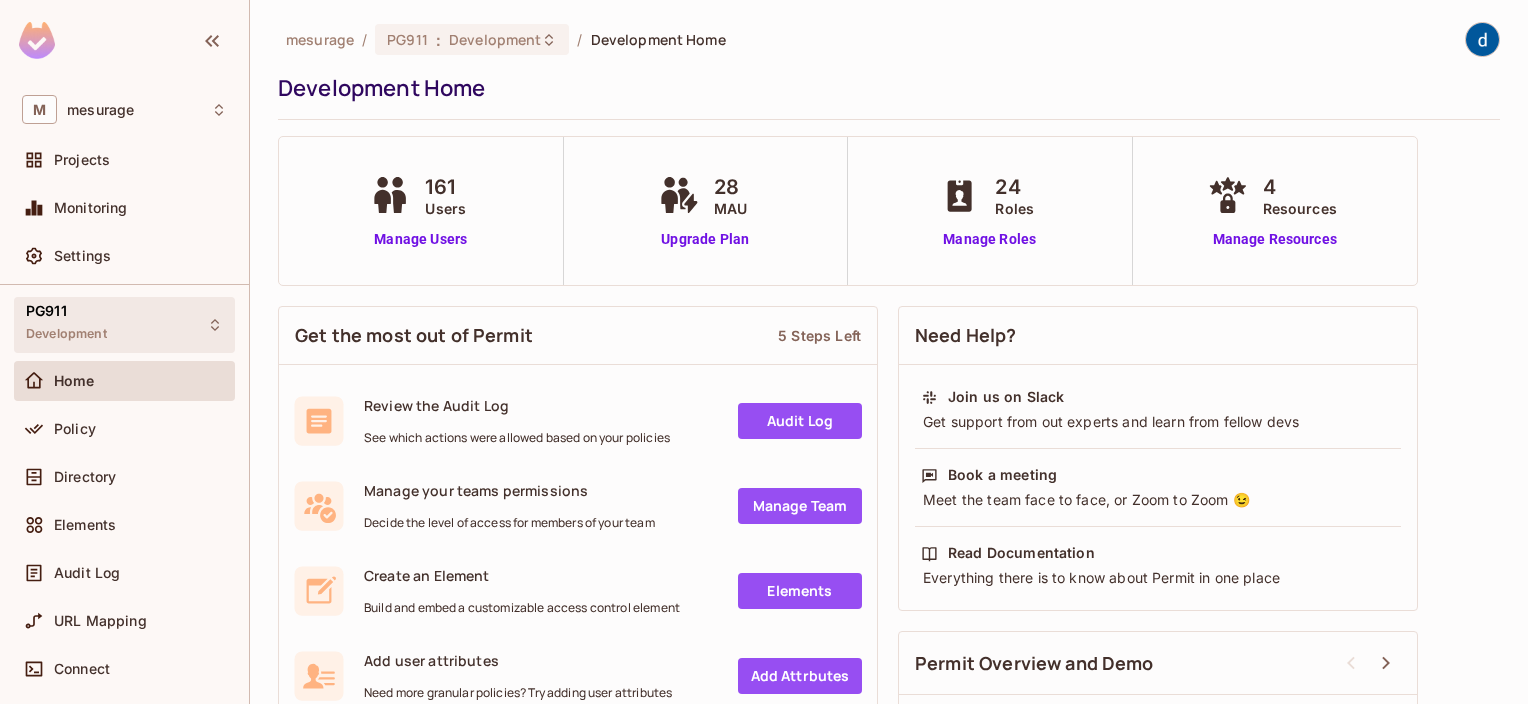 click on "PG911" at bounding box center [46, 311] 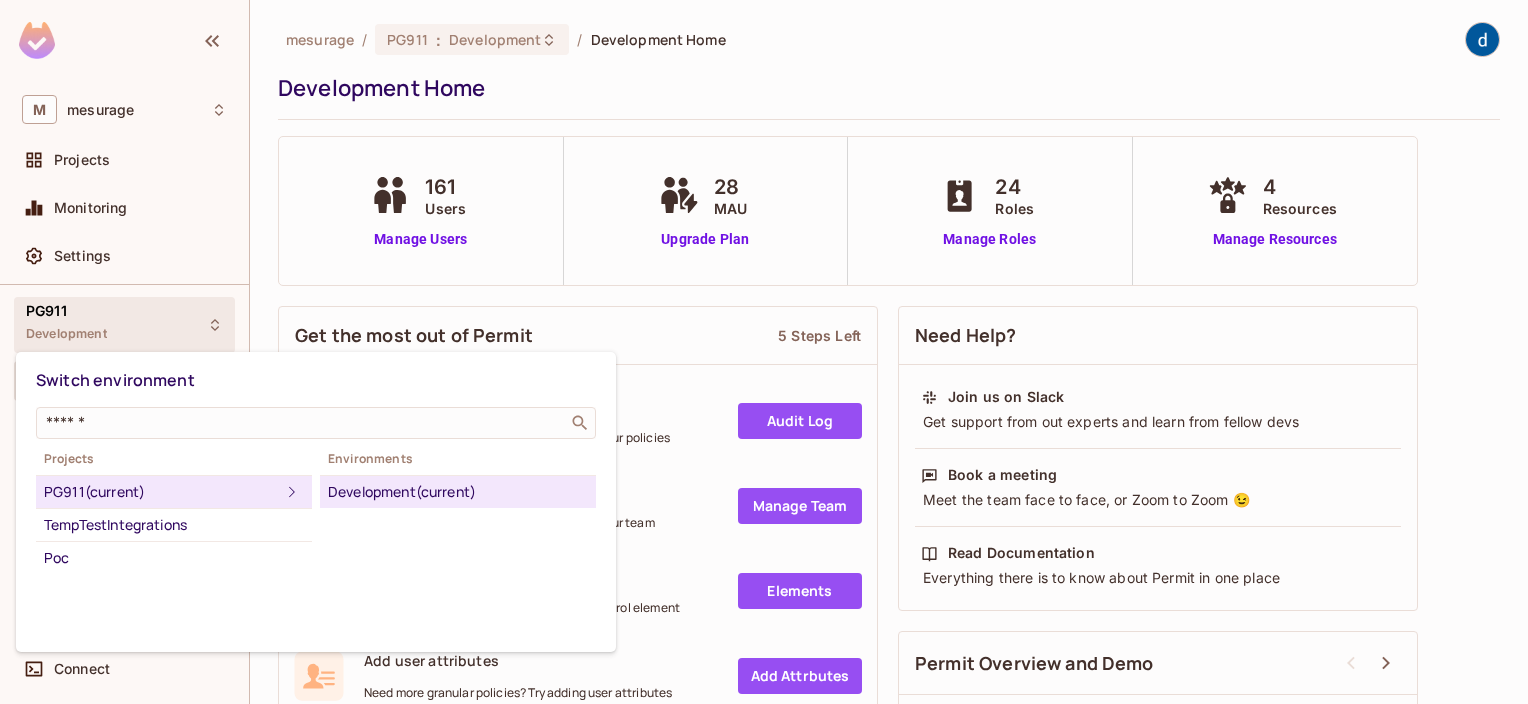 click at bounding box center (764, 352) 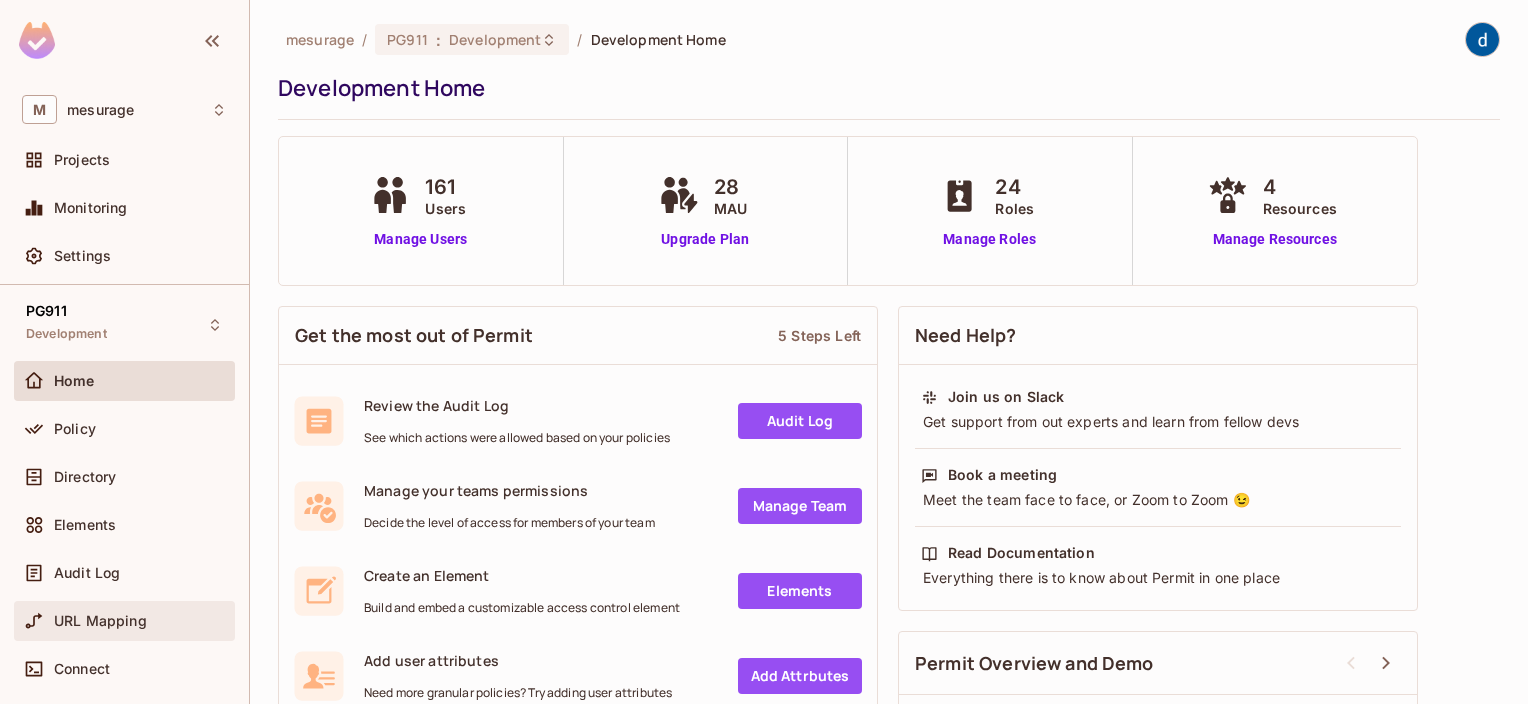 scroll, scrollTop: 116, scrollLeft: 0, axis: vertical 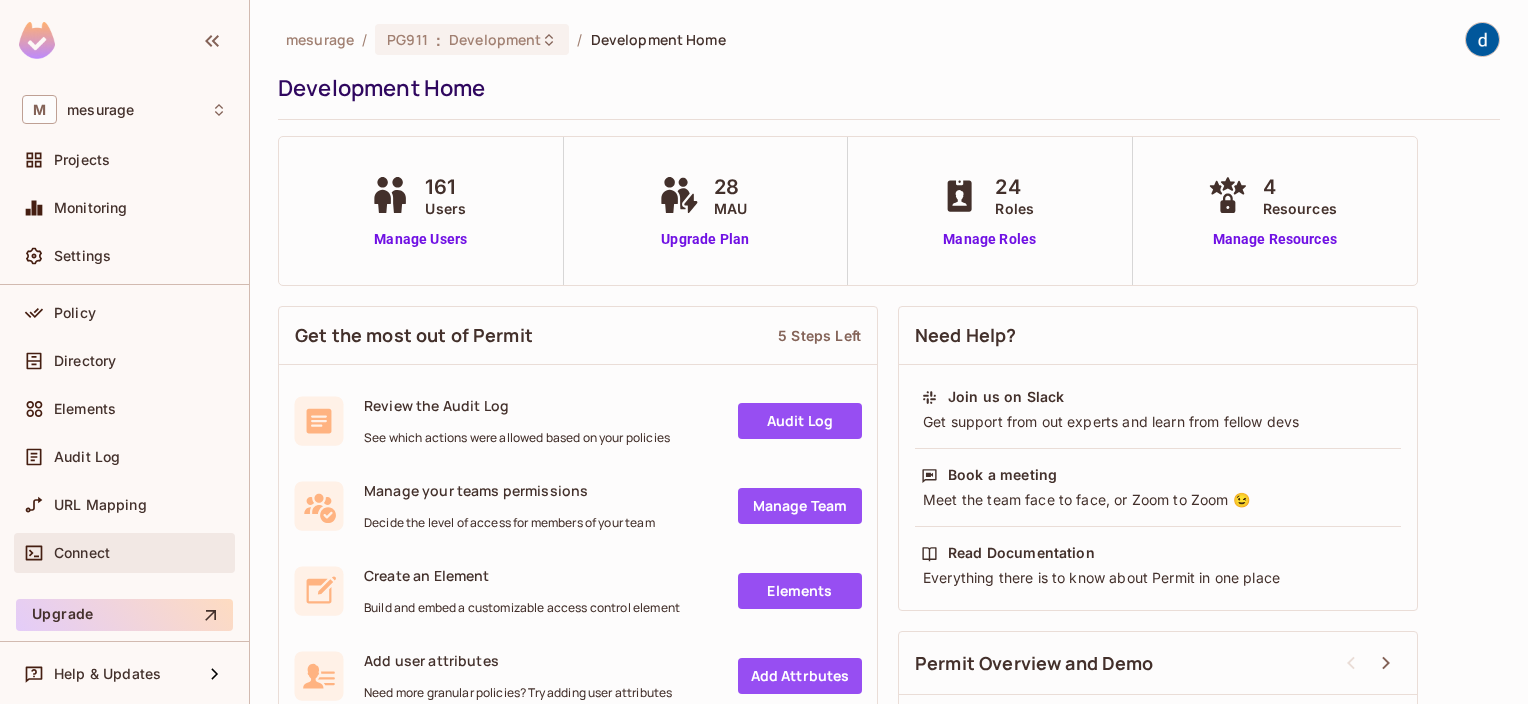 click on "Connect" at bounding box center [82, 553] 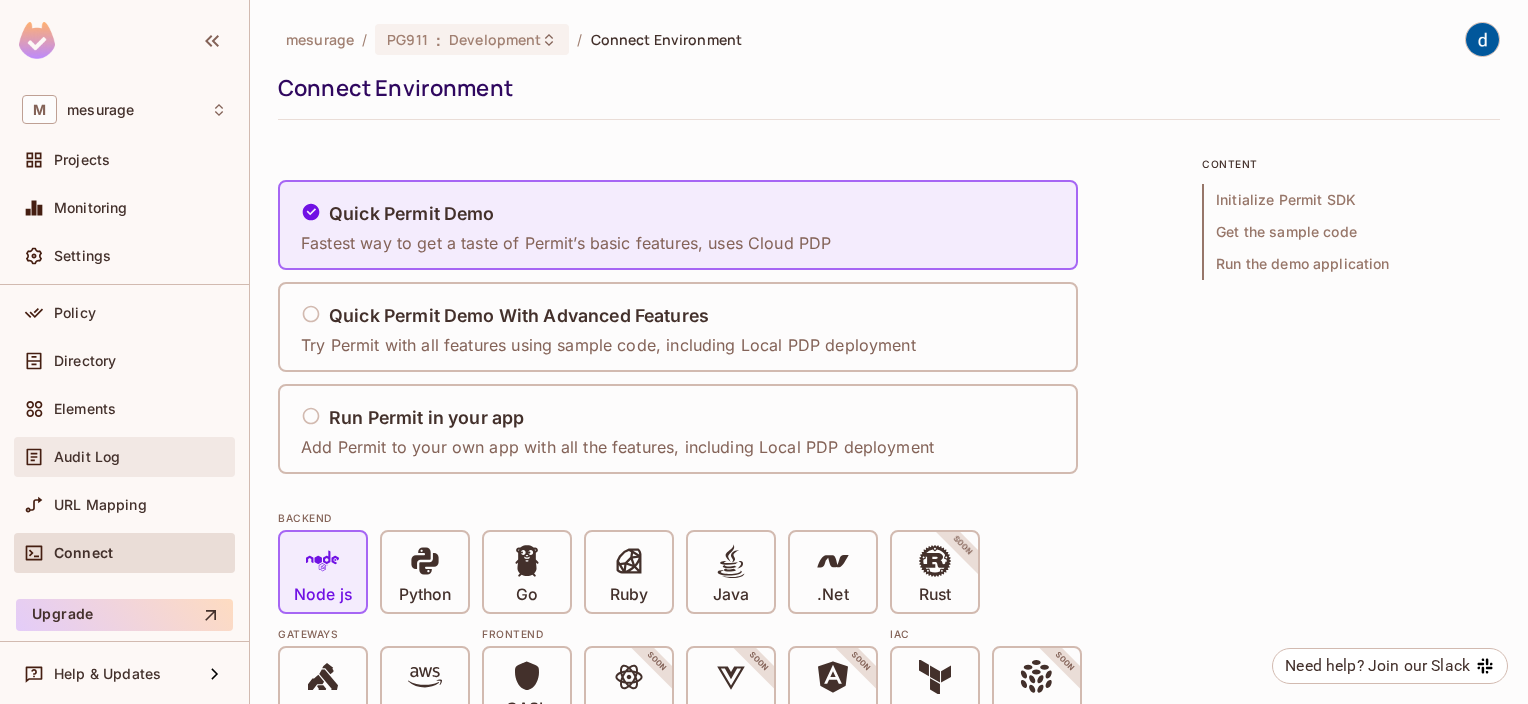 click on "Audit Log" at bounding box center [87, 457] 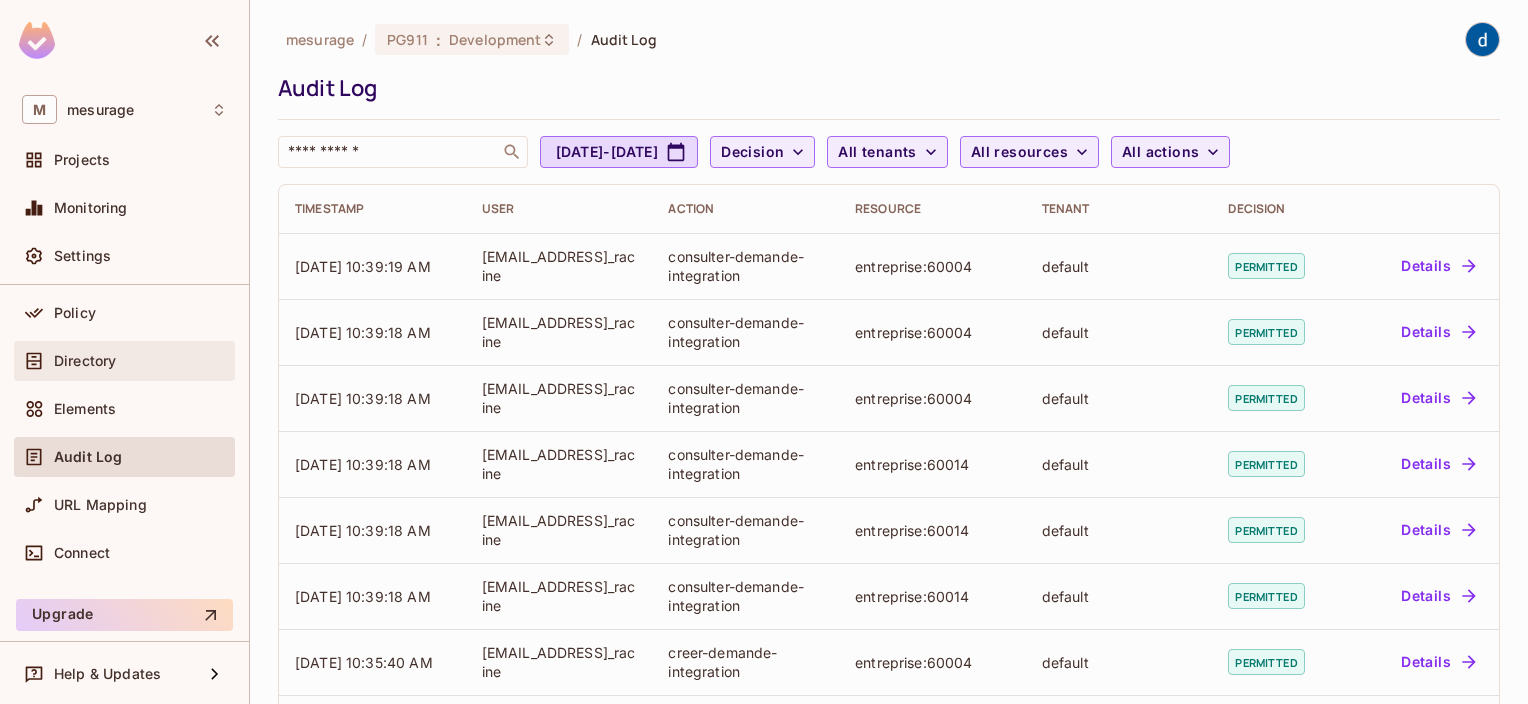 click on "Directory" at bounding box center (85, 361) 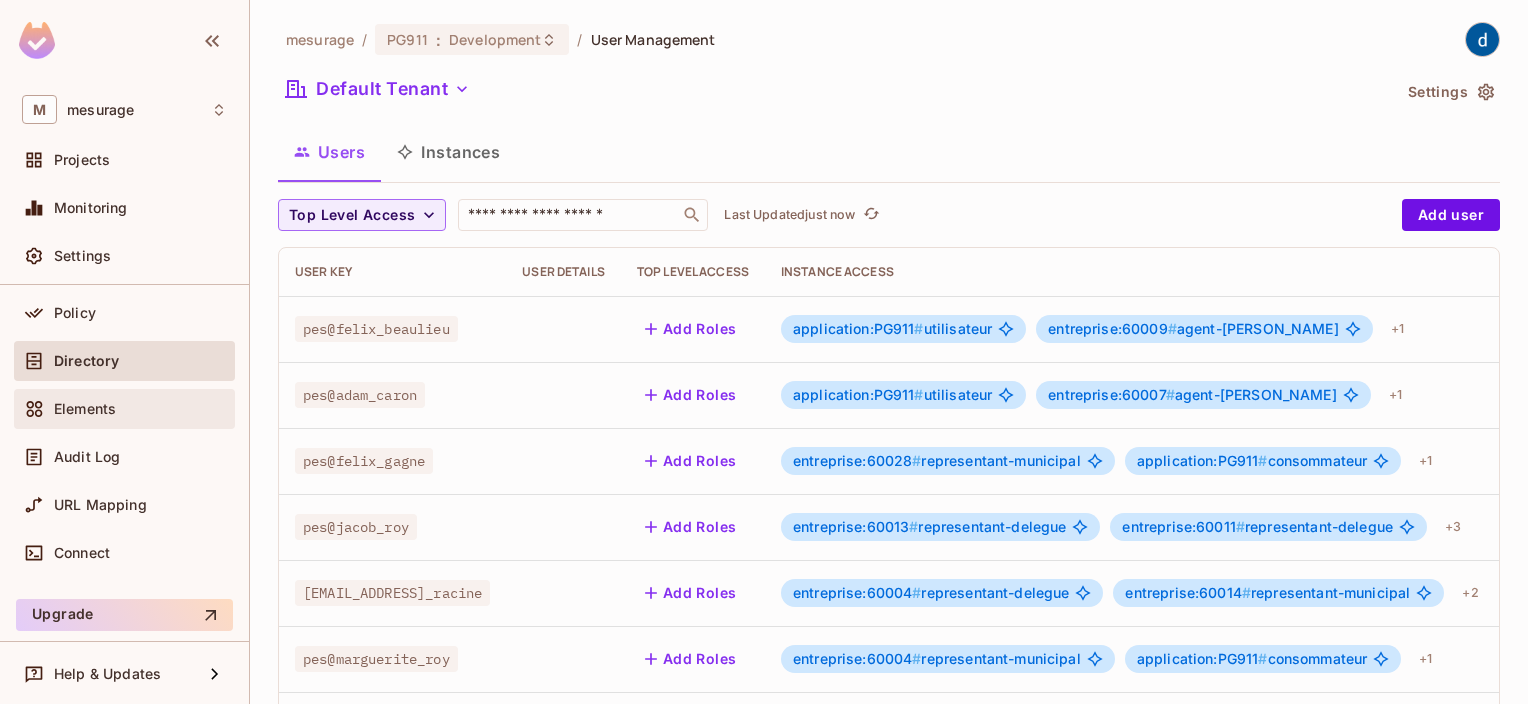 click on "Elements" at bounding box center [85, 409] 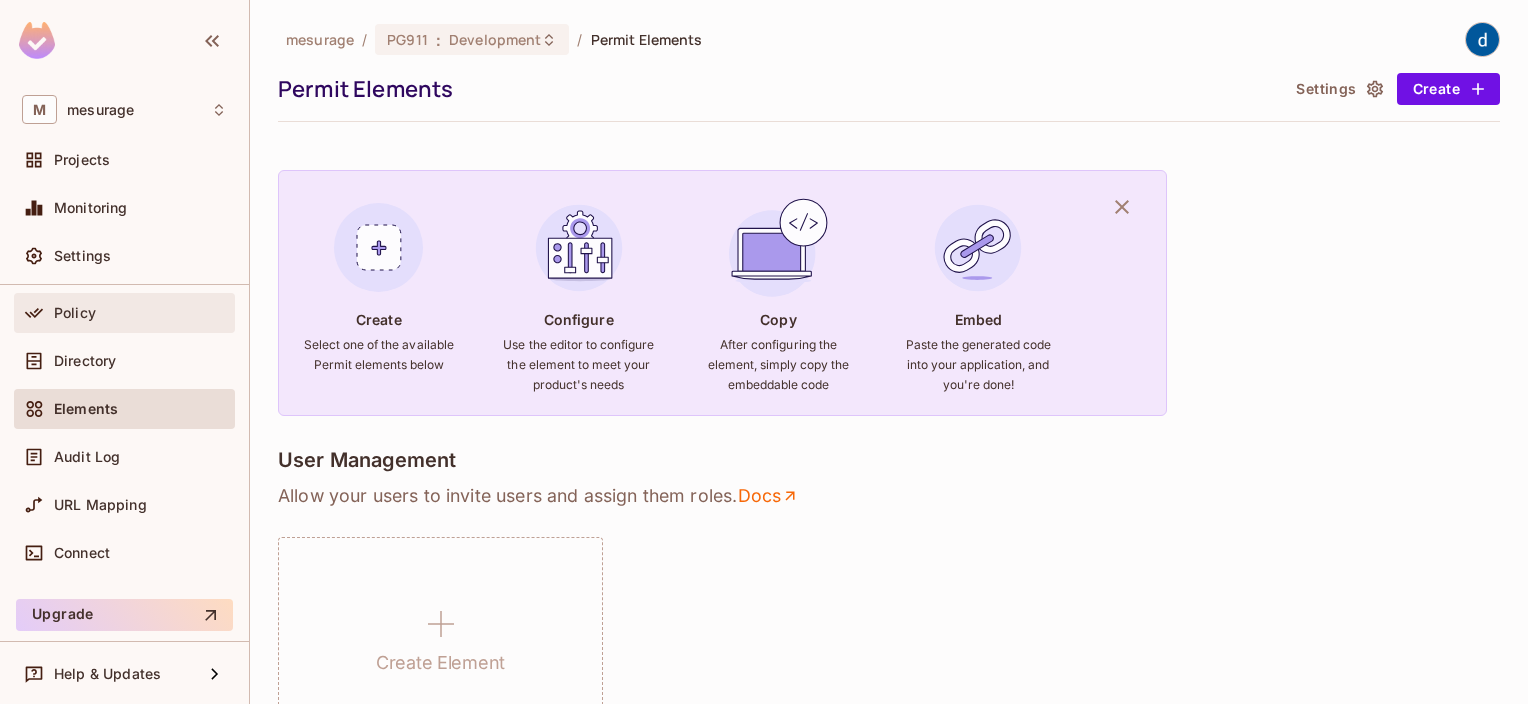 click on "Policy" at bounding box center (124, 313) 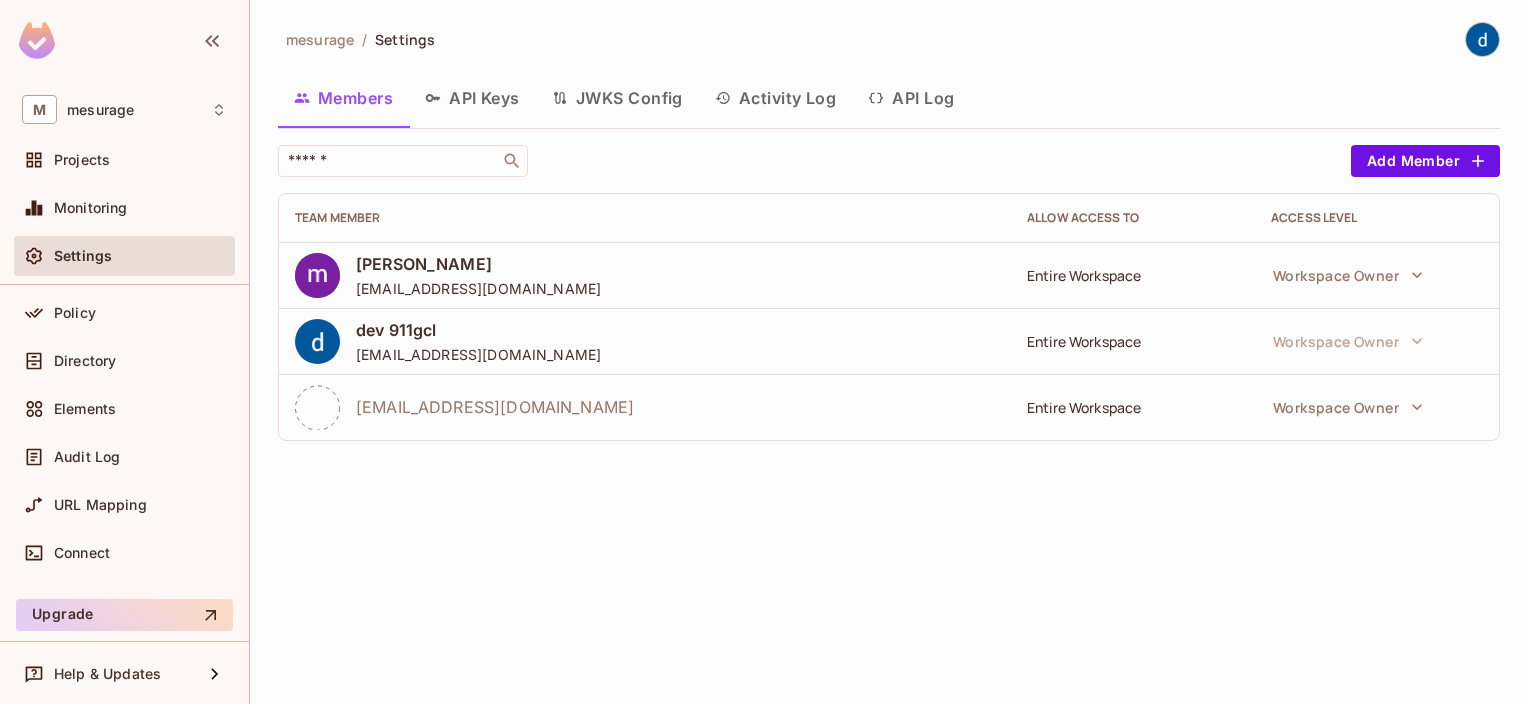click on "Settings" at bounding box center (83, 256) 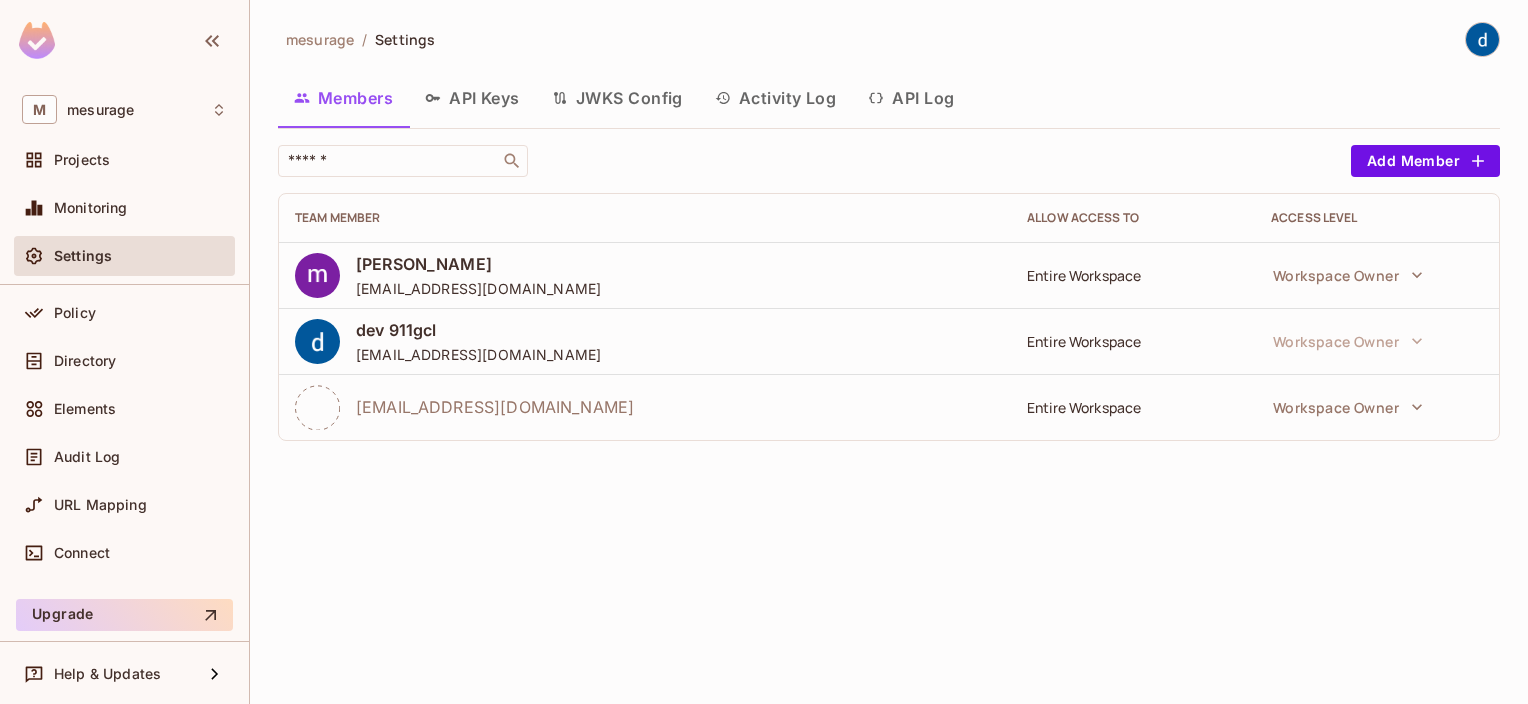 click on "Settings" at bounding box center [83, 256] 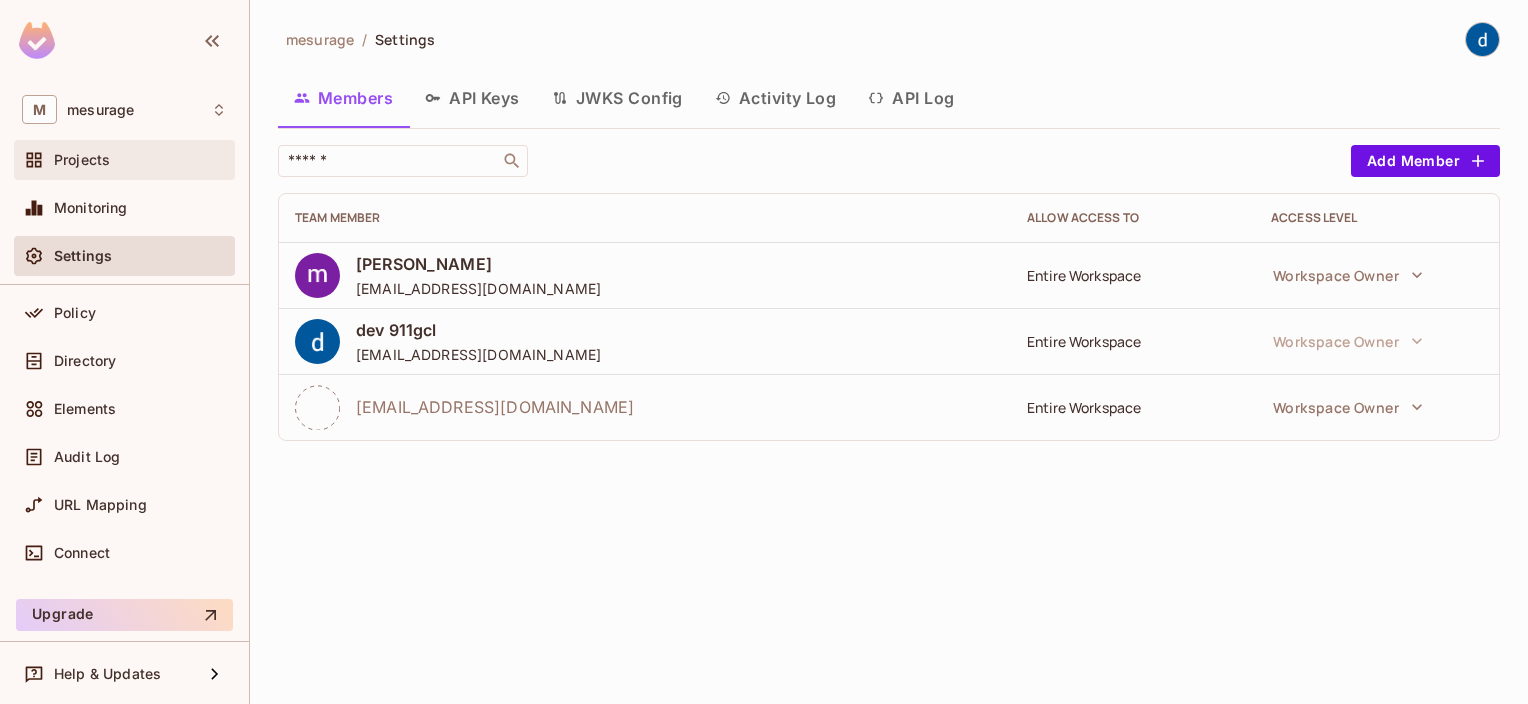 click on "Projects" at bounding box center [82, 160] 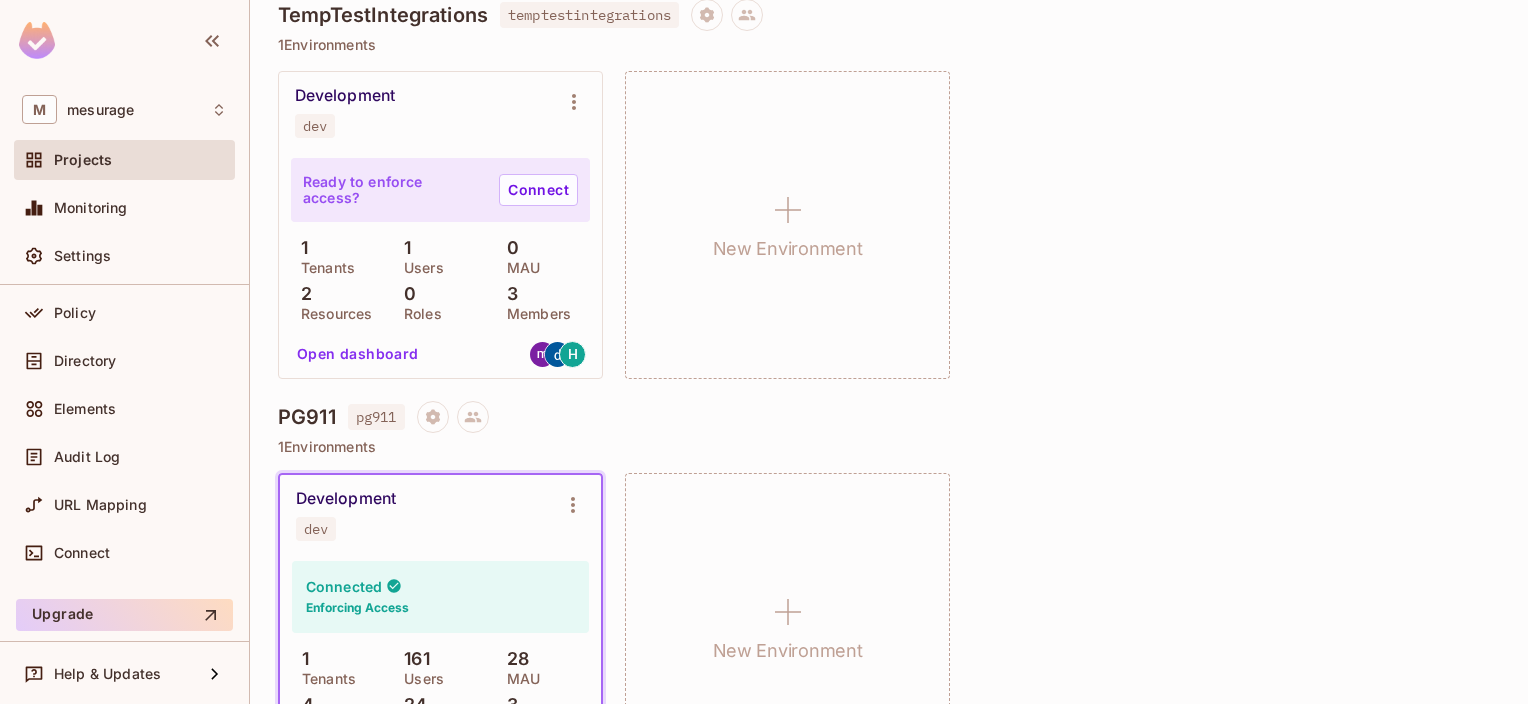 scroll, scrollTop: 500, scrollLeft: 0, axis: vertical 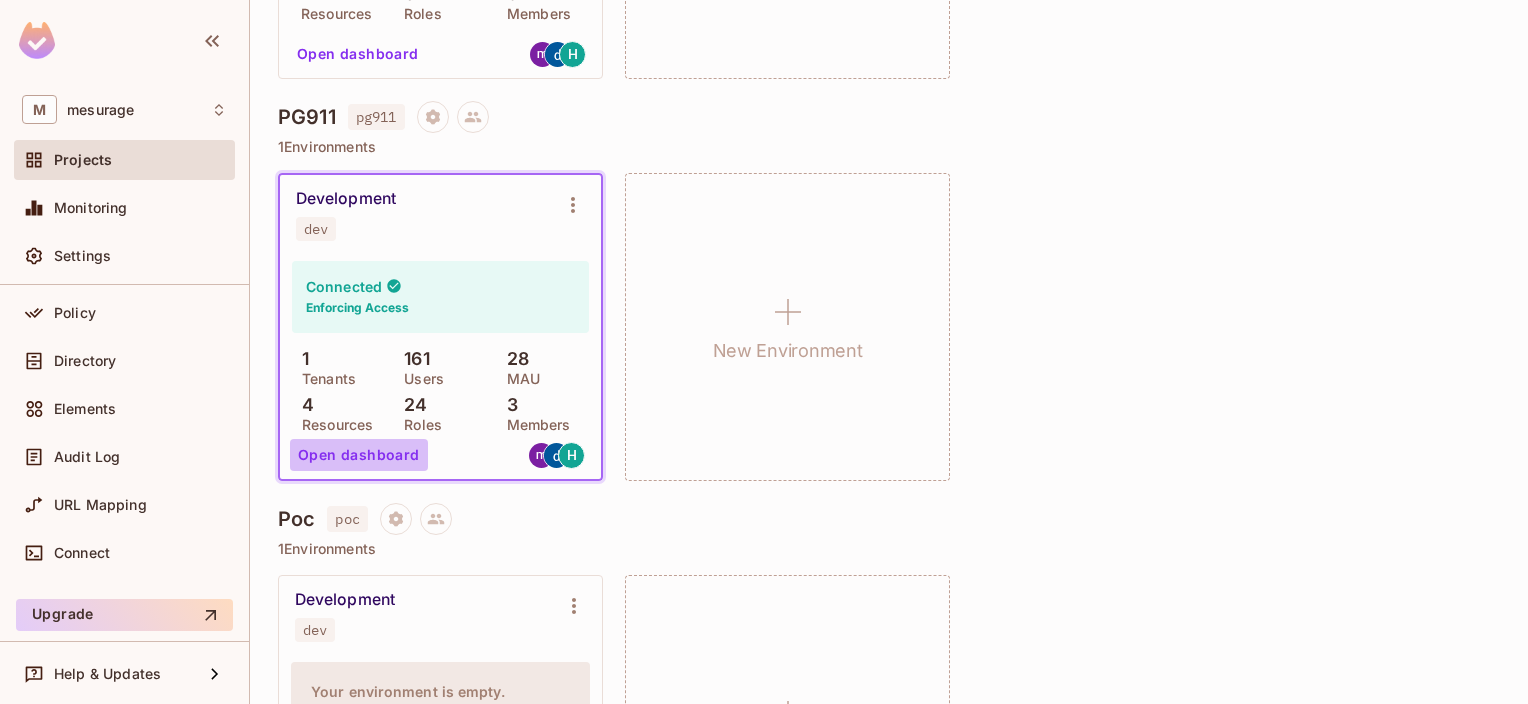 click on "Open dashboard" at bounding box center (359, 455) 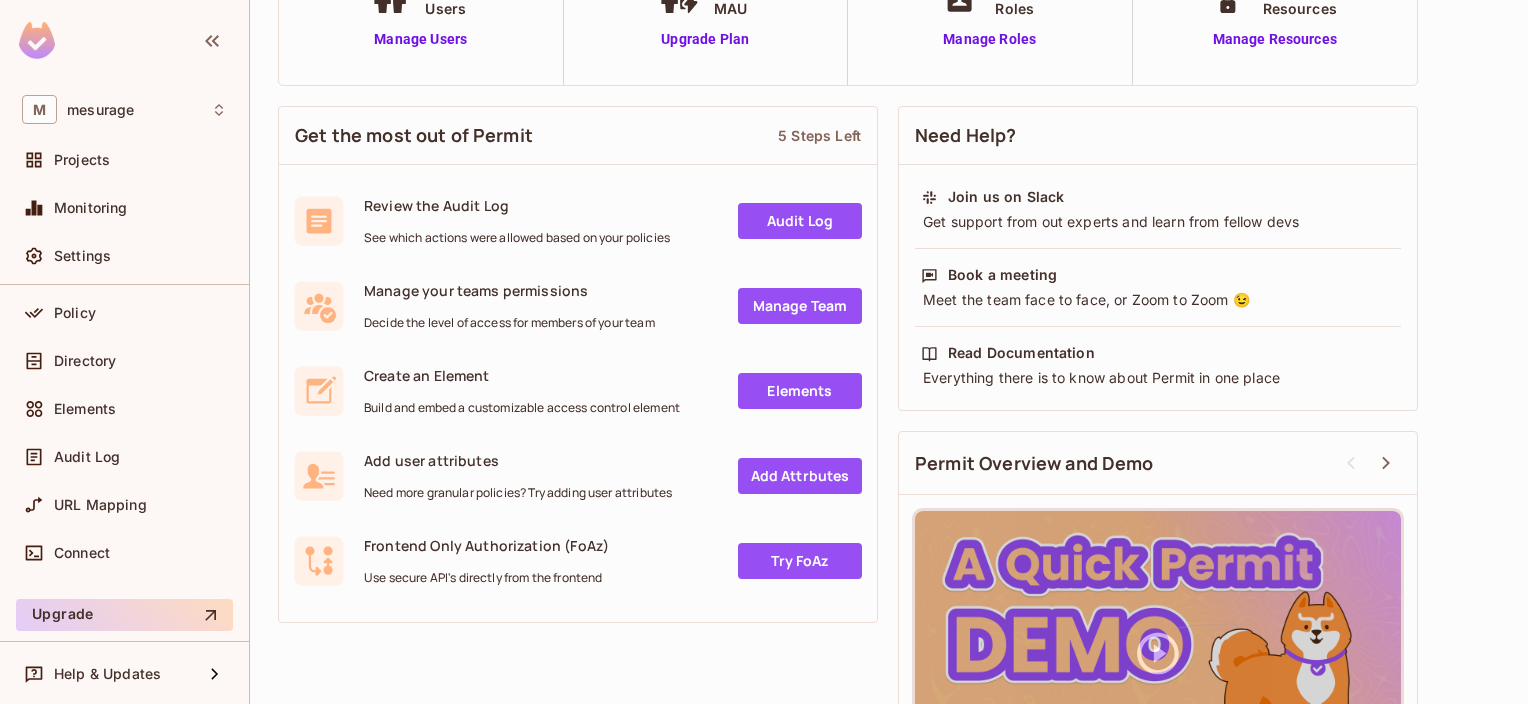 scroll, scrollTop: 0, scrollLeft: 0, axis: both 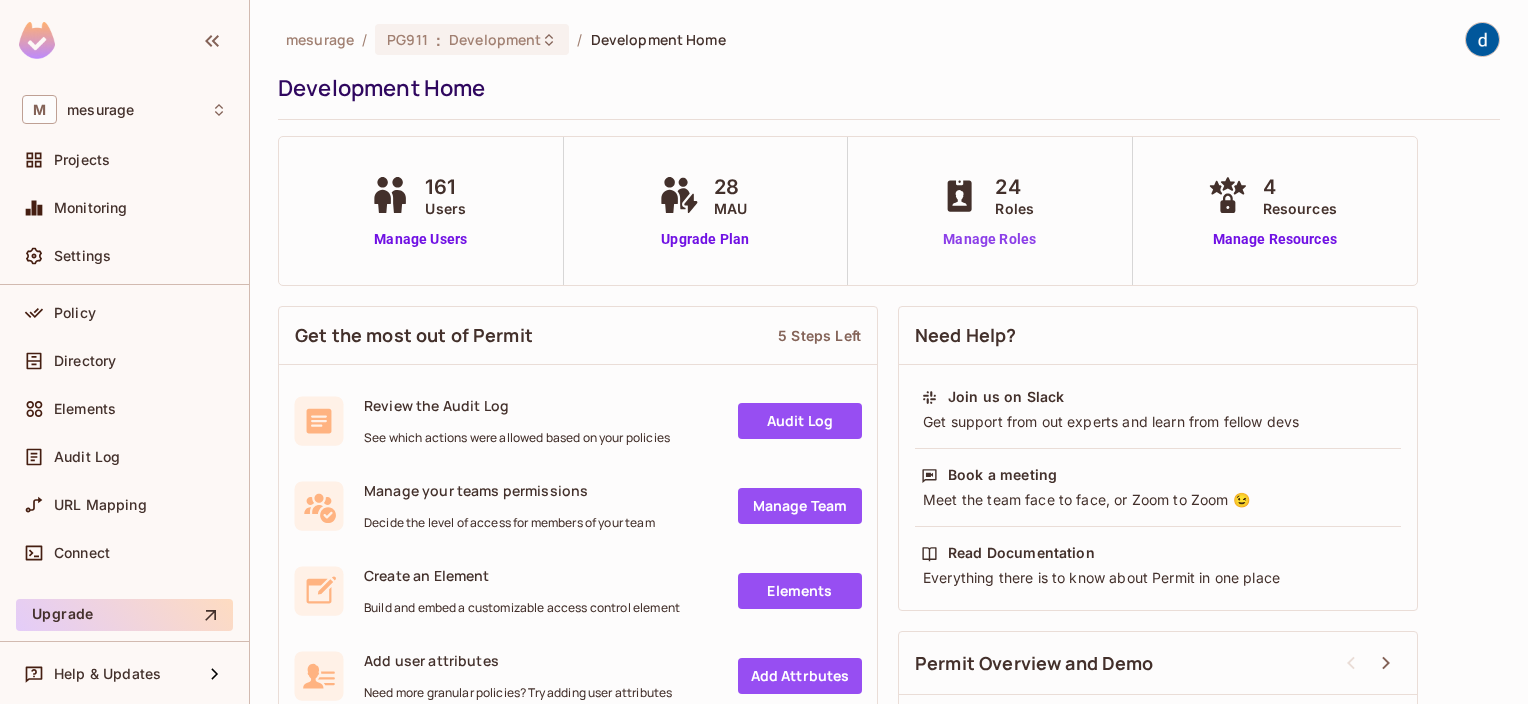 click on "Manage Roles" at bounding box center (989, 239) 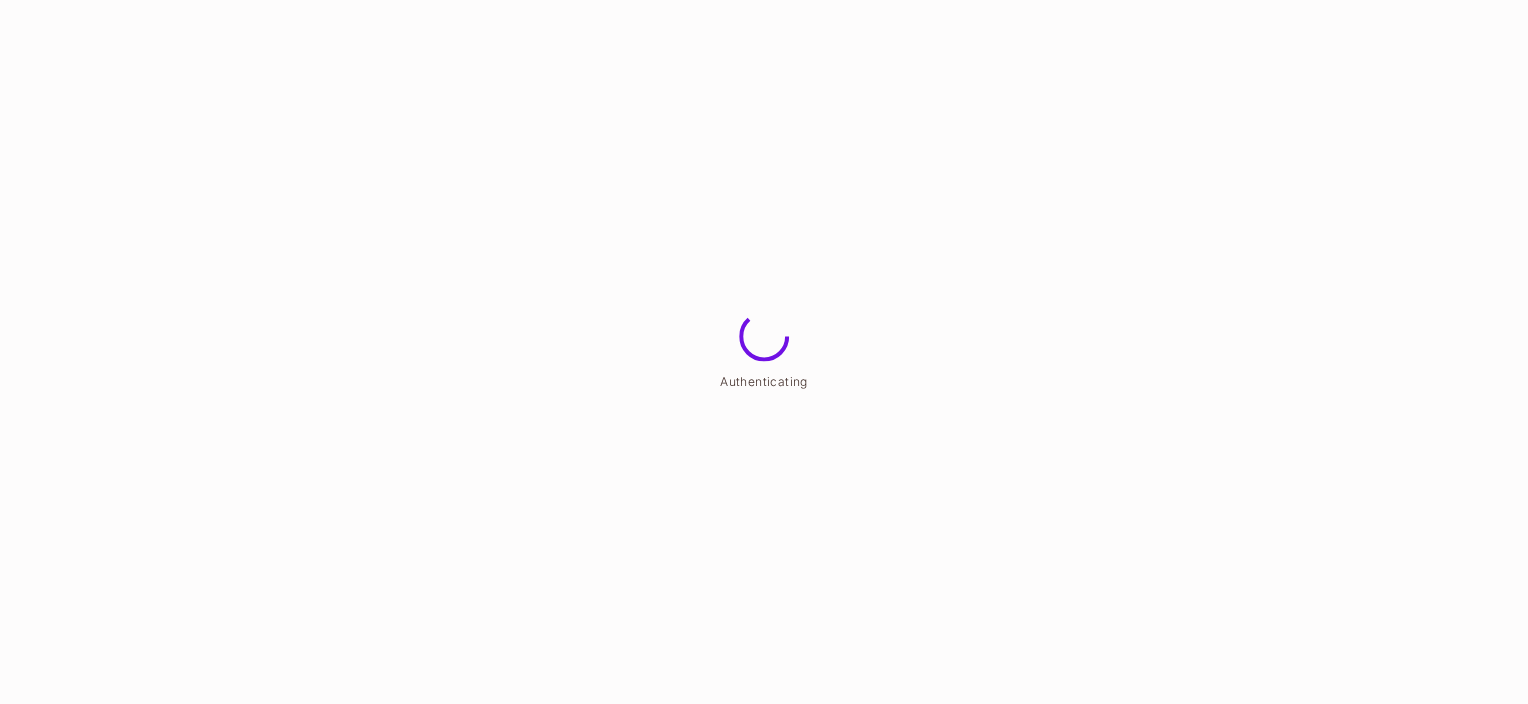 scroll, scrollTop: 0, scrollLeft: 0, axis: both 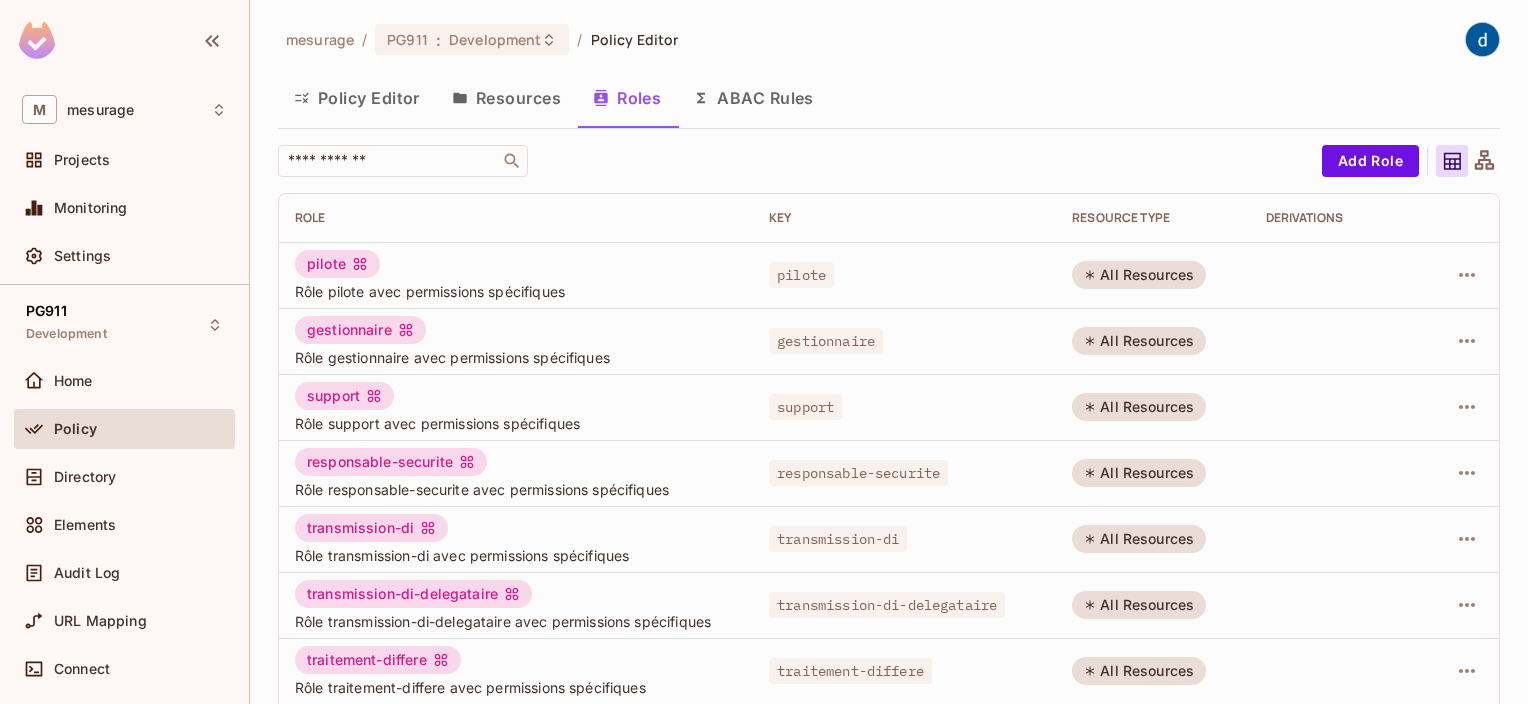 click on "ABAC Rules" at bounding box center [753, 98] 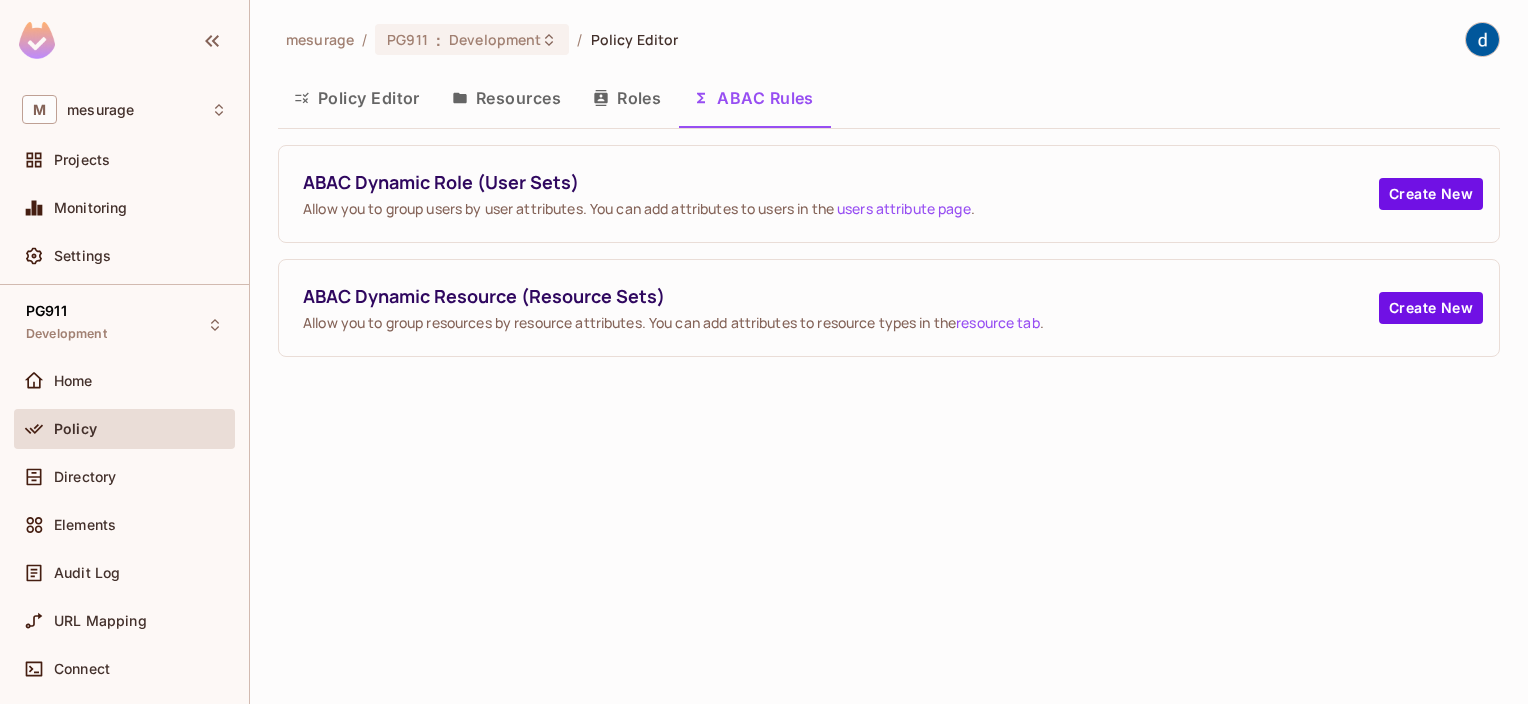 click on "Resources" at bounding box center [506, 98] 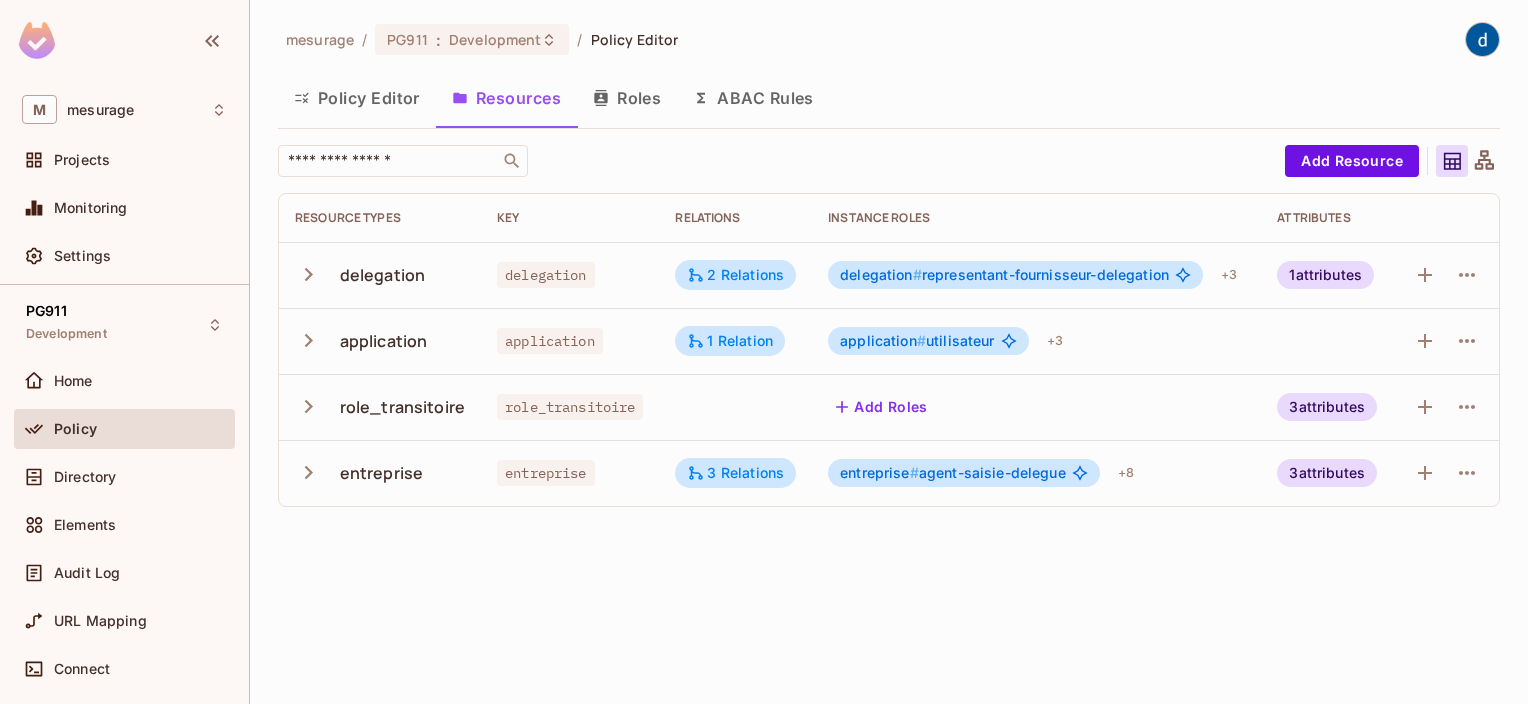 click on "Policy Editor" at bounding box center (357, 98) 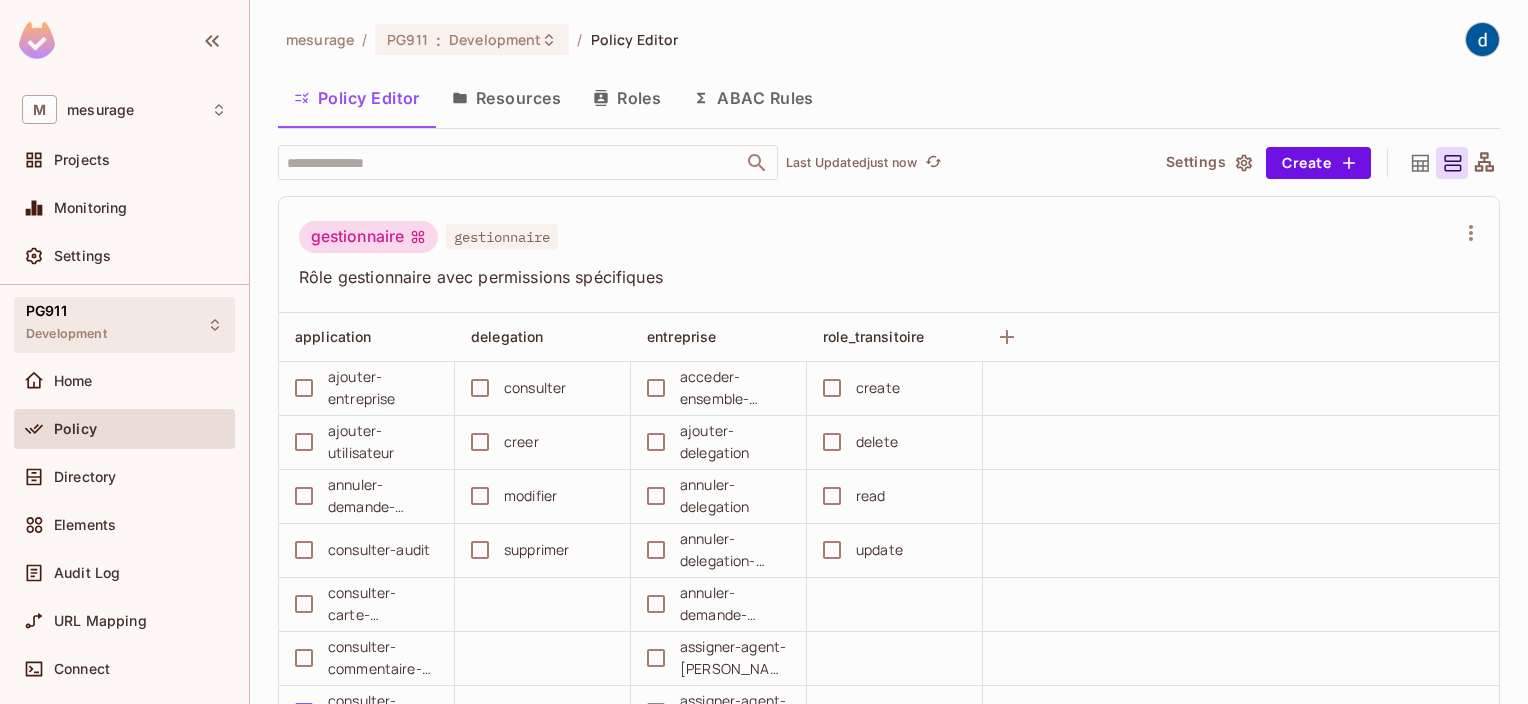 click on "PG911" at bounding box center [46, 311] 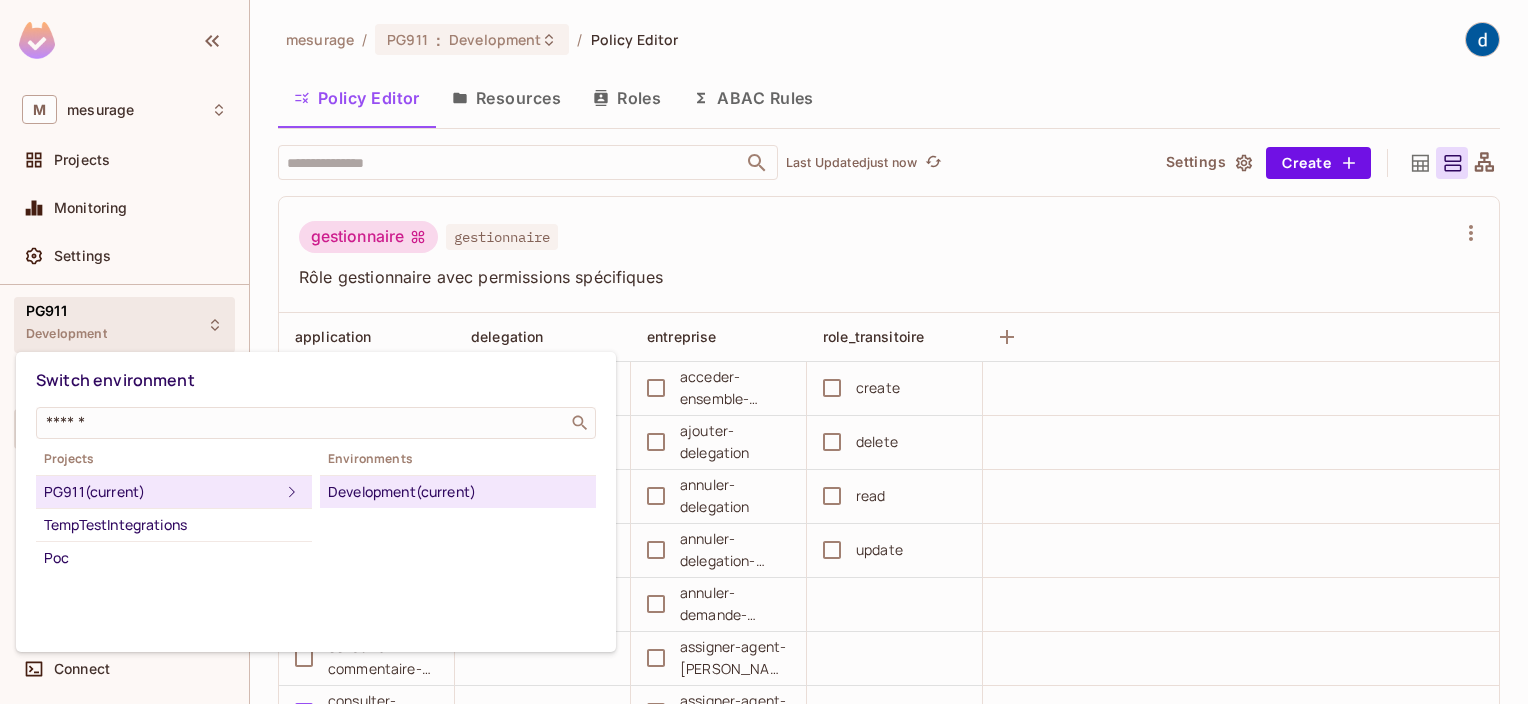 click at bounding box center [764, 352] 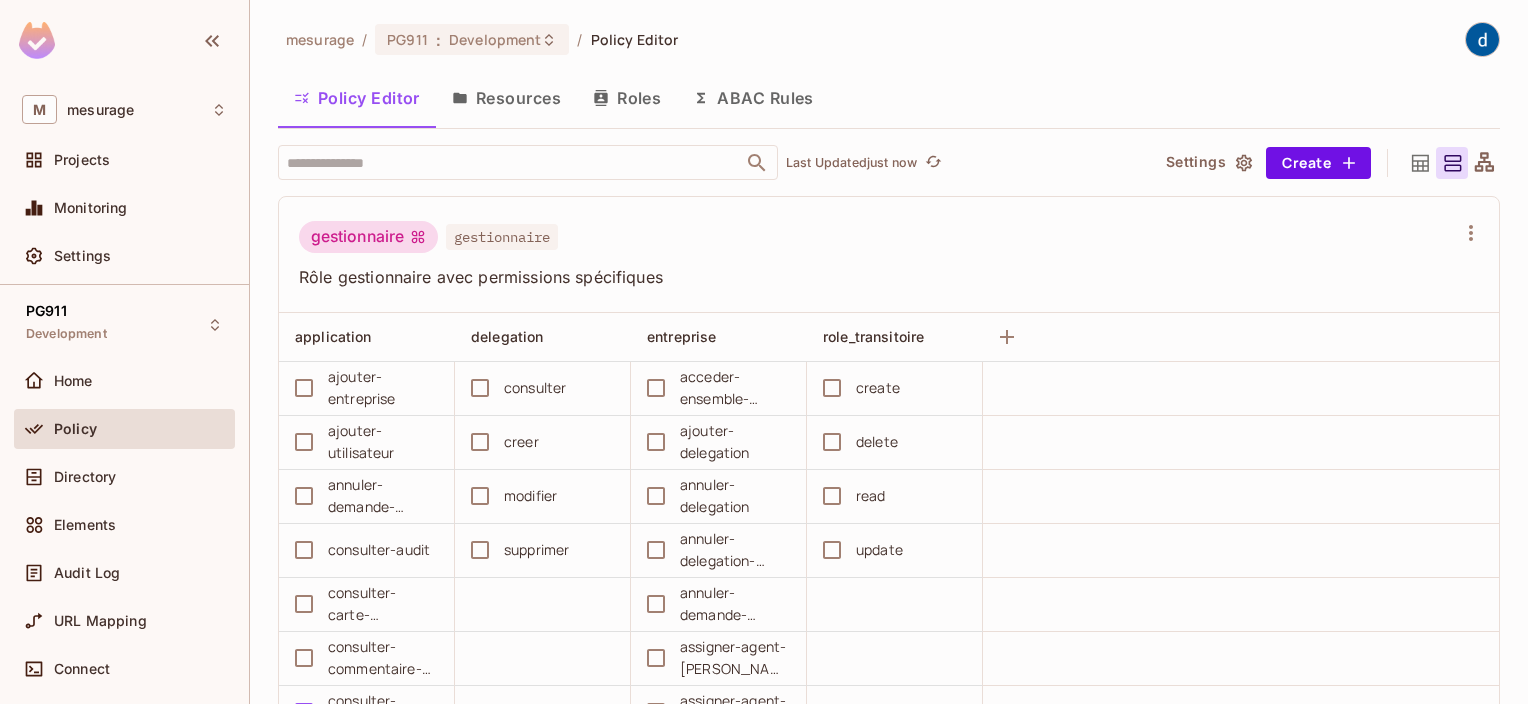click on "Rôle gestionnaire avec permissions spécifiques" at bounding box center [877, 277] 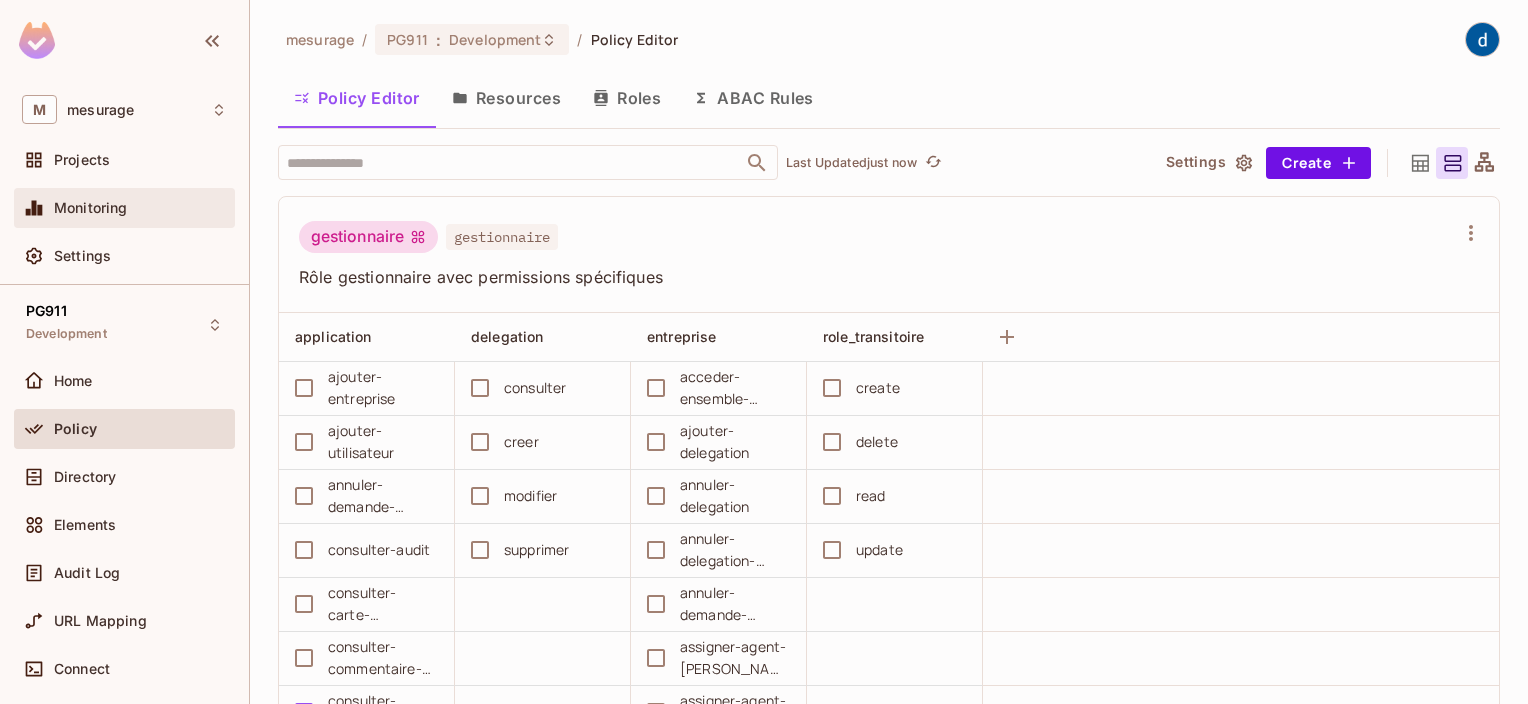 click on "Monitoring" at bounding box center (91, 208) 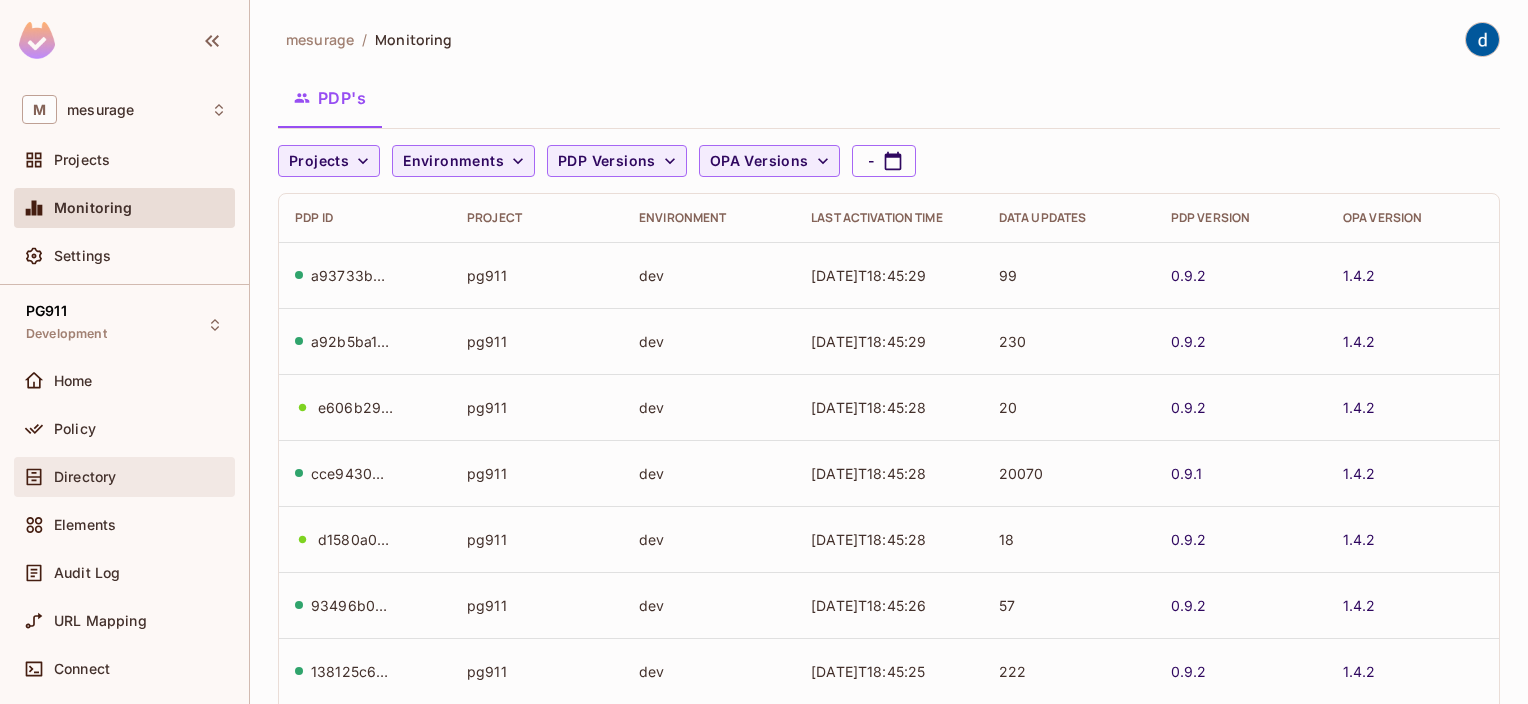 click on "Directory" at bounding box center [85, 477] 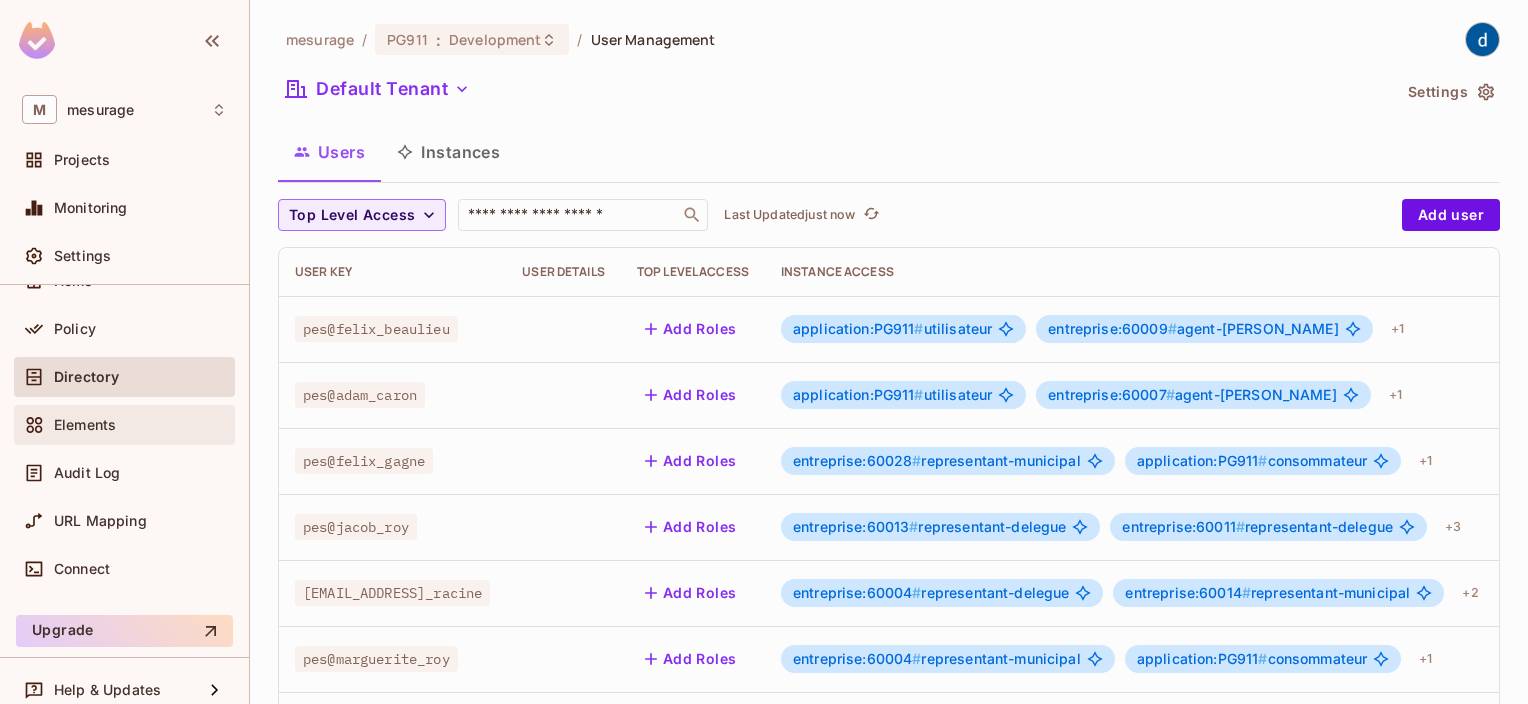 scroll, scrollTop: 116, scrollLeft: 0, axis: vertical 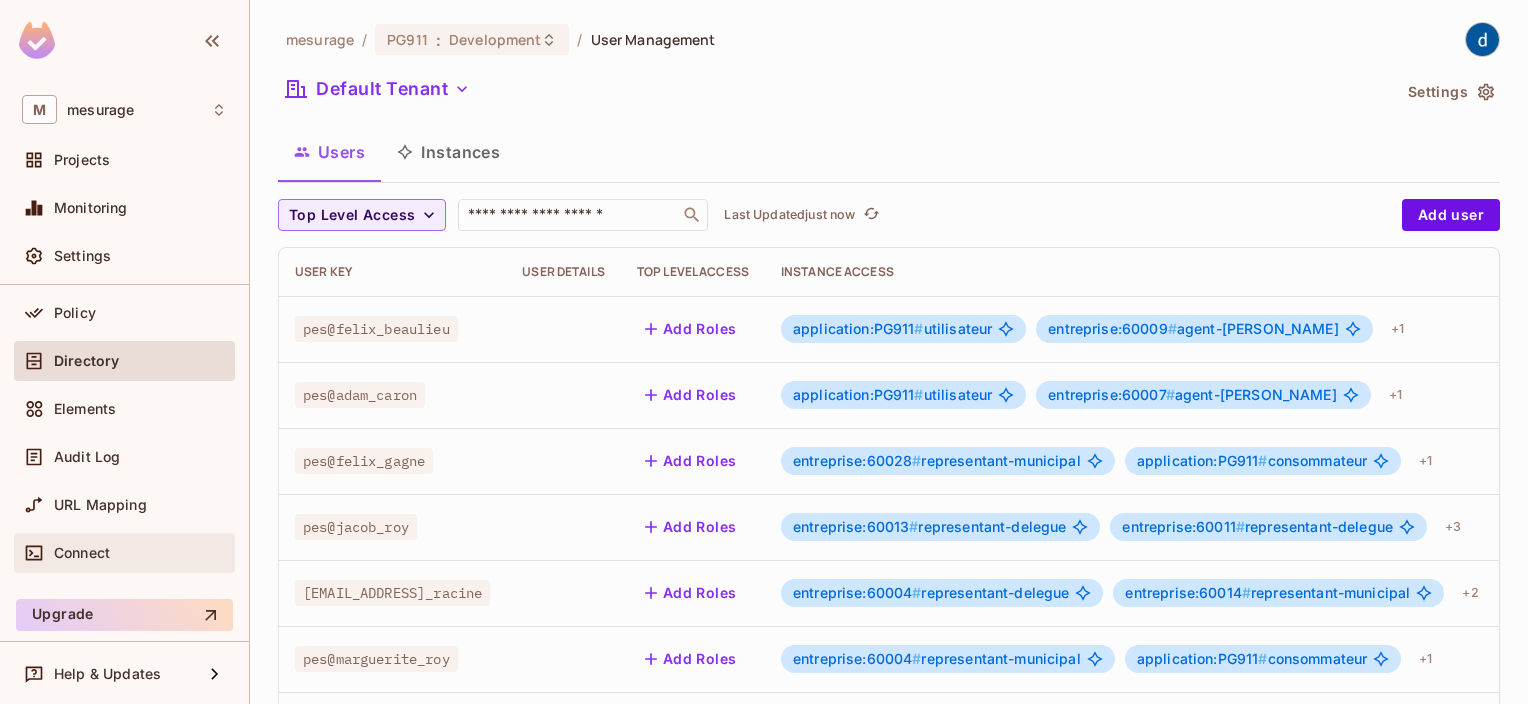 click on "Connect" at bounding box center [82, 553] 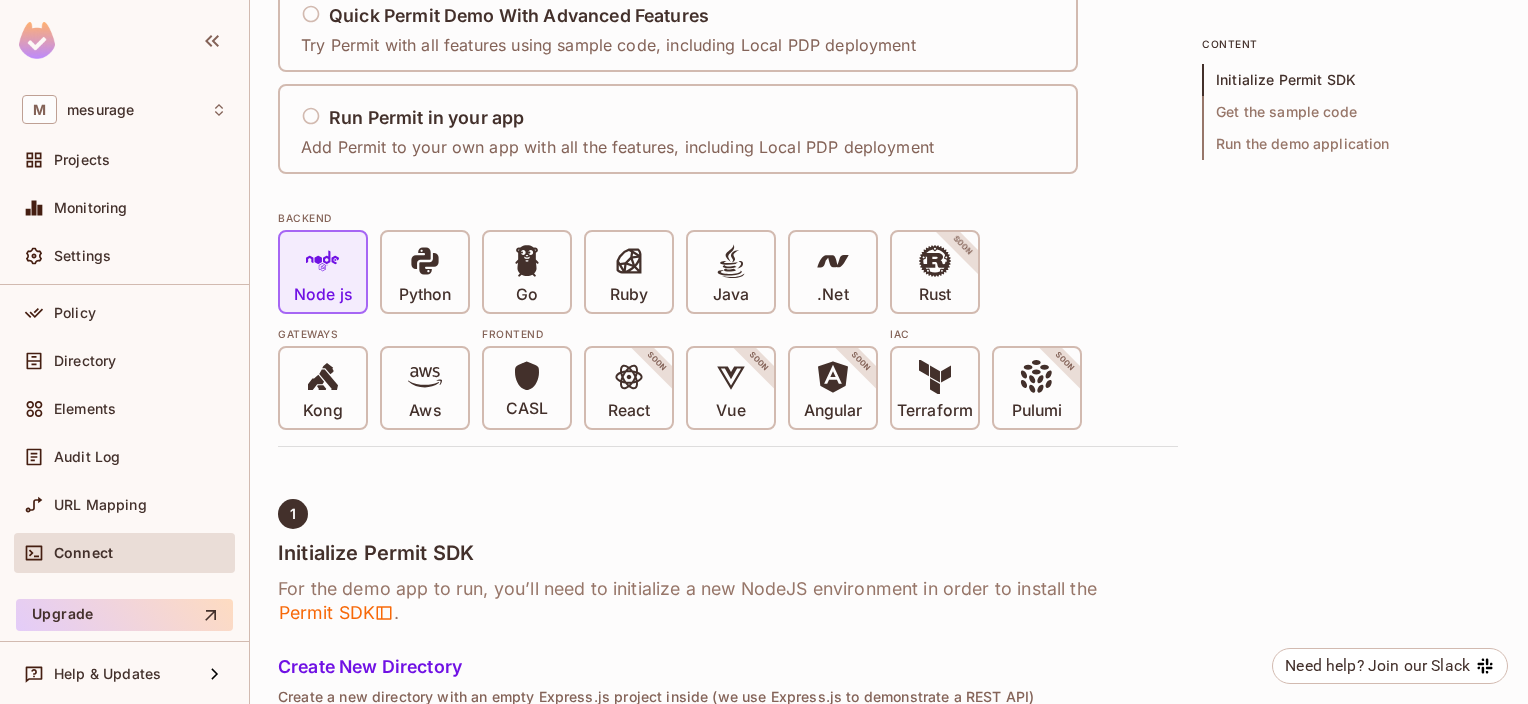 scroll, scrollTop: 0, scrollLeft: 0, axis: both 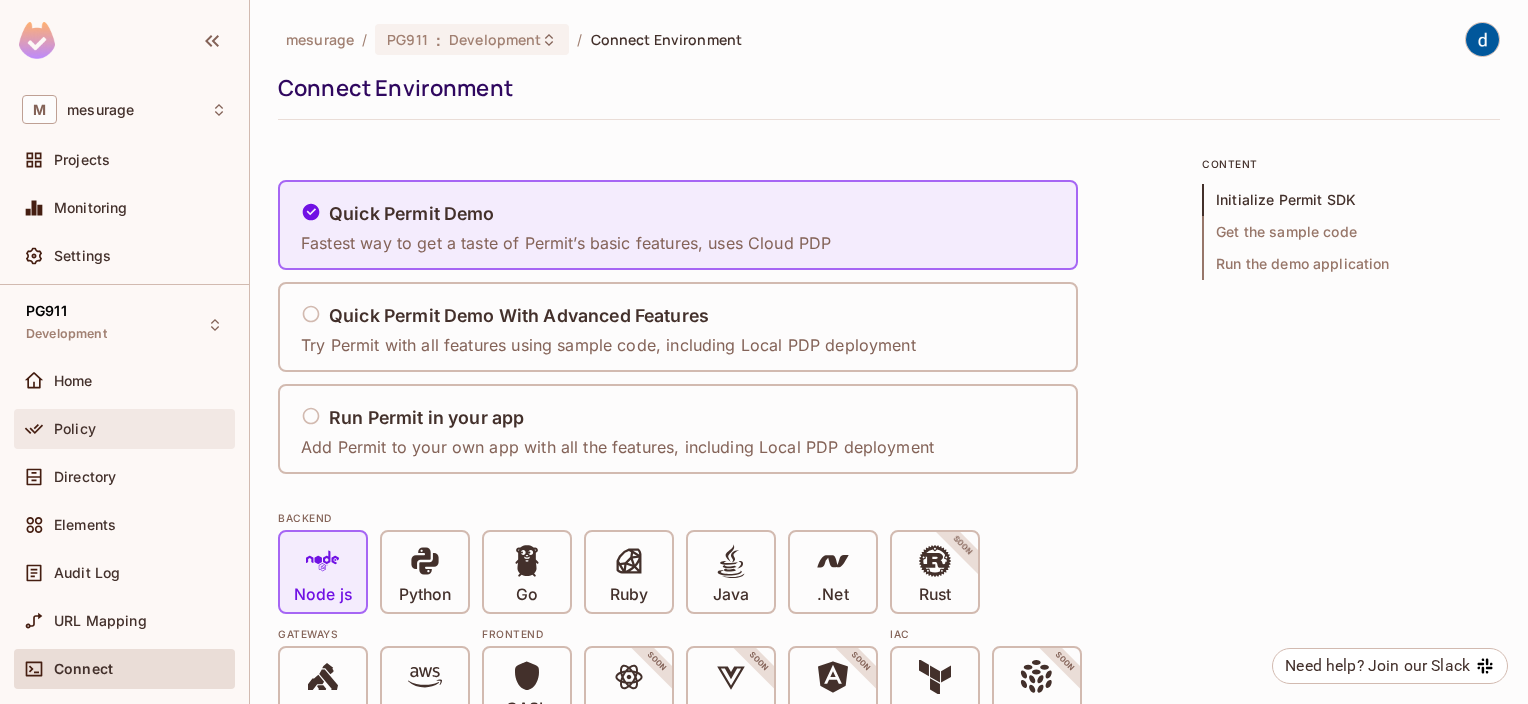click on "Policy" at bounding box center [75, 429] 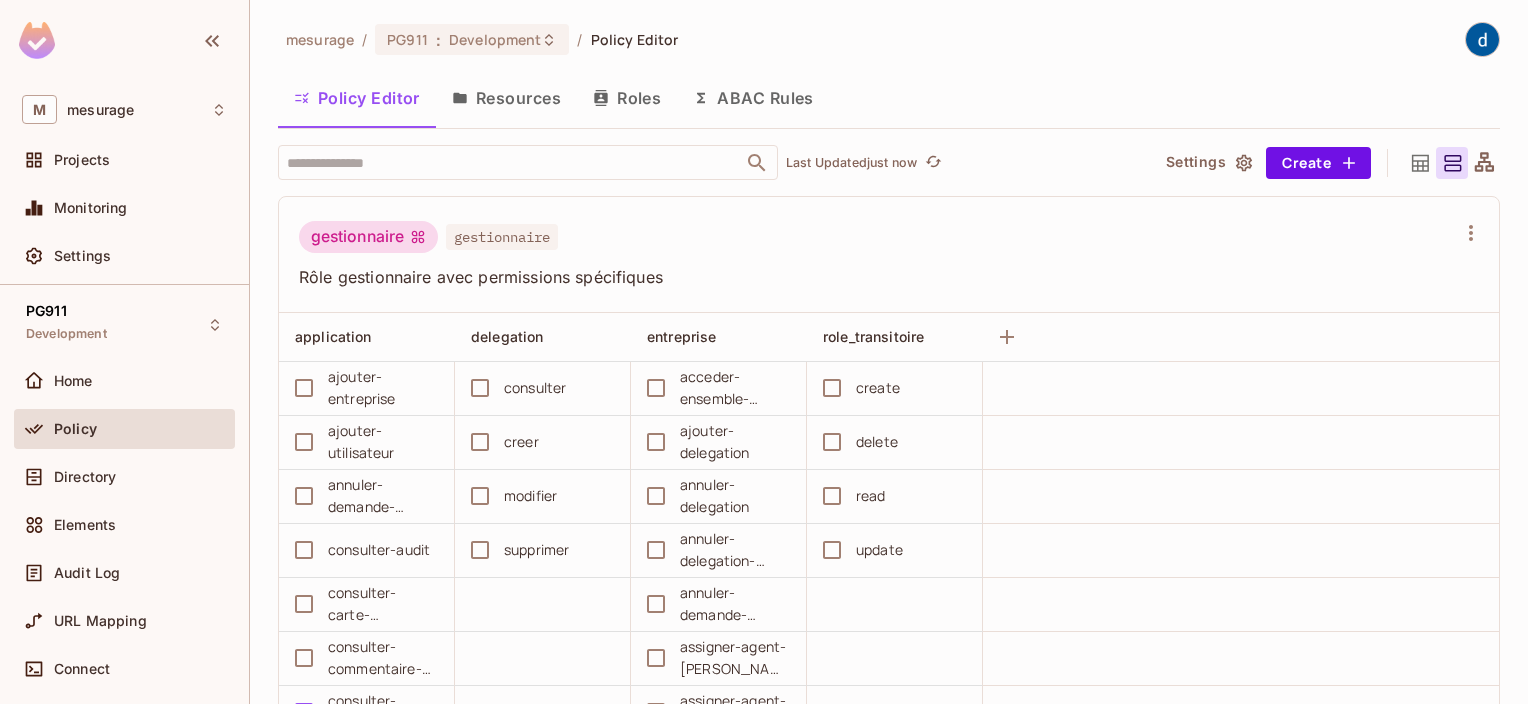click on "gestionnaire" at bounding box center (502, 237) 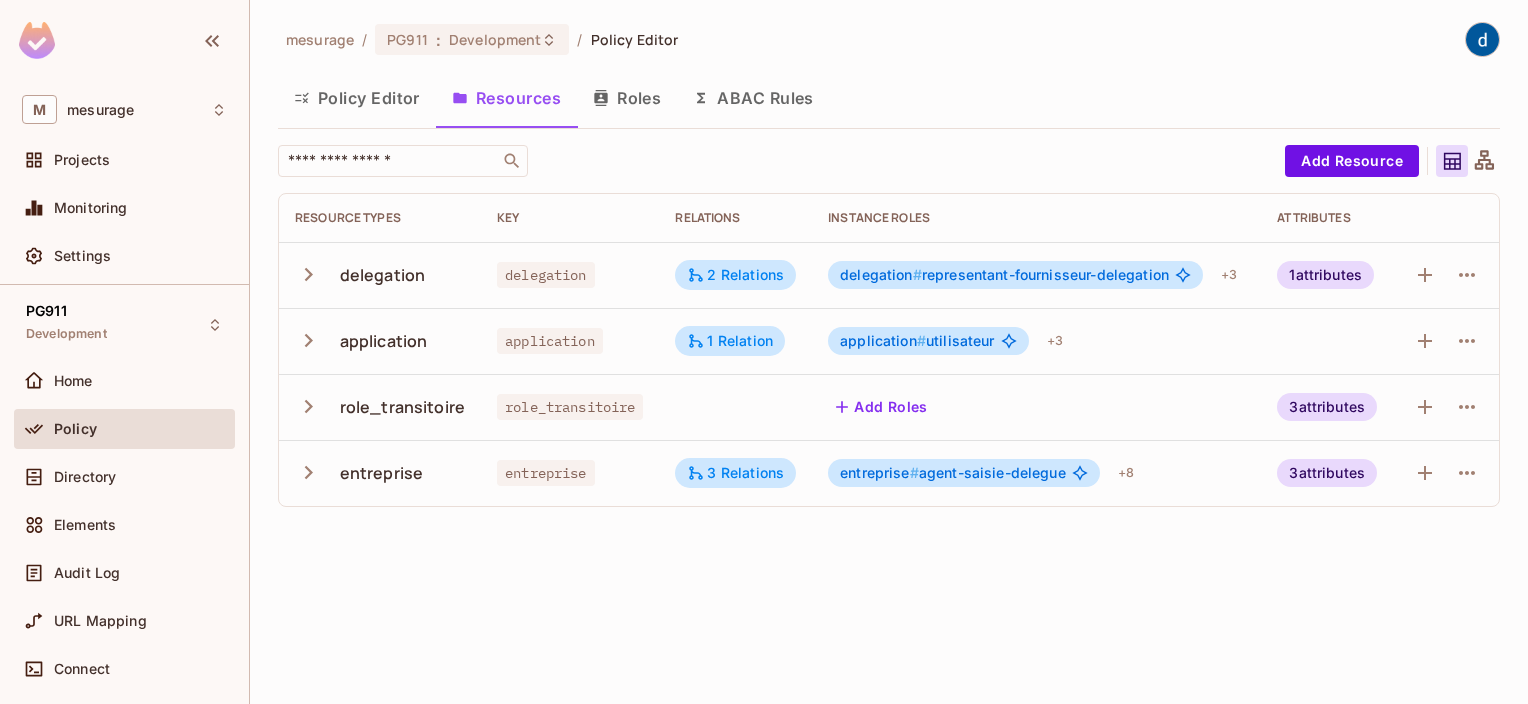 click on "Roles" at bounding box center [627, 98] 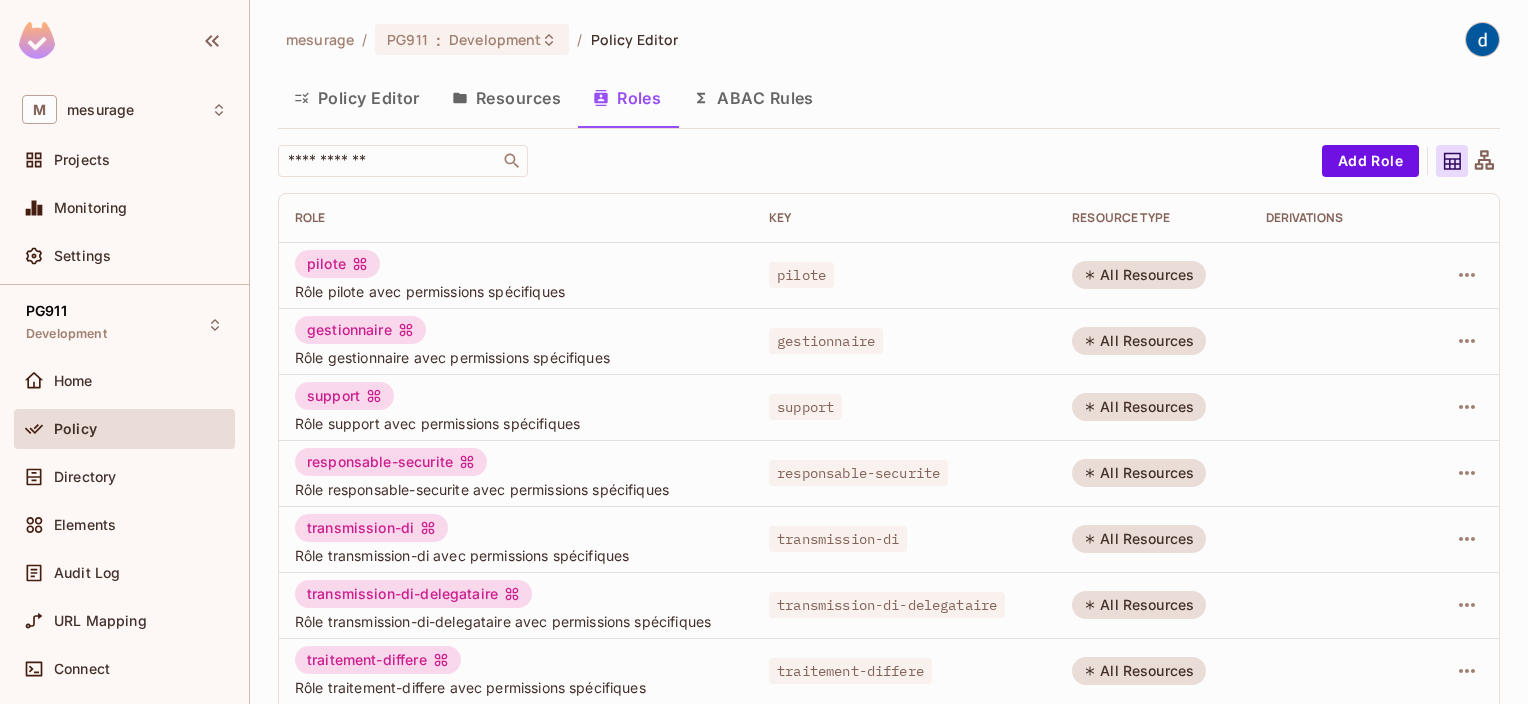 click on "Policy Editor" at bounding box center (357, 98) 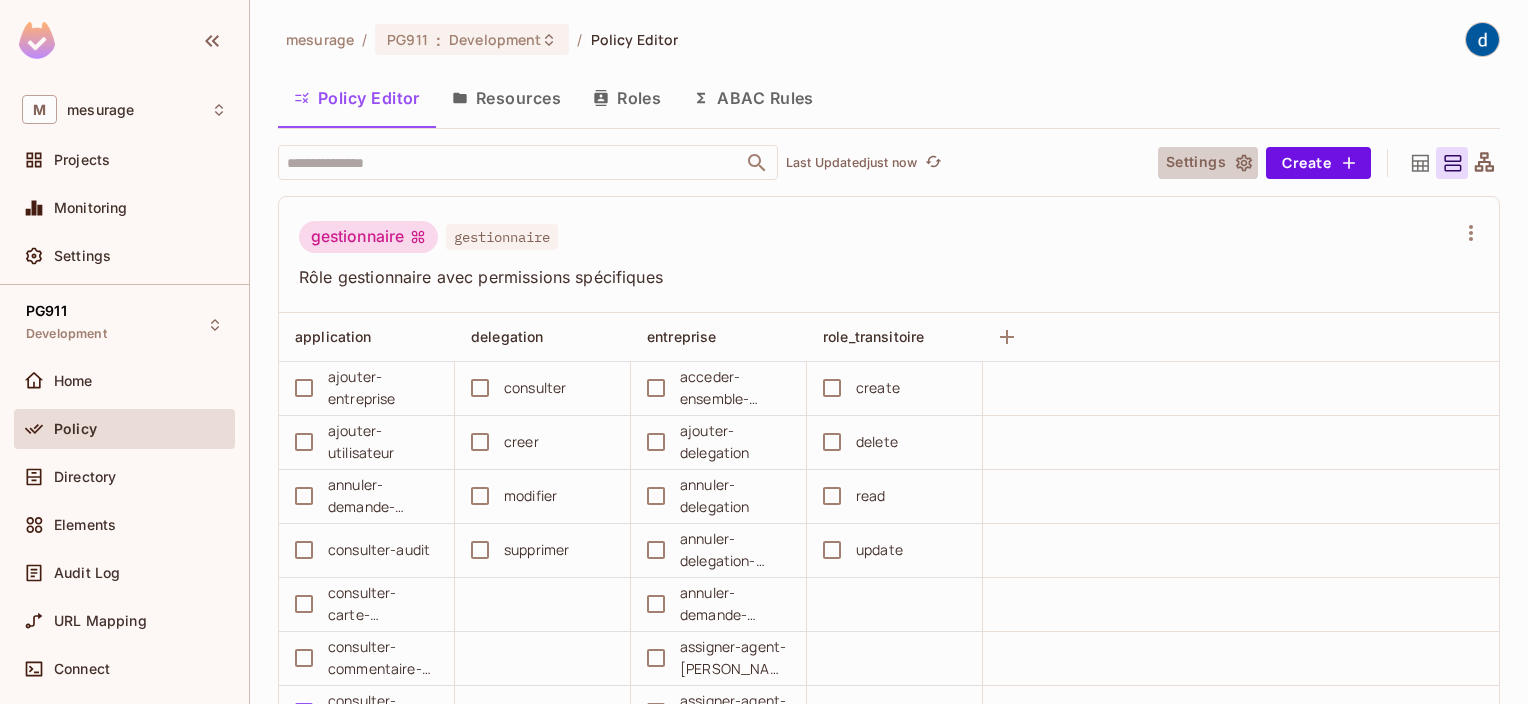 click on "Settings" at bounding box center (1208, 163) 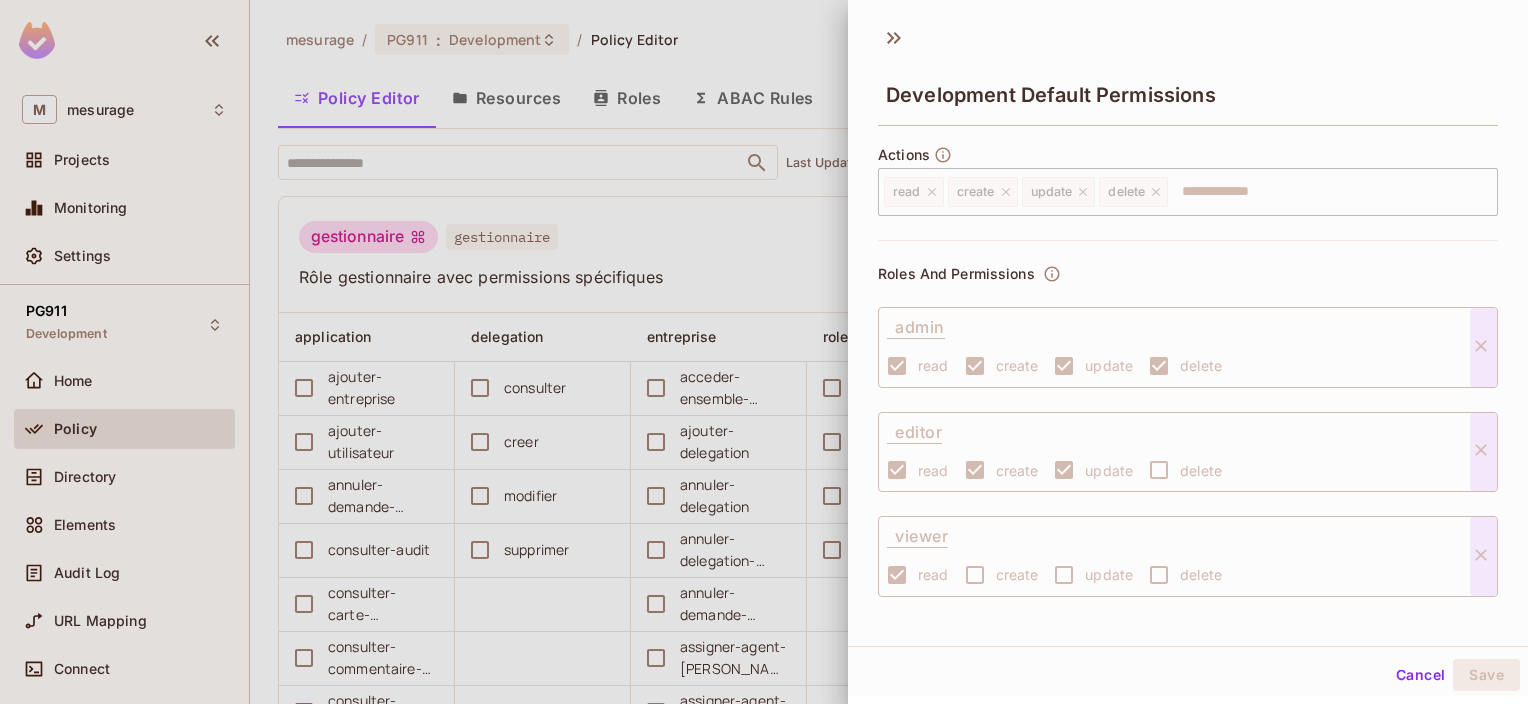 click at bounding box center [764, 352] 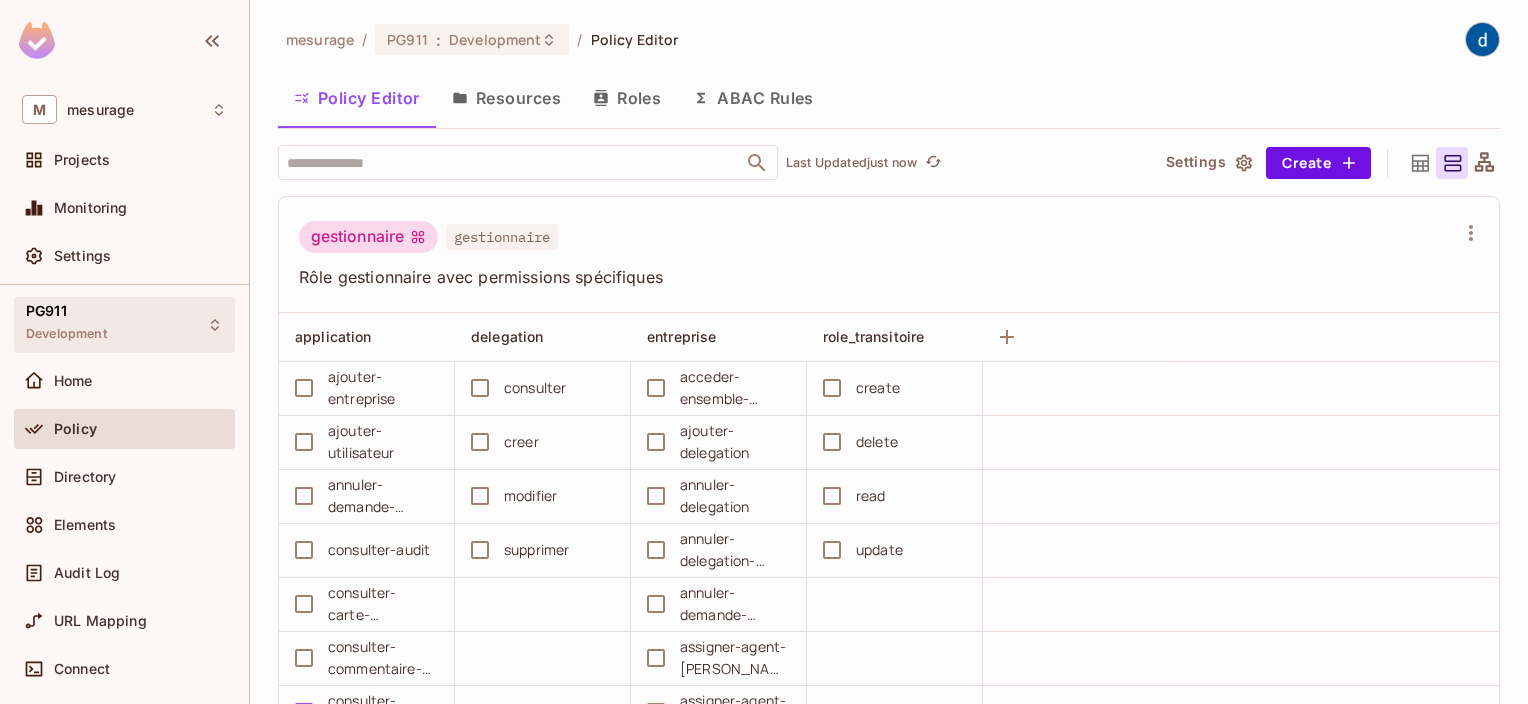 scroll, scrollTop: 400, scrollLeft: 0, axis: vertical 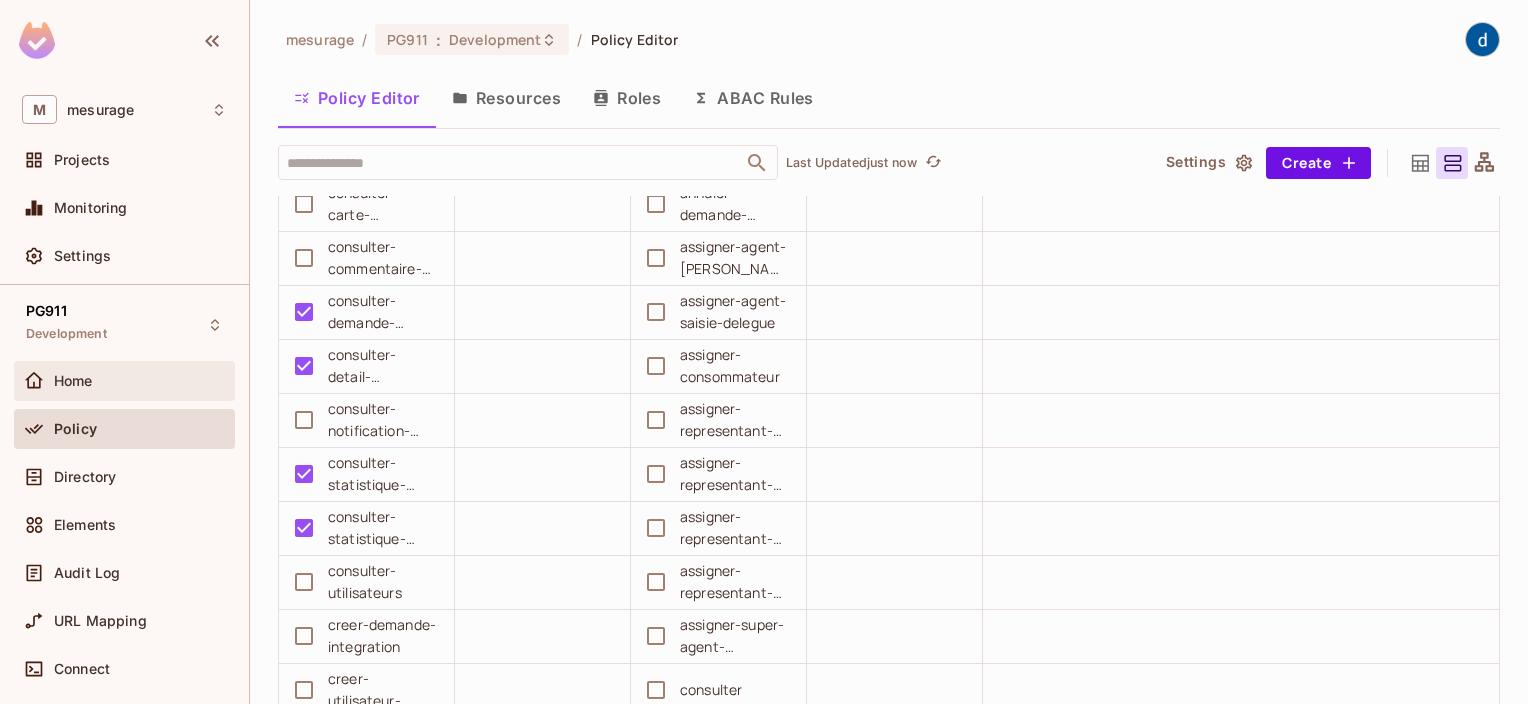 click on "Home" at bounding box center [73, 381] 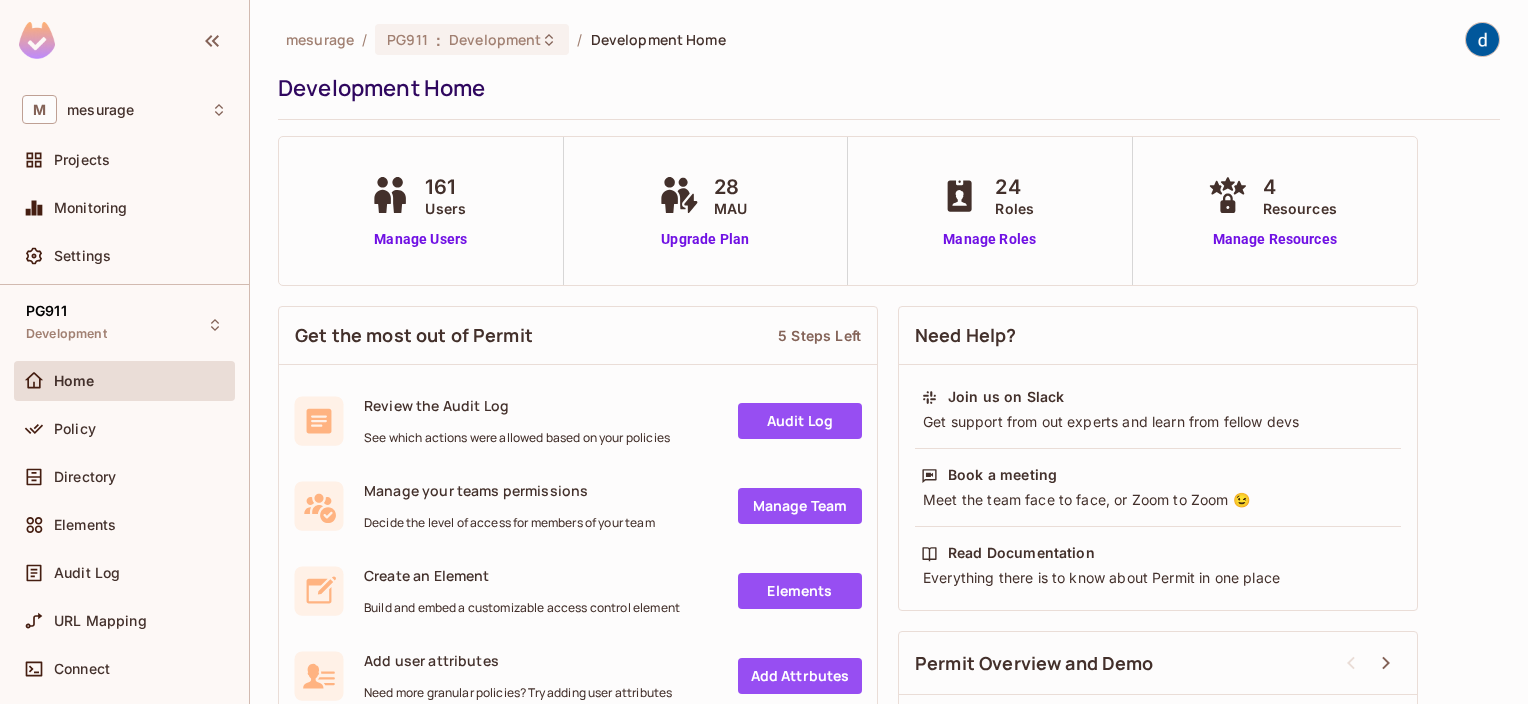 click at bounding box center [1482, 39] 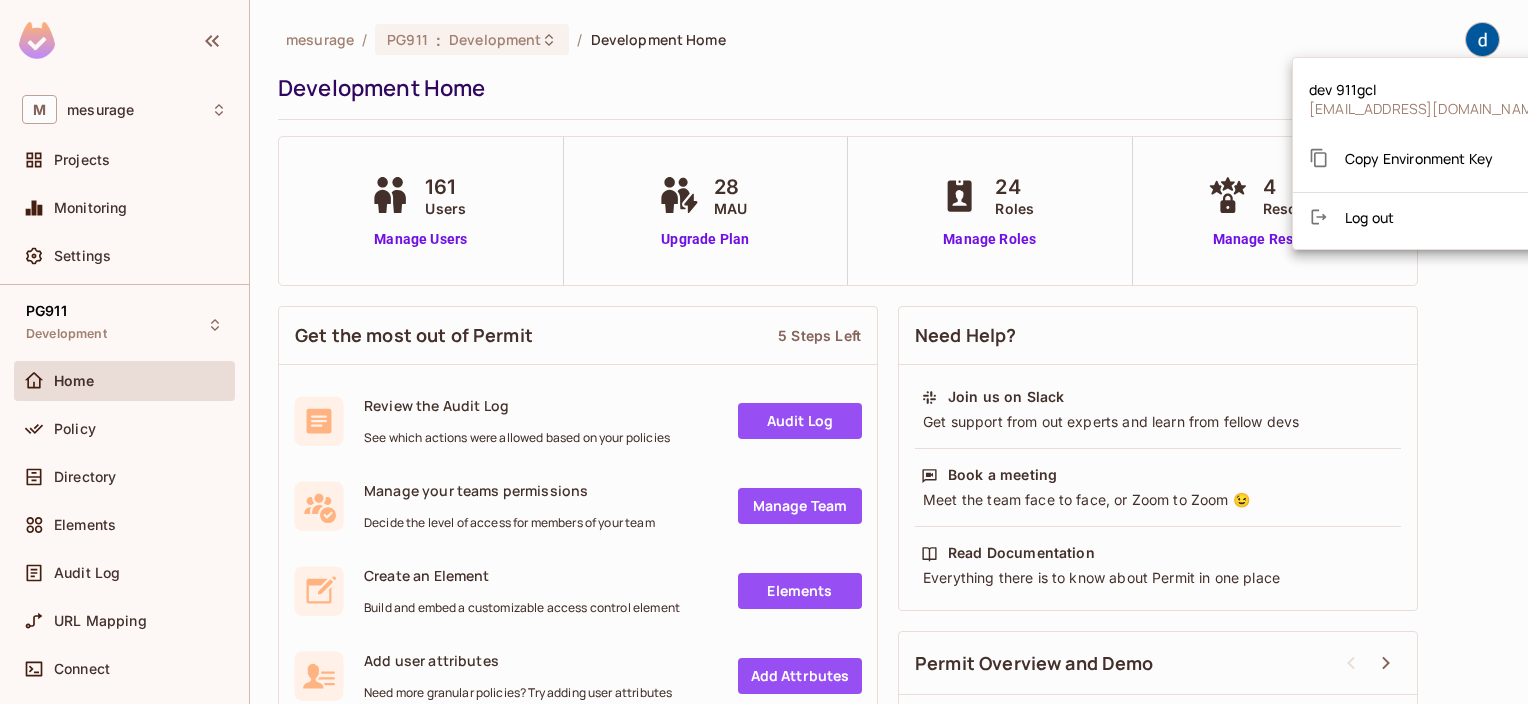 click at bounding box center [764, 352] 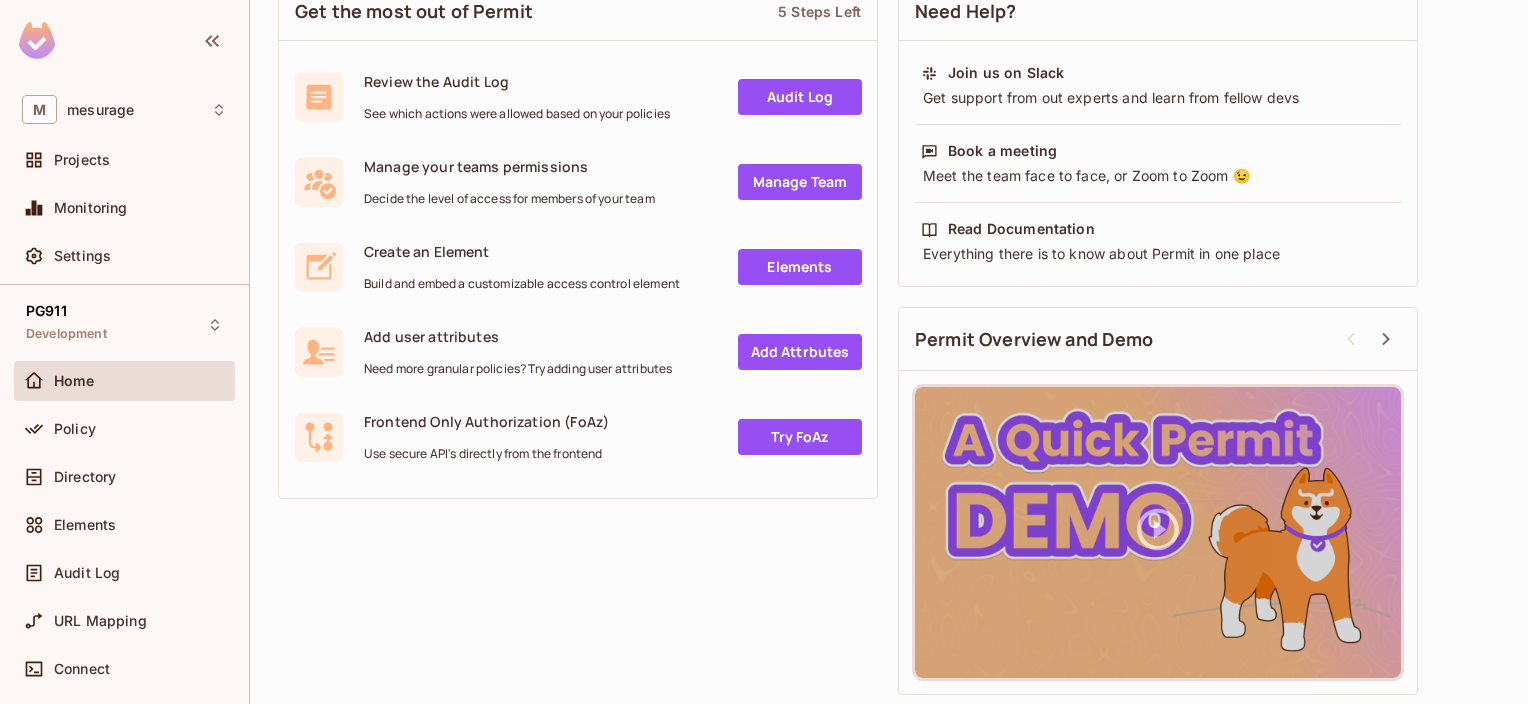 scroll, scrollTop: 24, scrollLeft: 0, axis: vertical 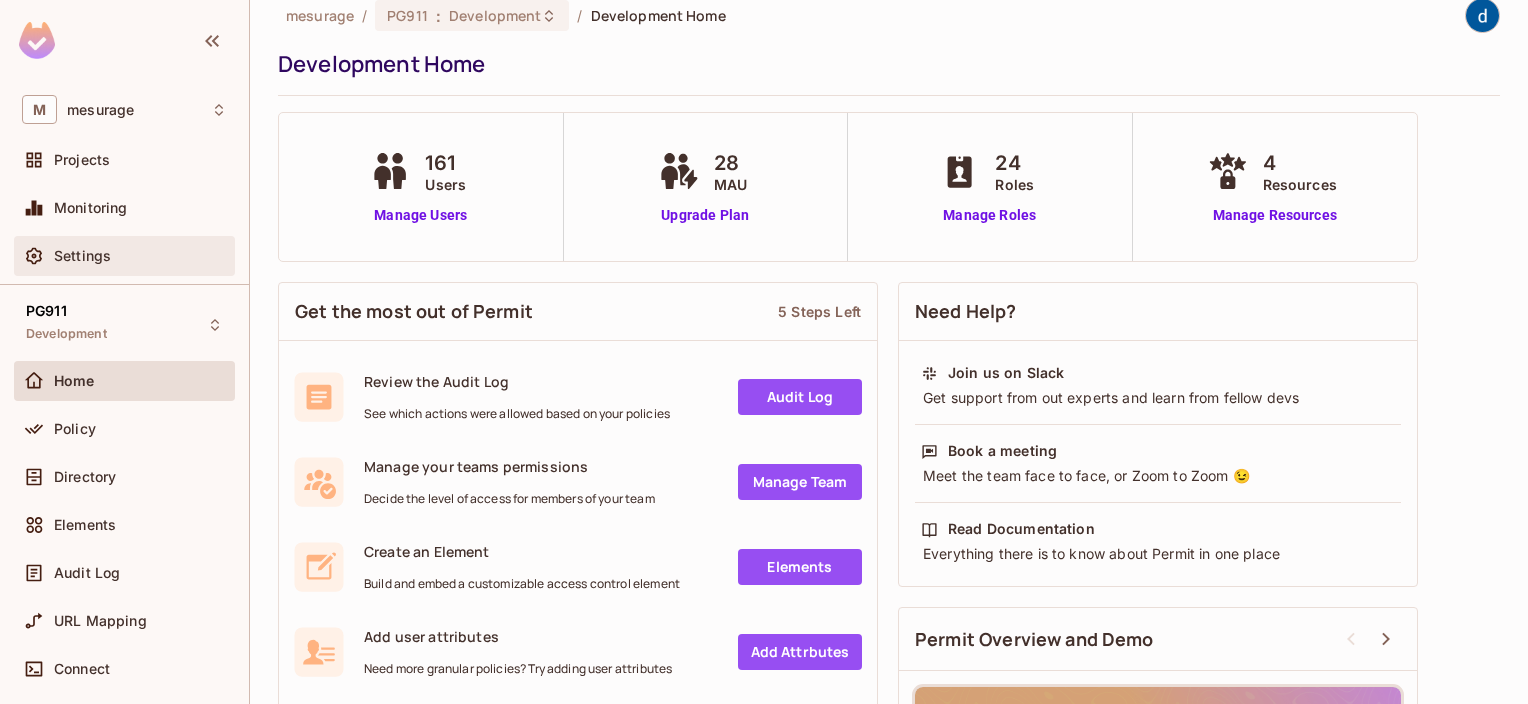 click on "Settings" at bounding box center (82, 256) 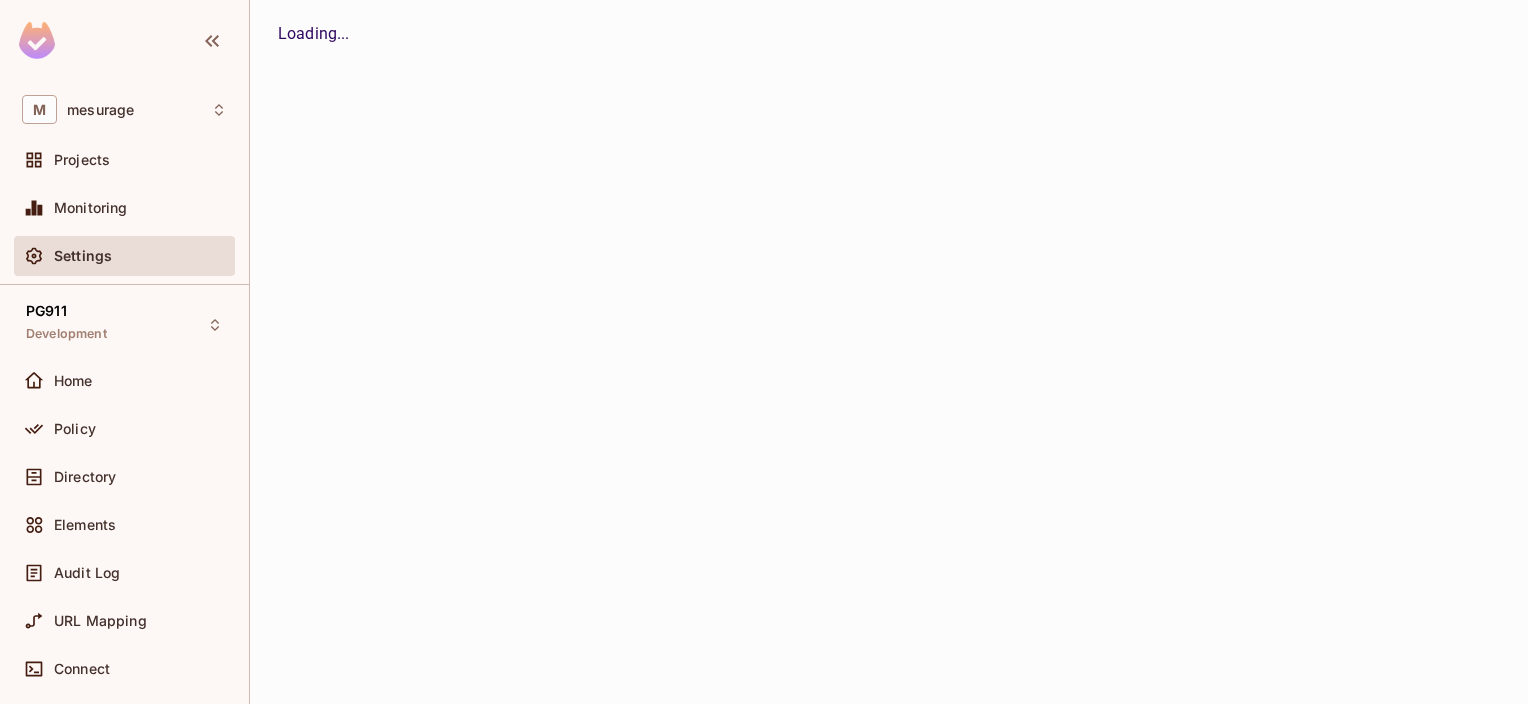 scroll, scrollTop: 0, scrollLeft: 0, axis: both 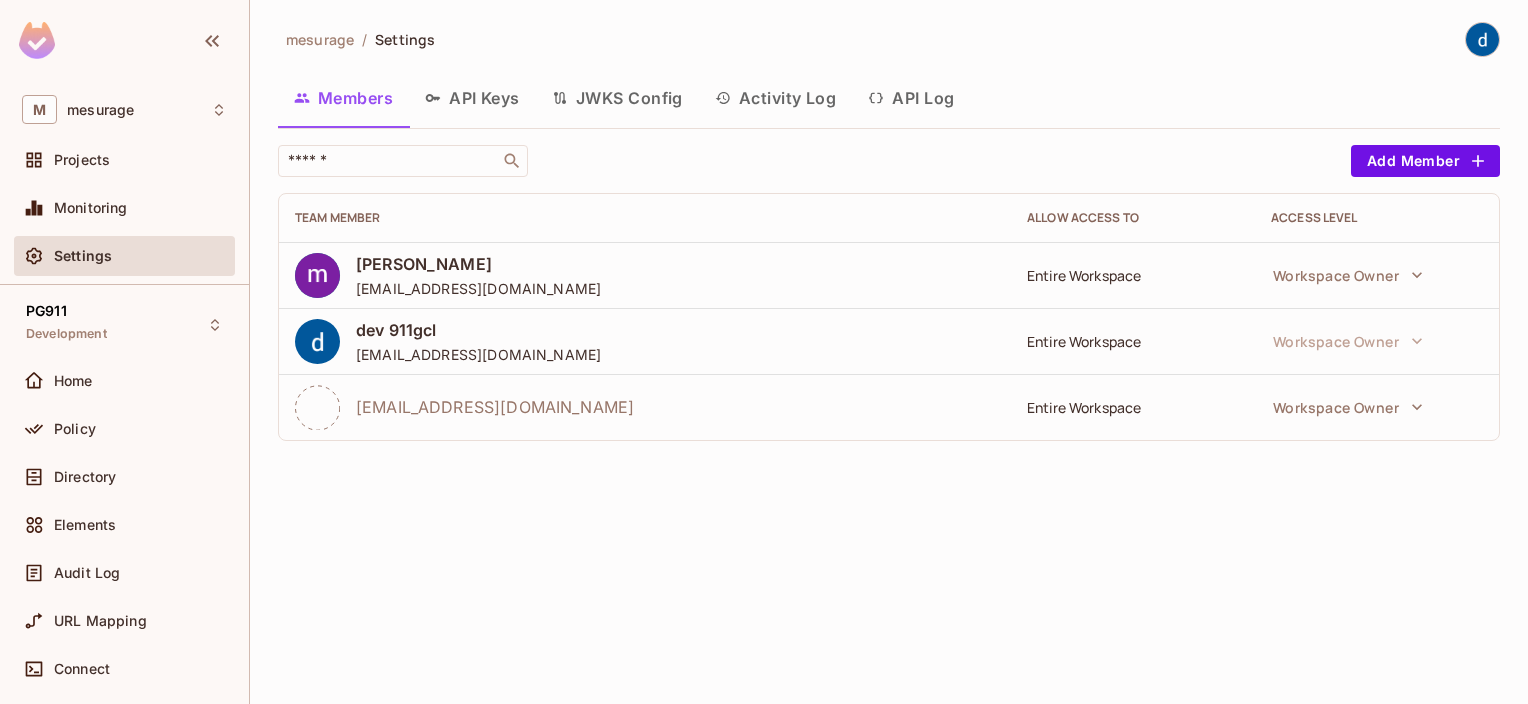 click on "[EMAIL_ADDRESS][DOMAIN_NAME]" at bounding box center [495, 407] 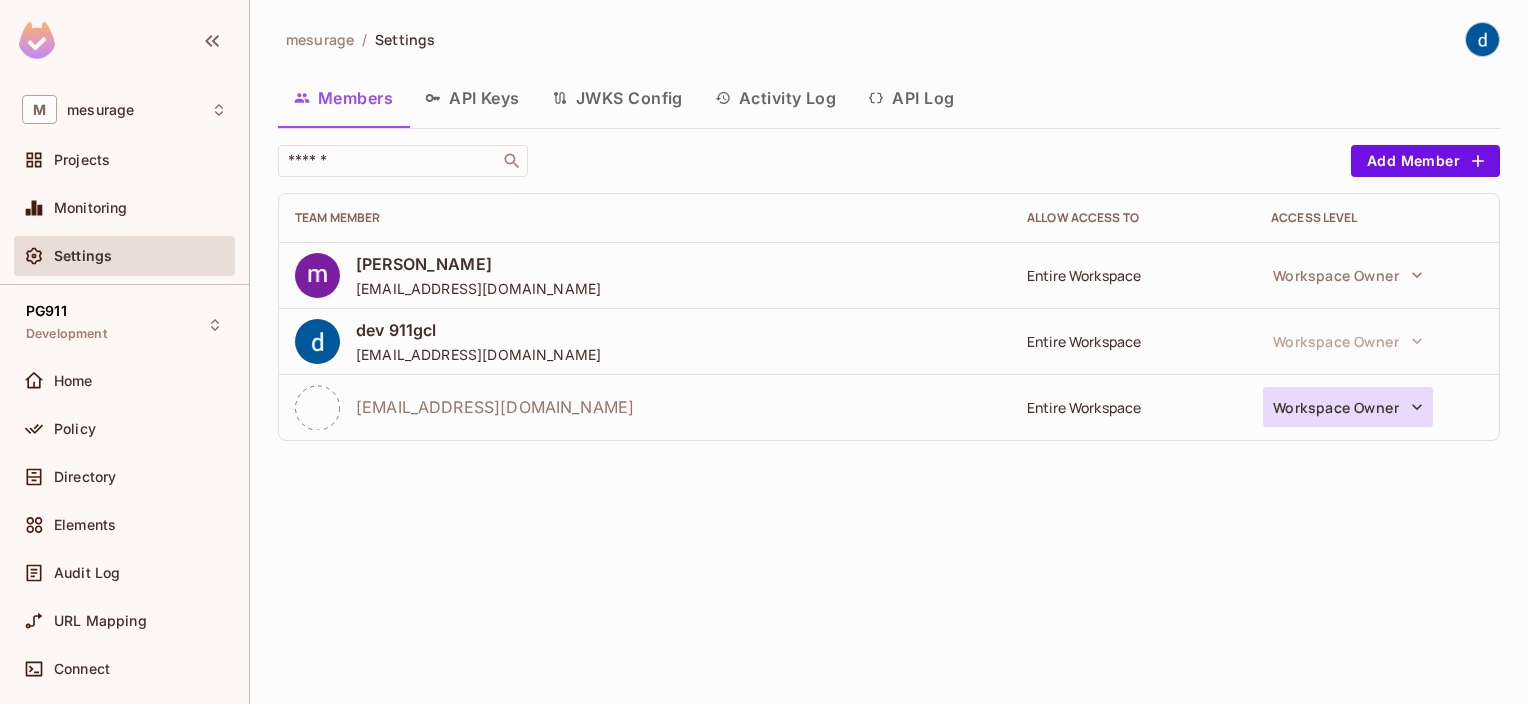 click 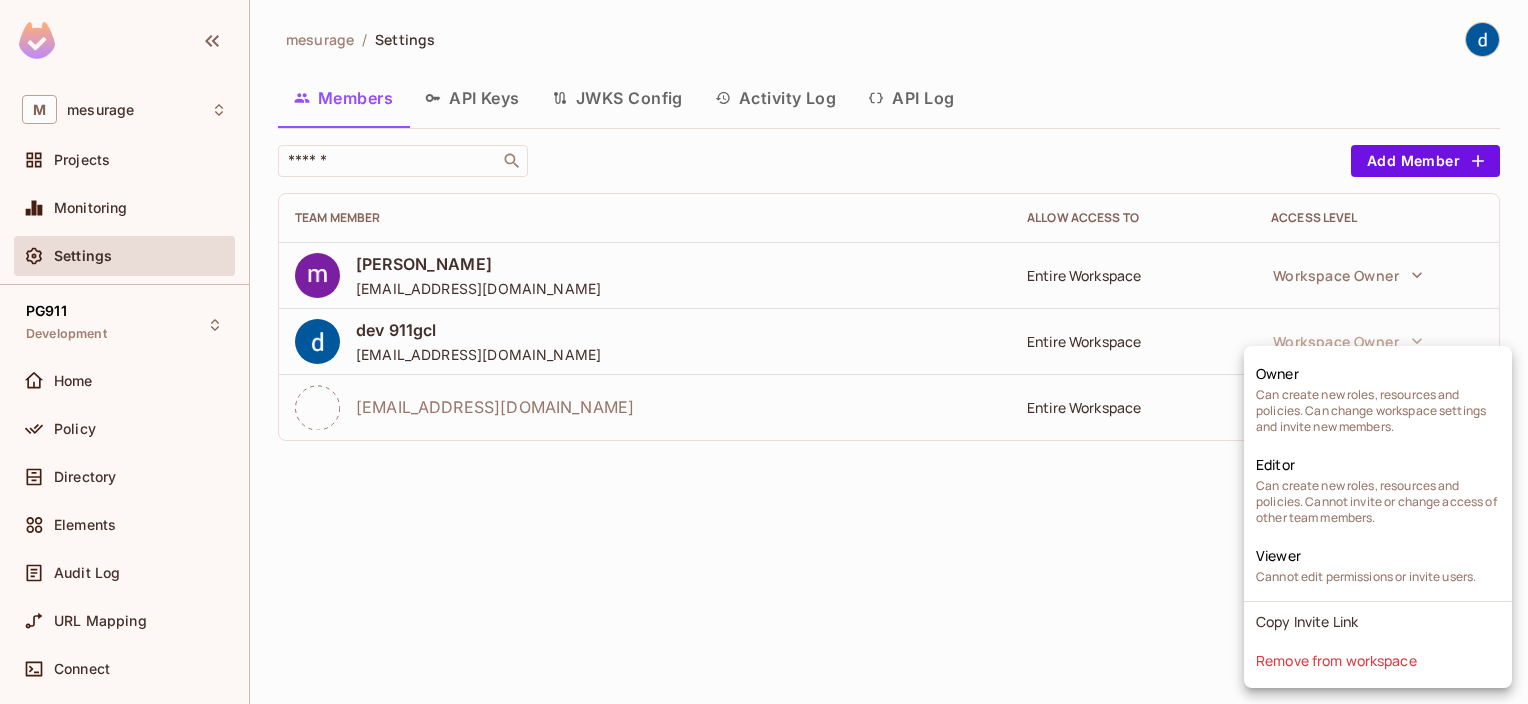 click at bounding box center [764, 352] 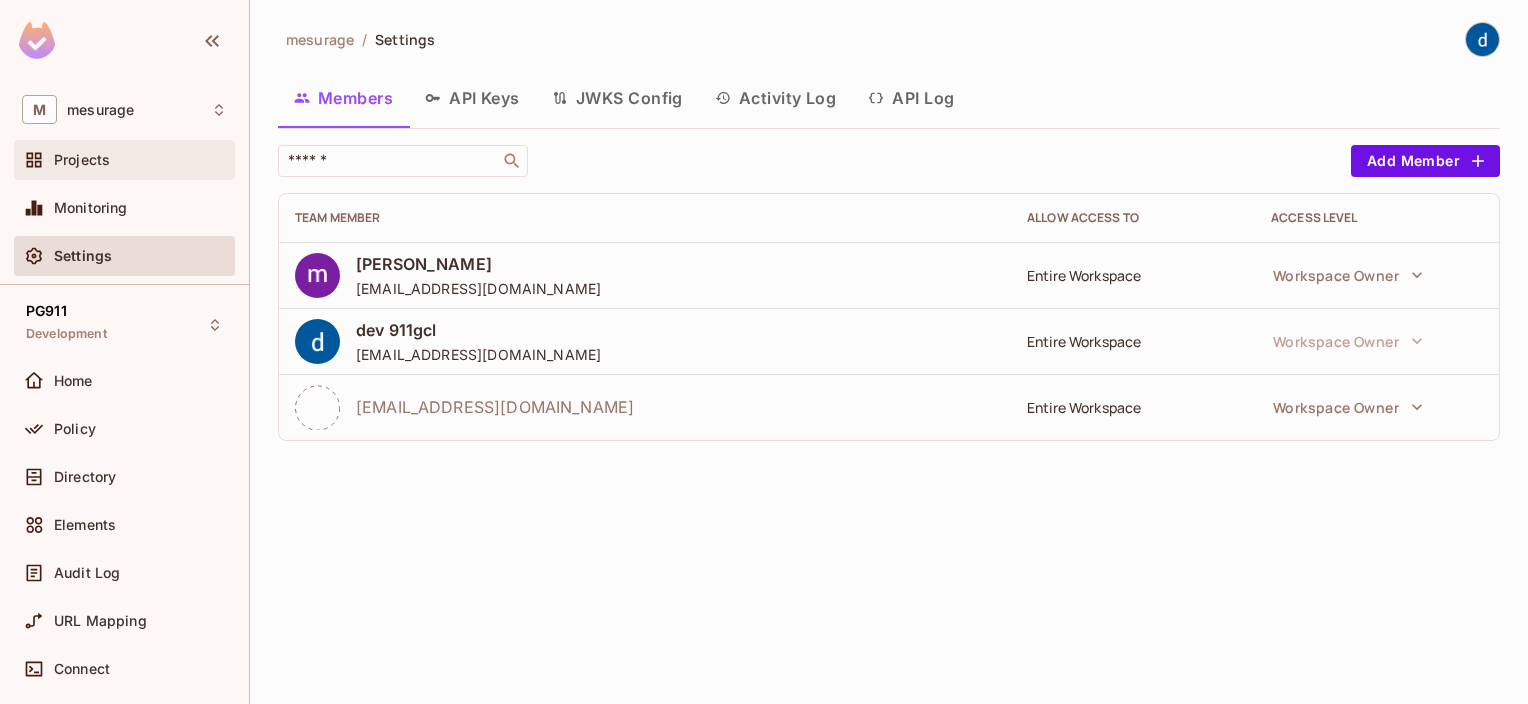click on "Projects" at bounding box center (82, 160) 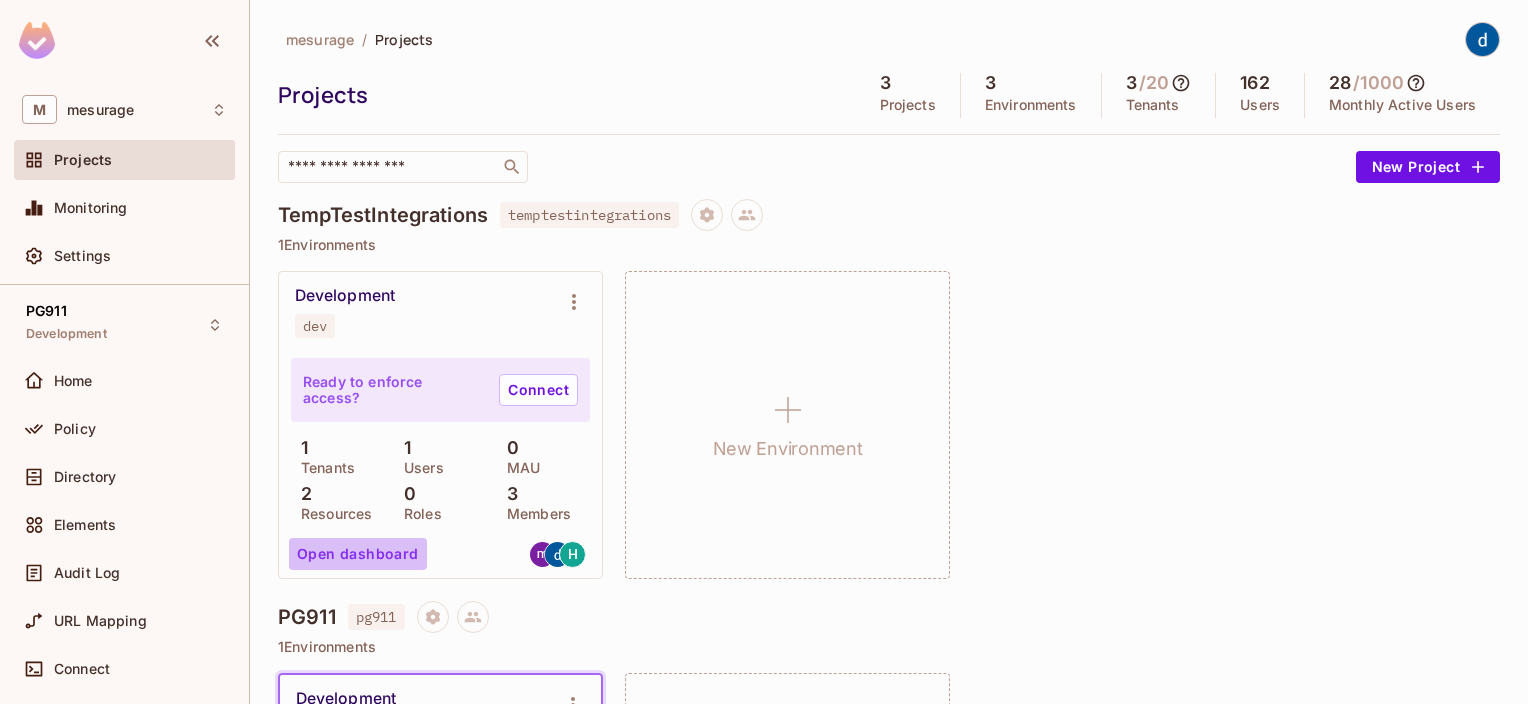 click on "Open dashboard" at bounding box center (358, 554) 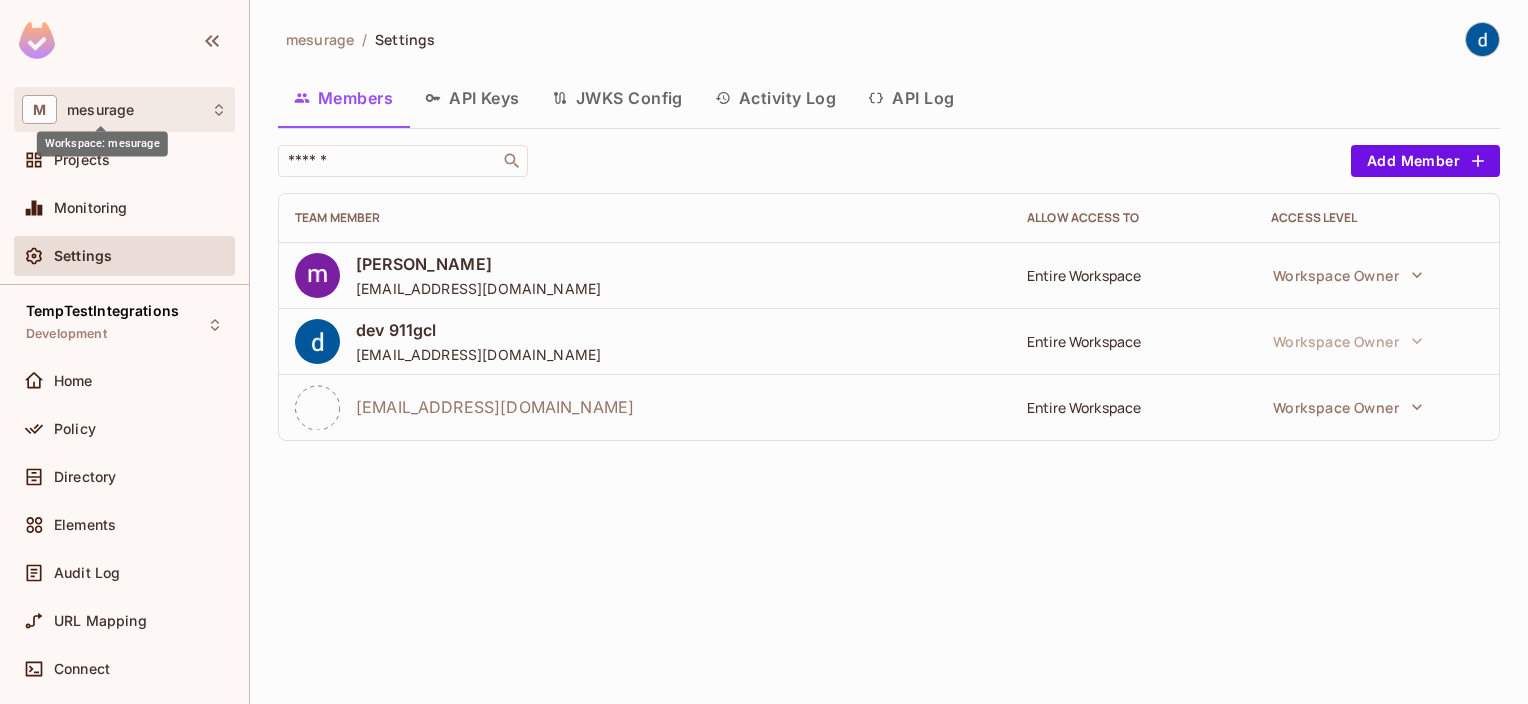 click on "mesurage" at bounding box center [100, 110] 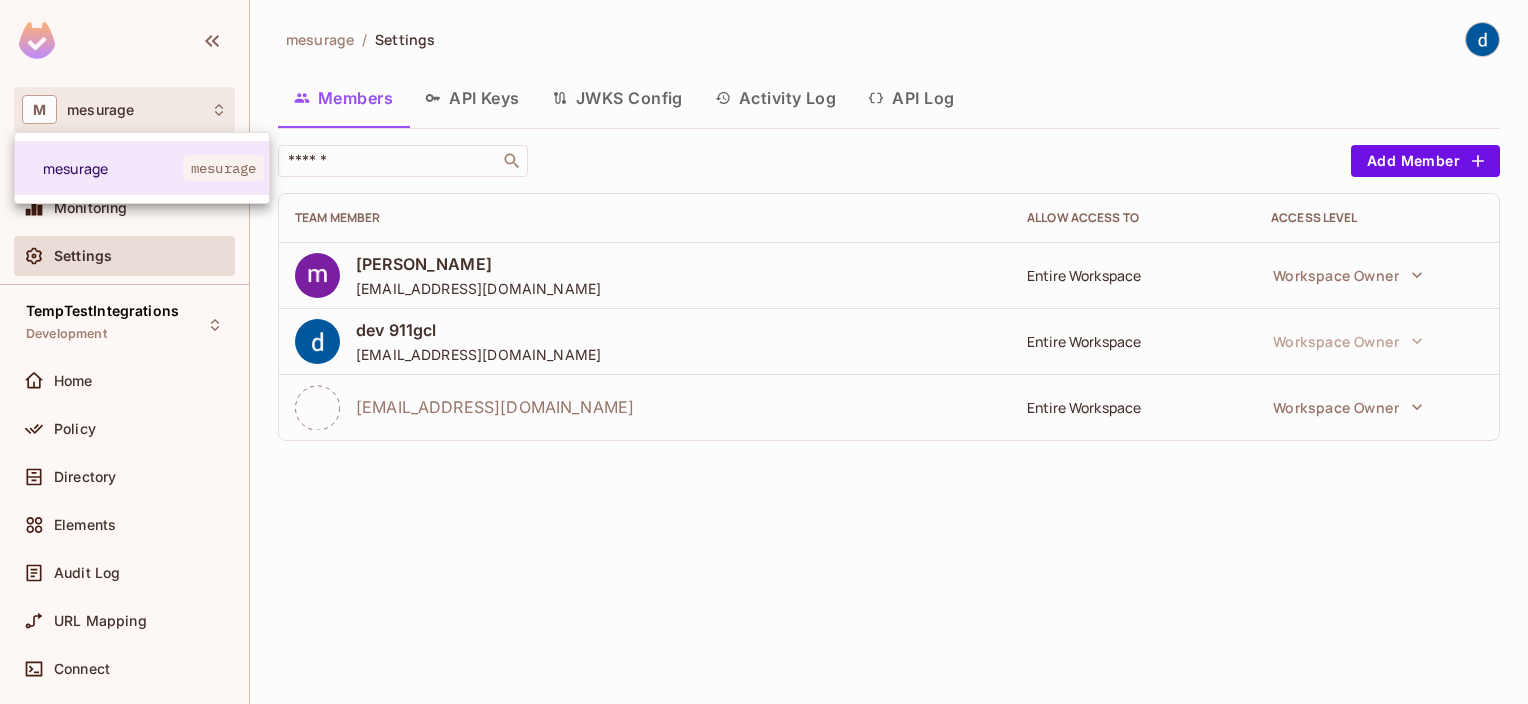 click at bounding box center [764, 352] 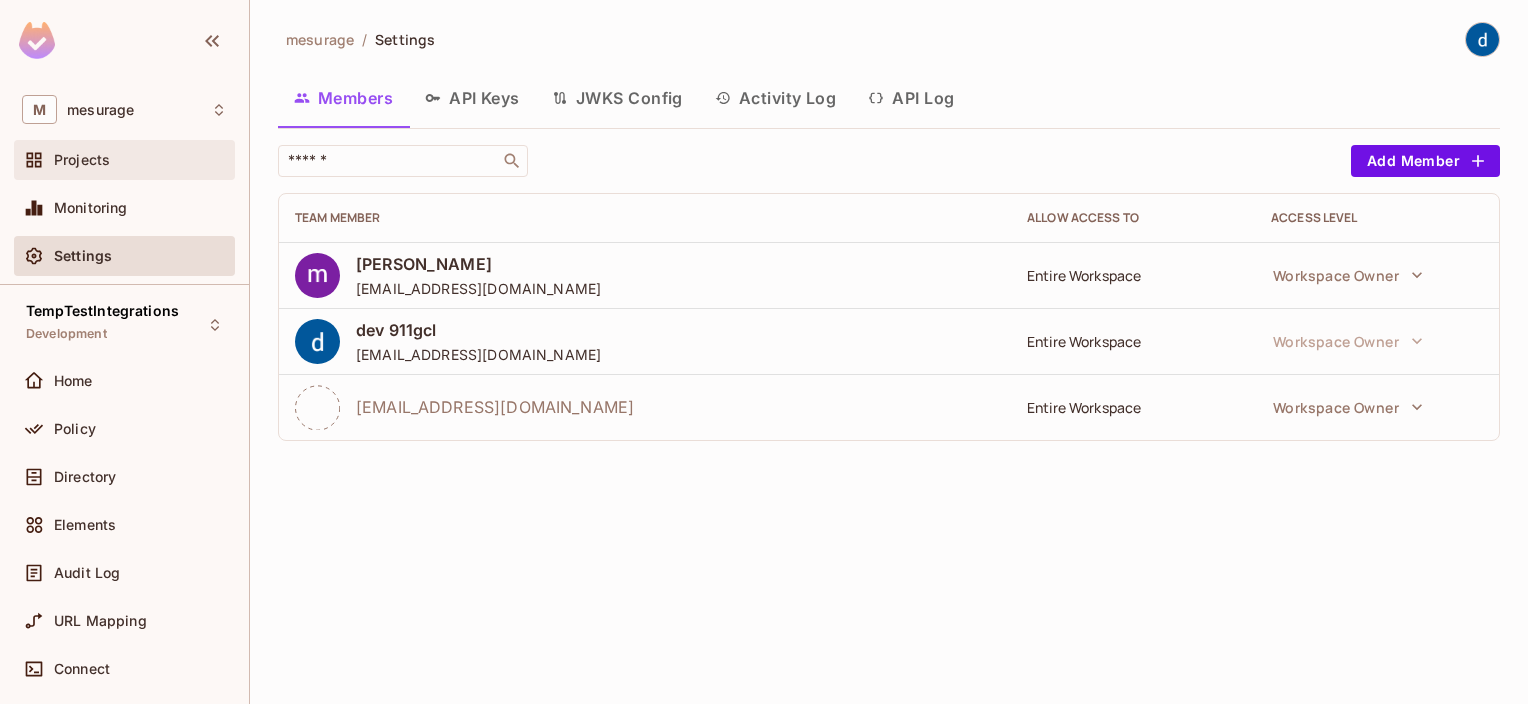 click on "Projects" at bounding box center [82, 160] 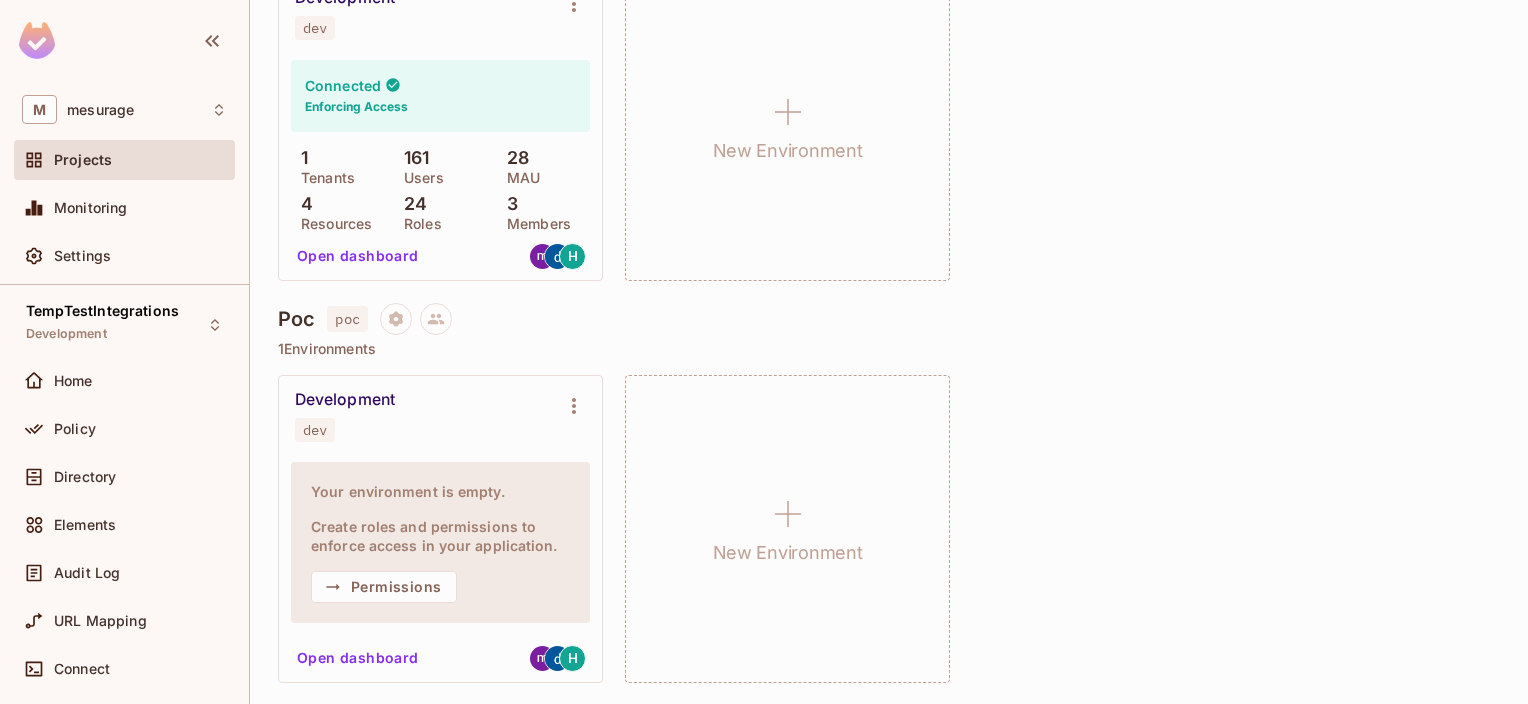 scroll, scrollTop: 700, scrollLeft: 0, axis: vertical 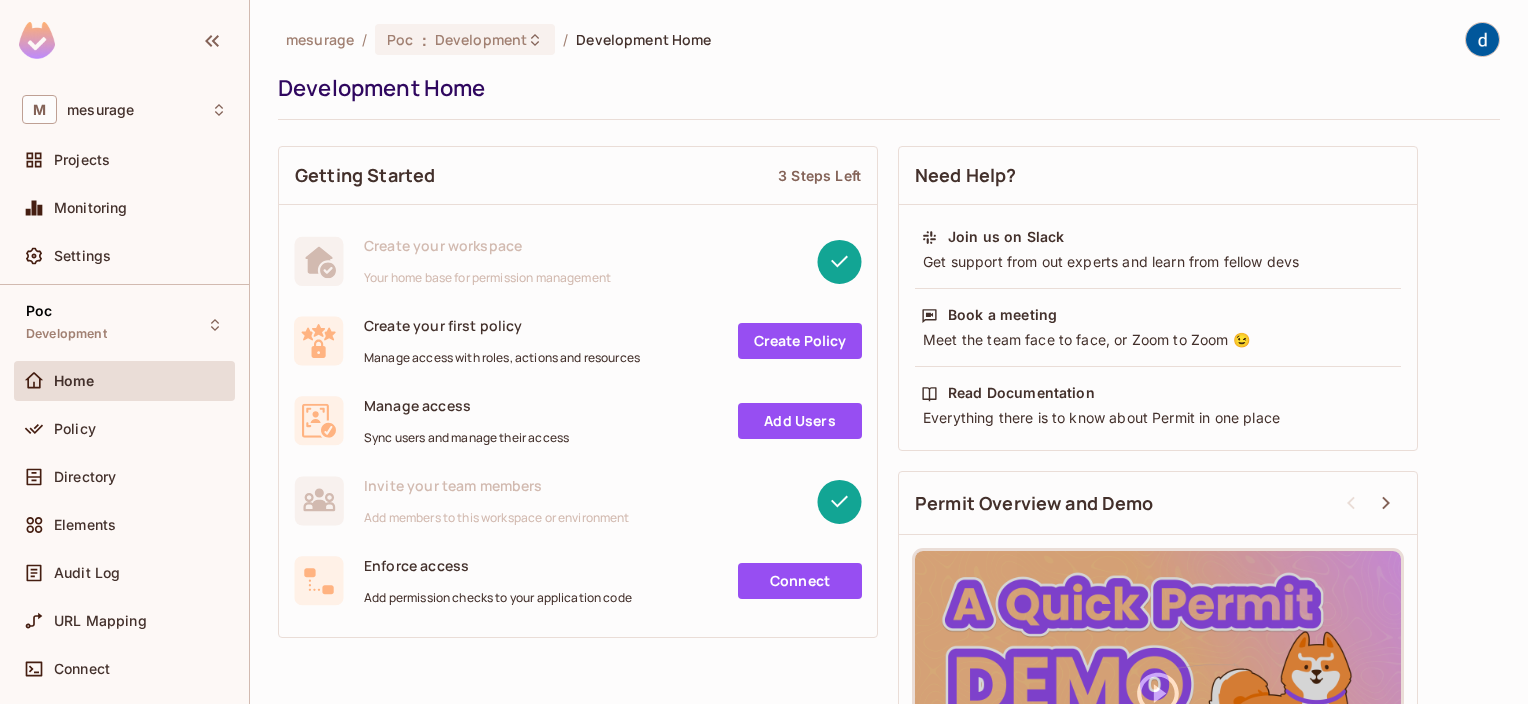 click on "Add Users" at bounding box center [800, 421] 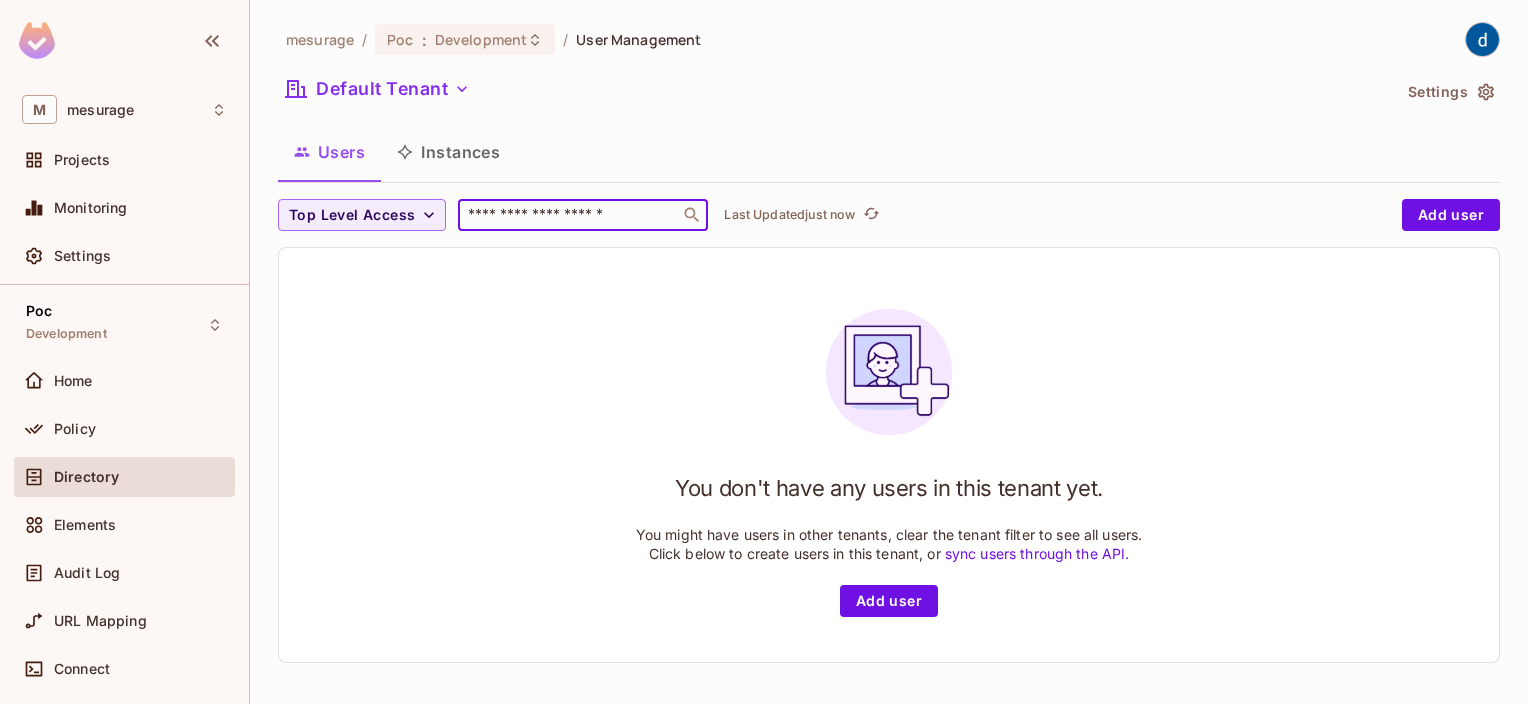 click at bounding box center [569, 215] 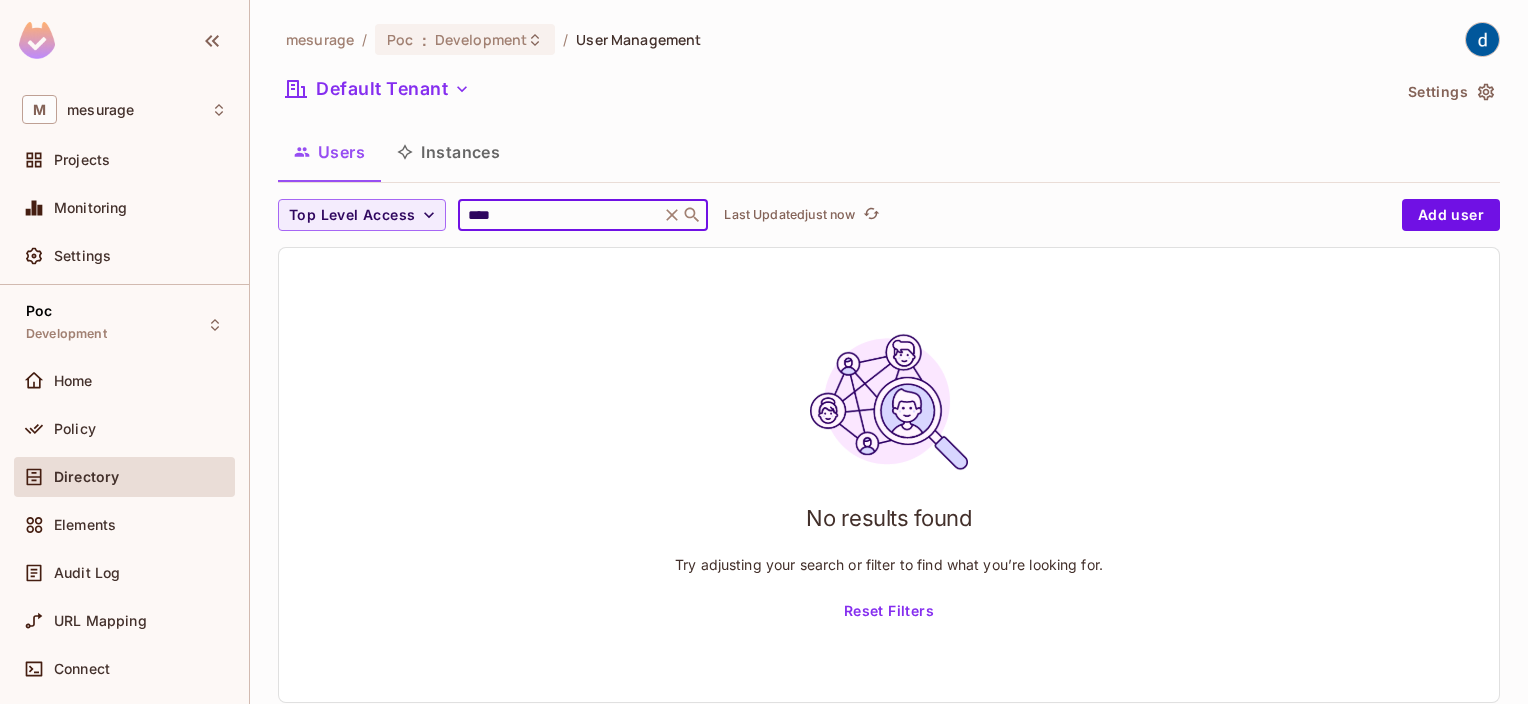 type on "****" 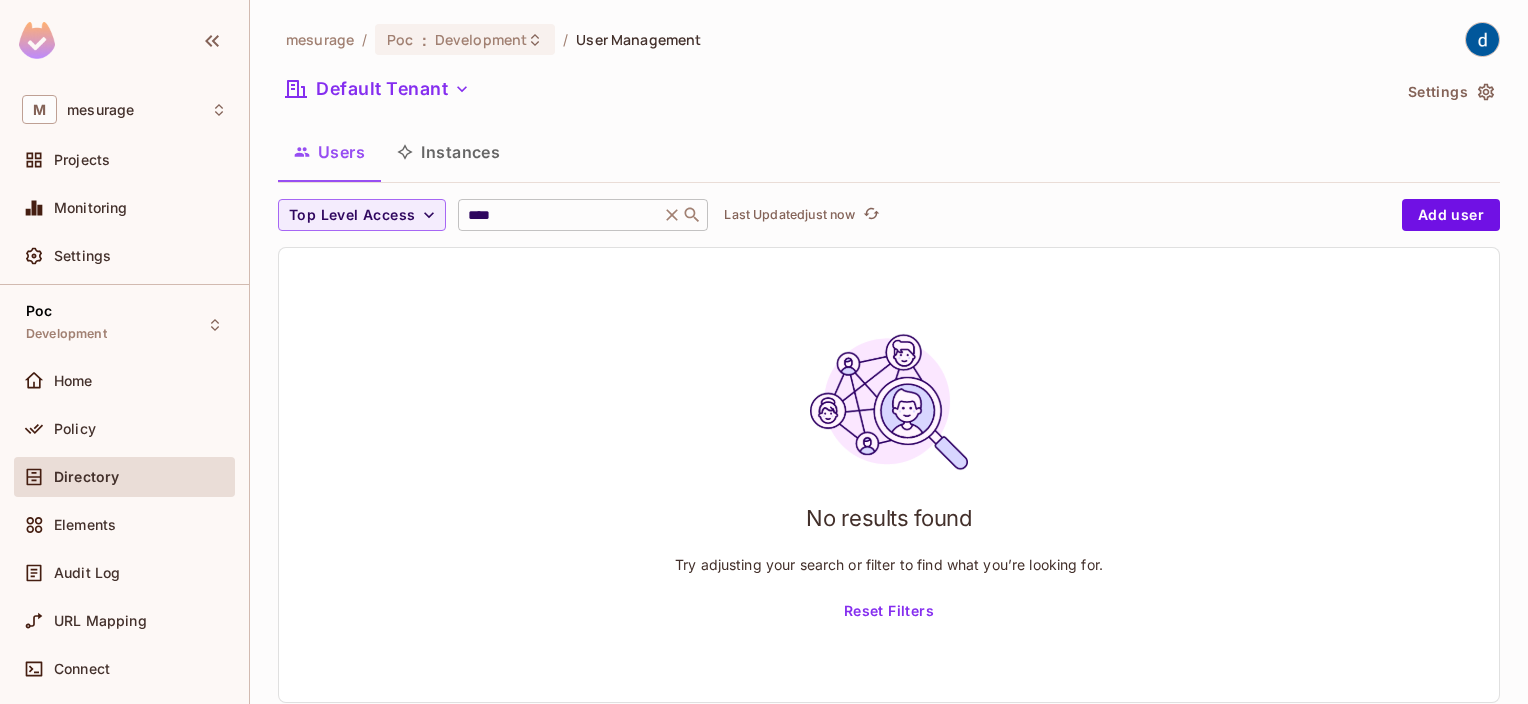 click 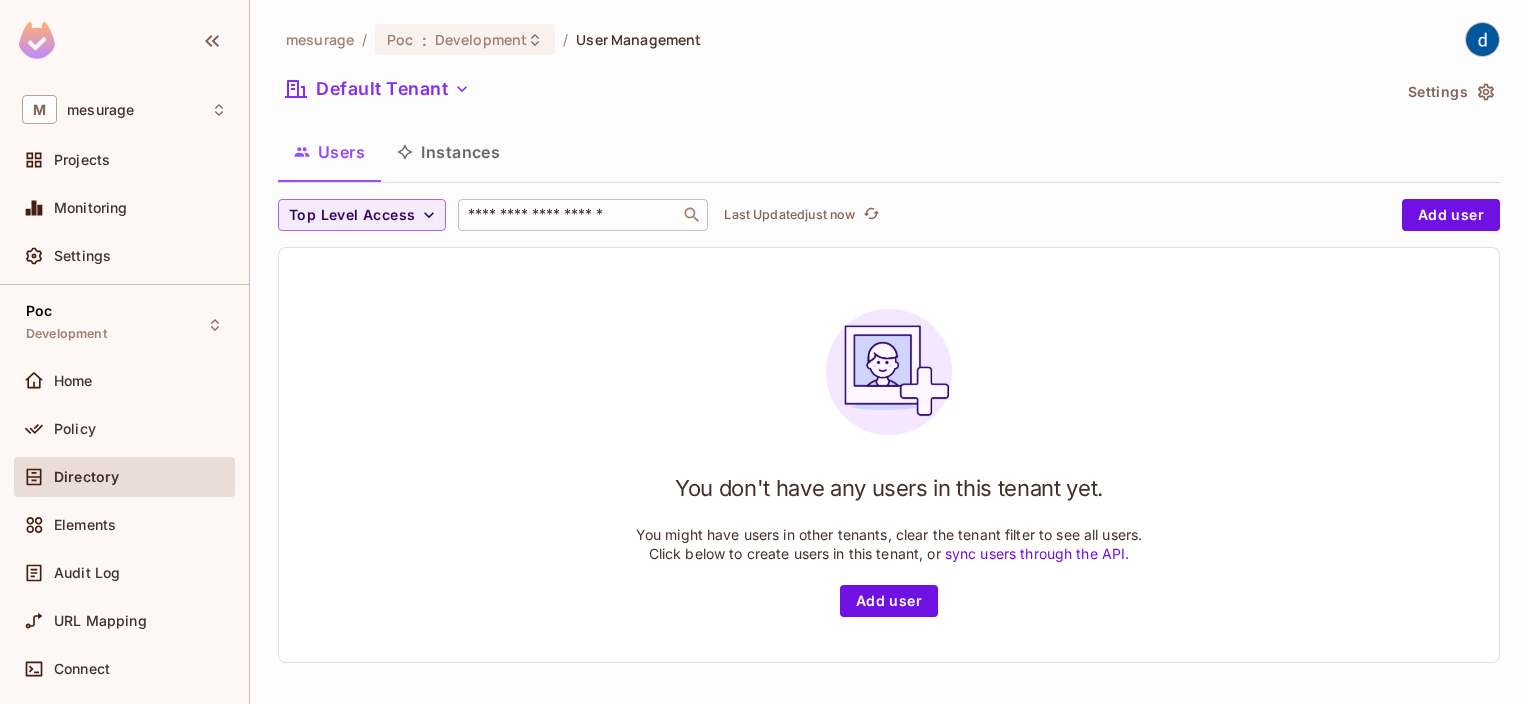 click on "Instances" at bounding box center [448, 152] 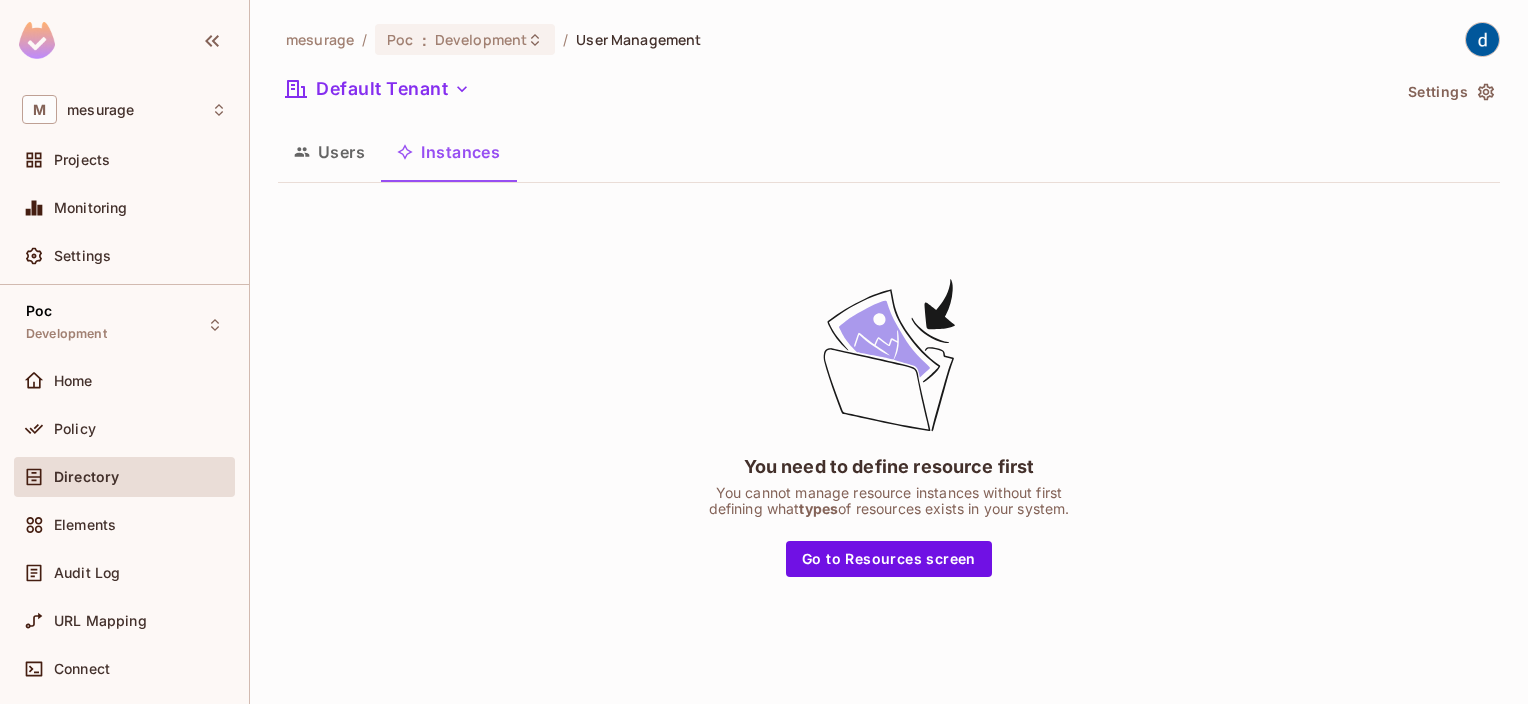 click on "Users" at bounding box center (329, 152) 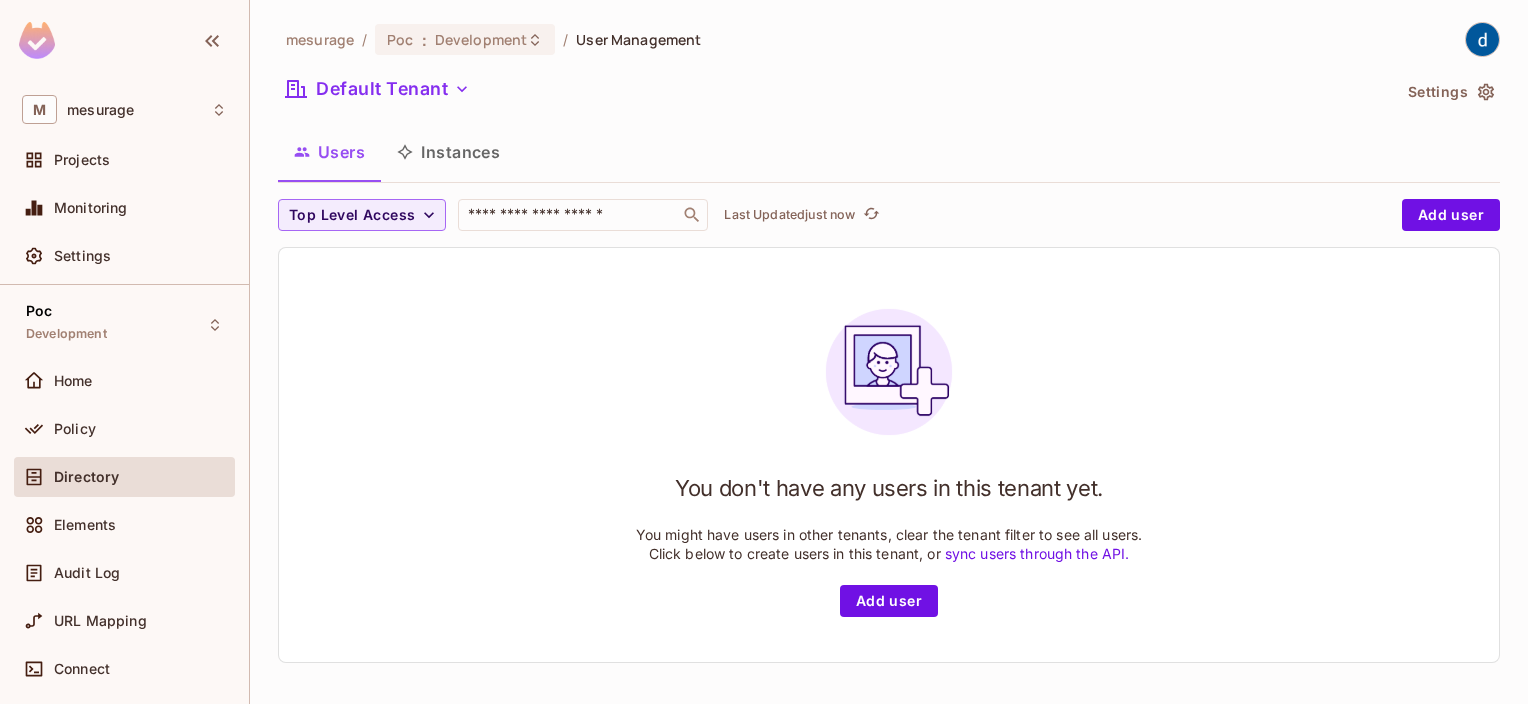 click on "User Management" at bounding box center [638, 39] 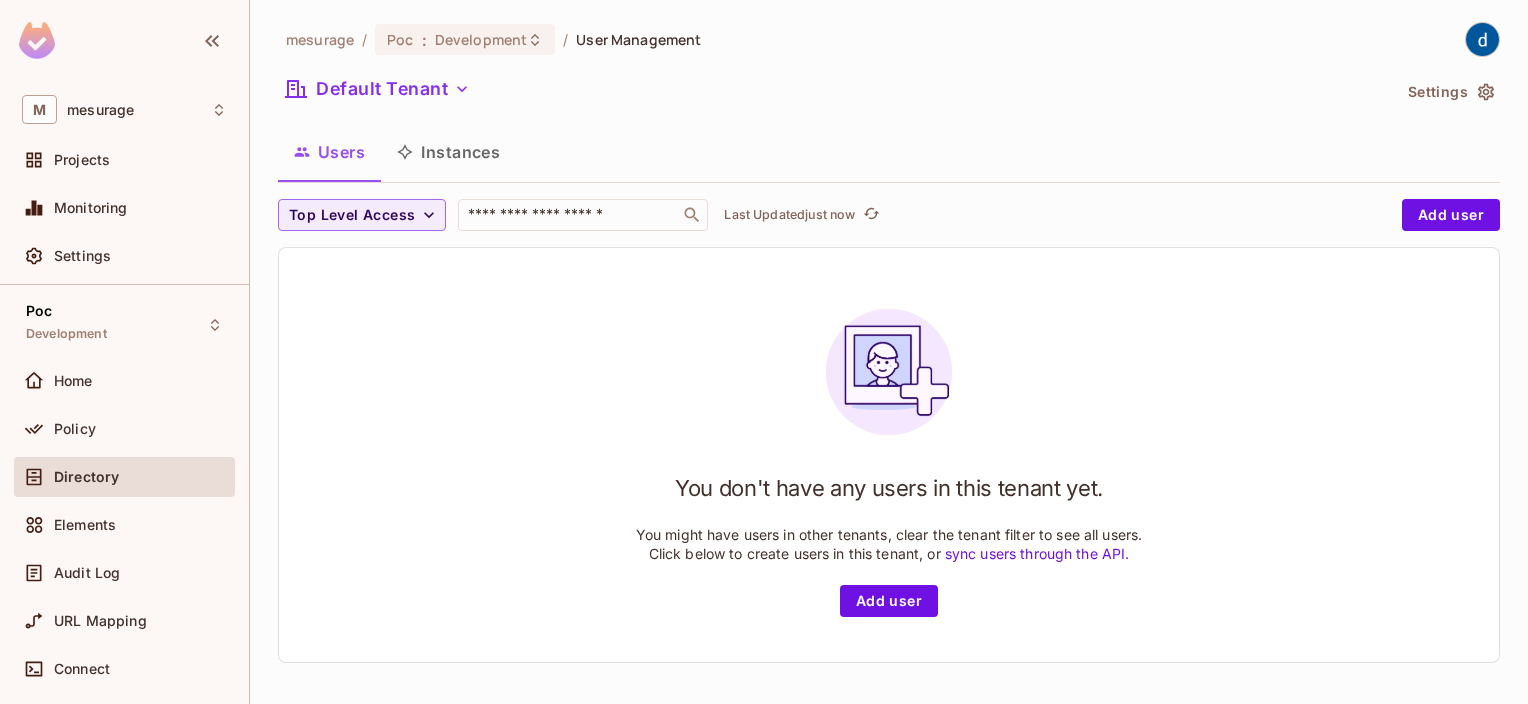 click on "Users" at bounding box center (329, 152) 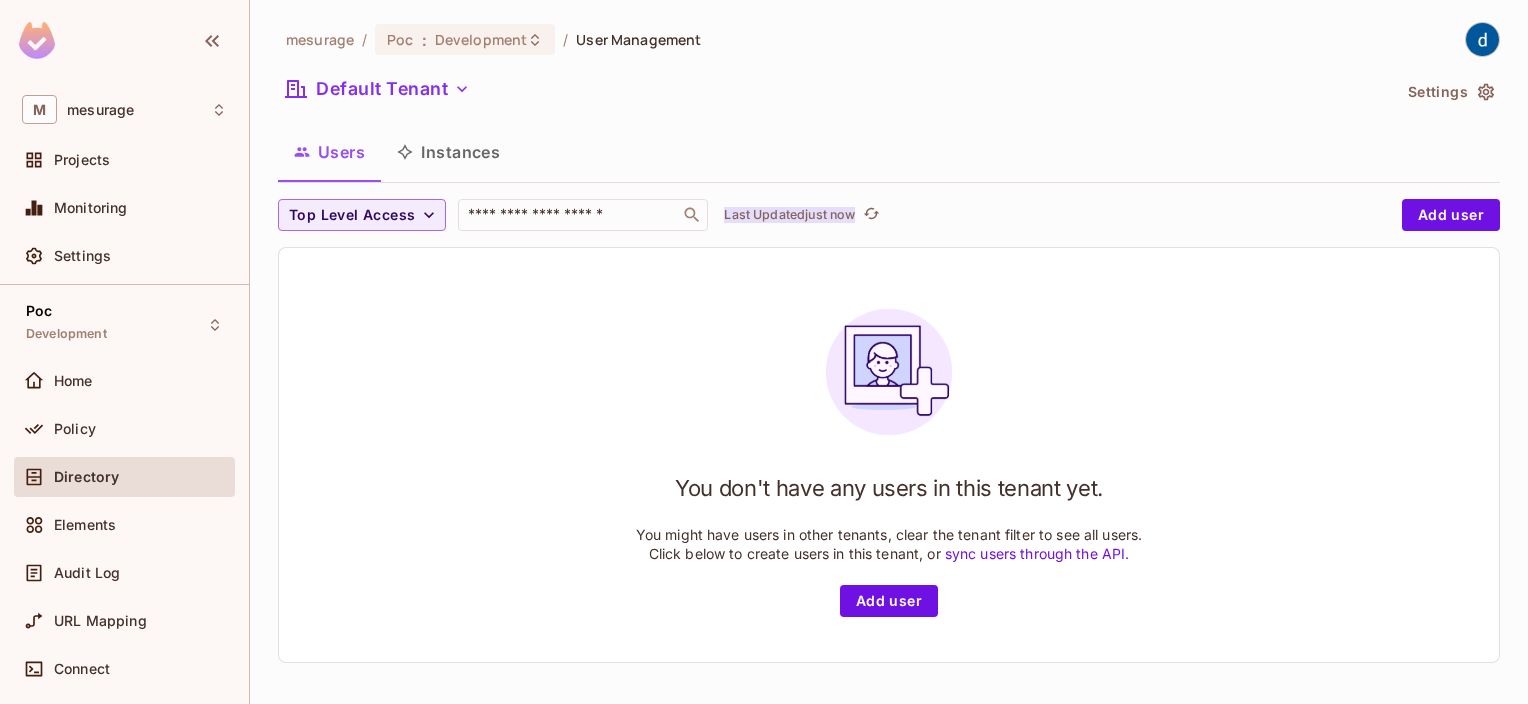 click on "Last Updated  just now" at bounding box center (789, 215) 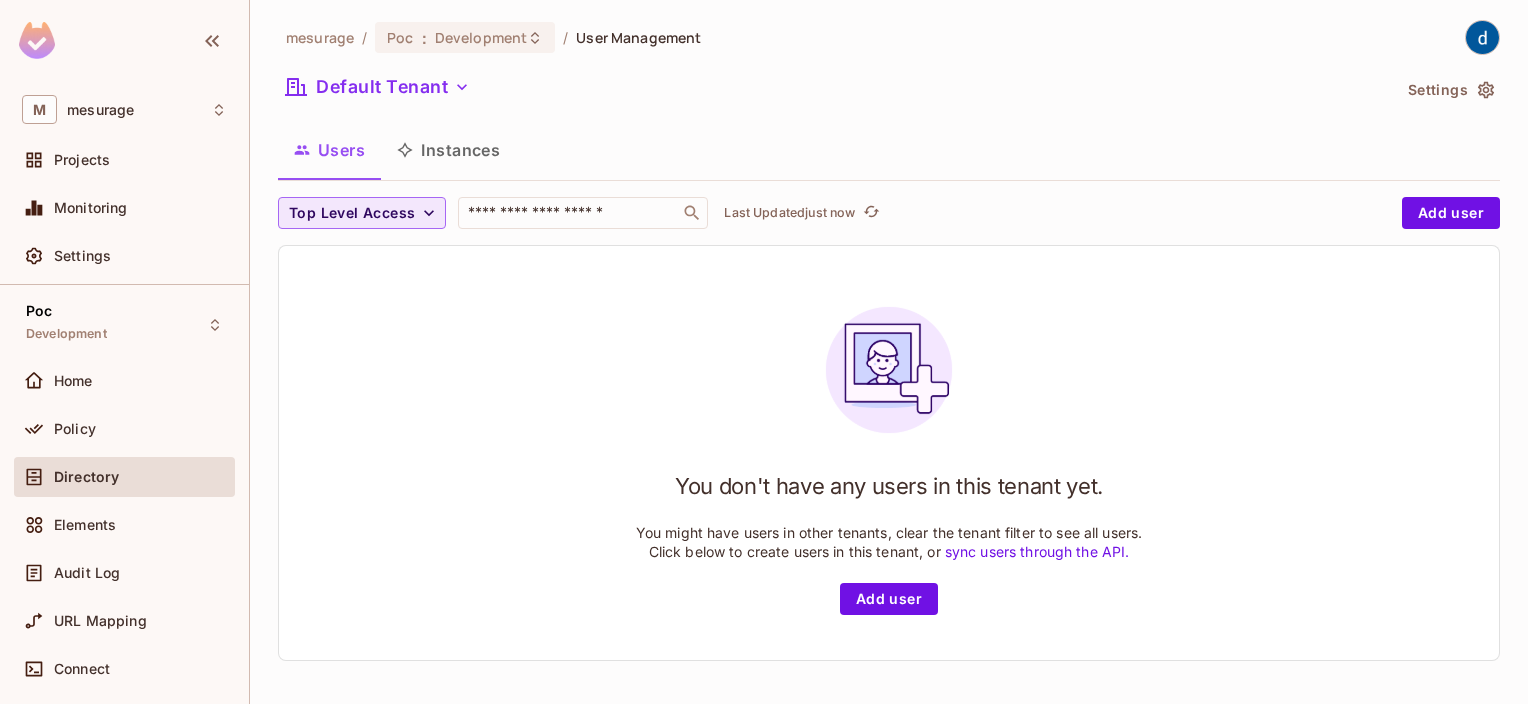 scroll, scrollTop: 0, scrollLeft: 0, axis: both 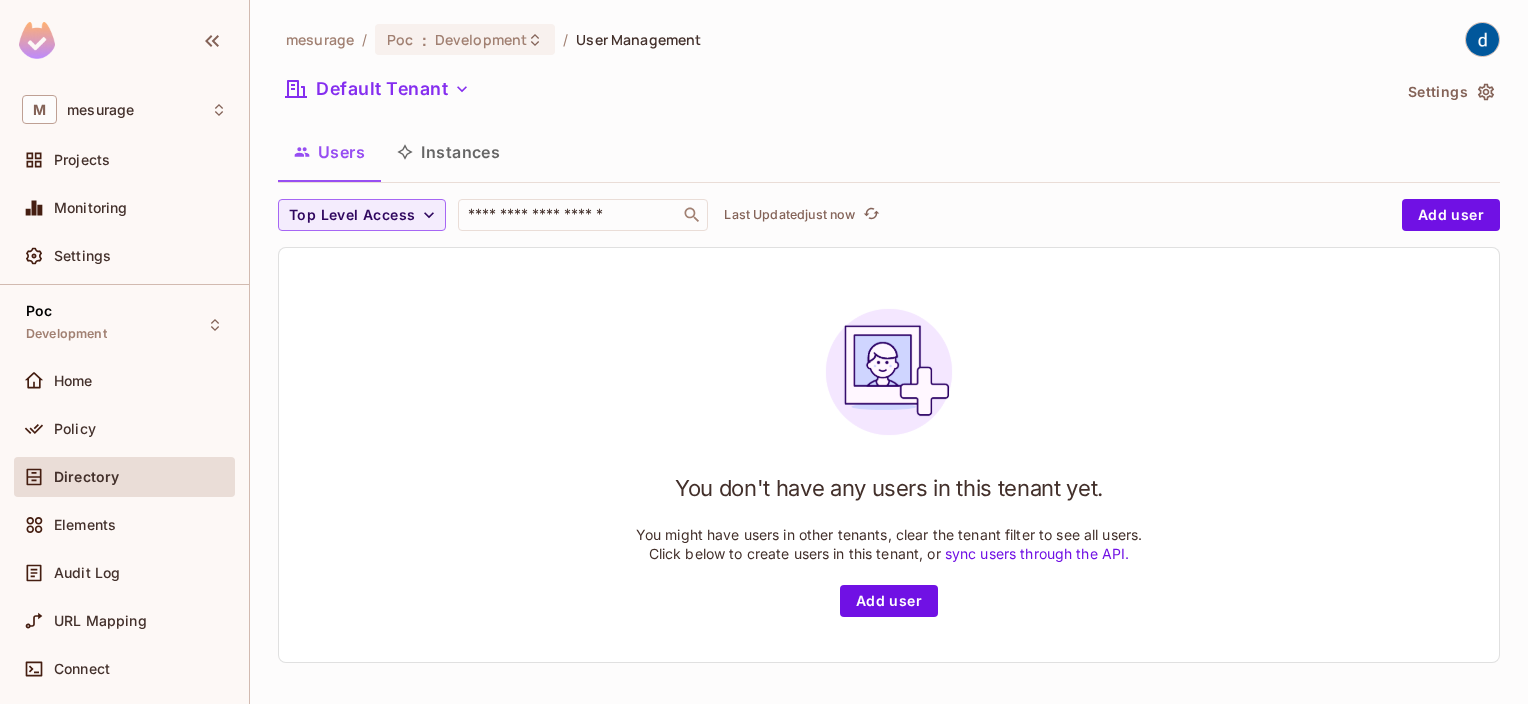 click on "Instances" at bounding box center (448, 152) 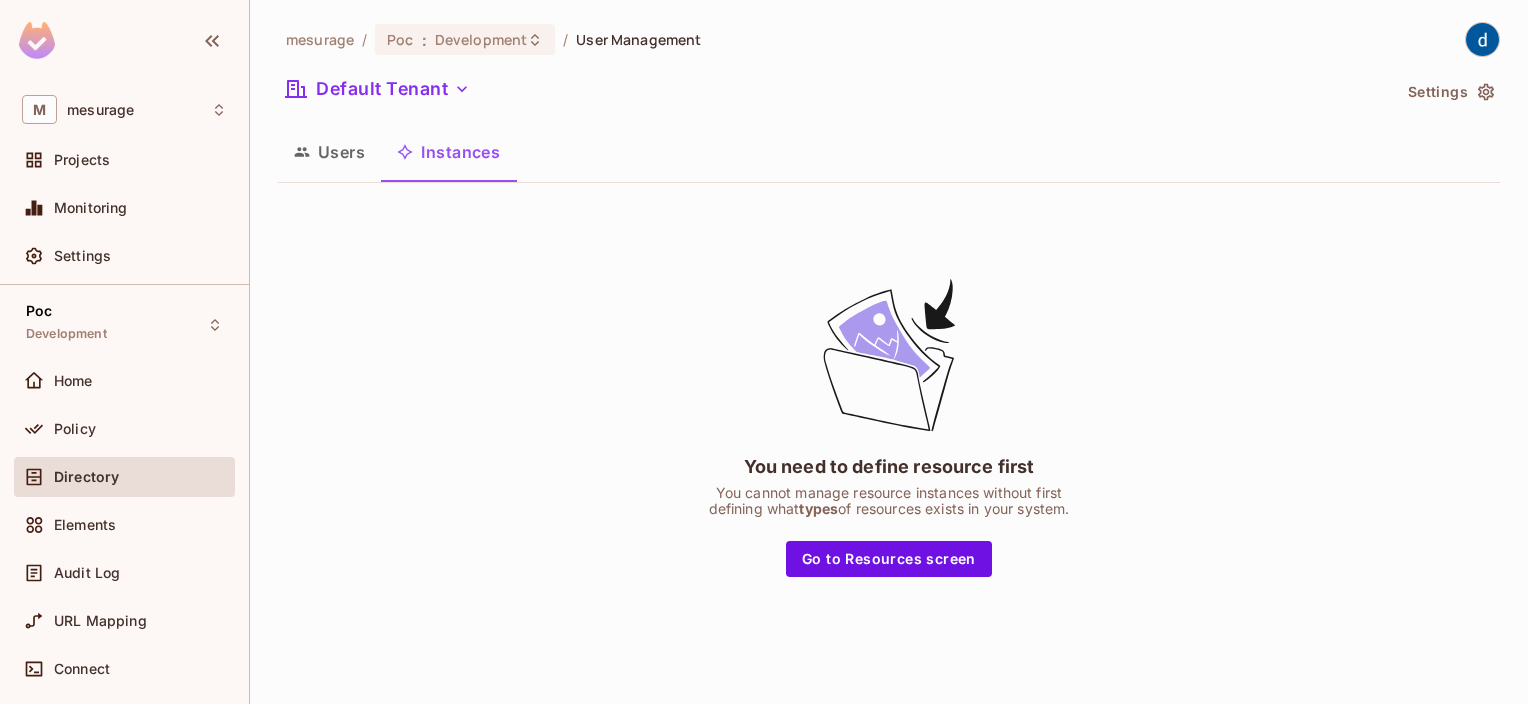 click on "Users" at bounding box center [329, 152] 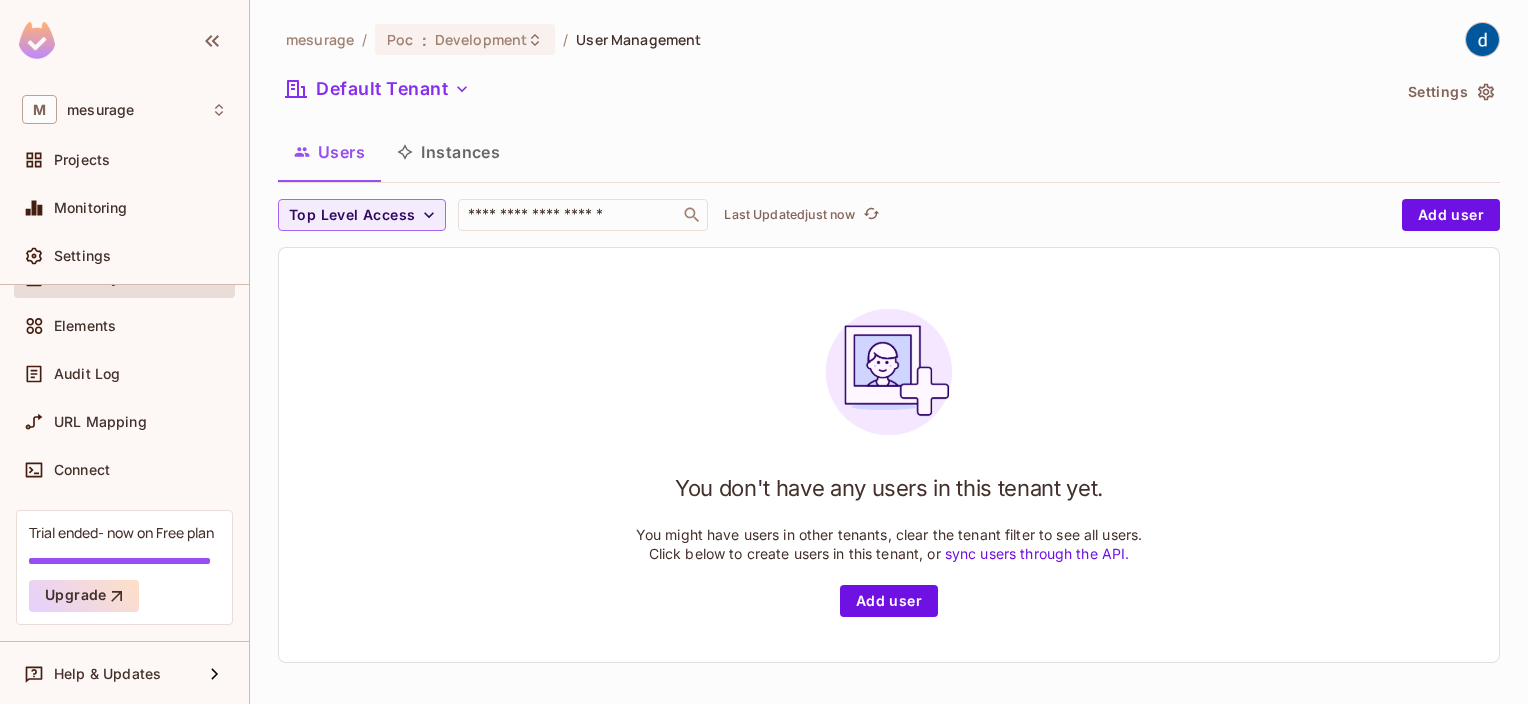 scroll, scrollTop: 0, scrollLeft: 0, axis: both 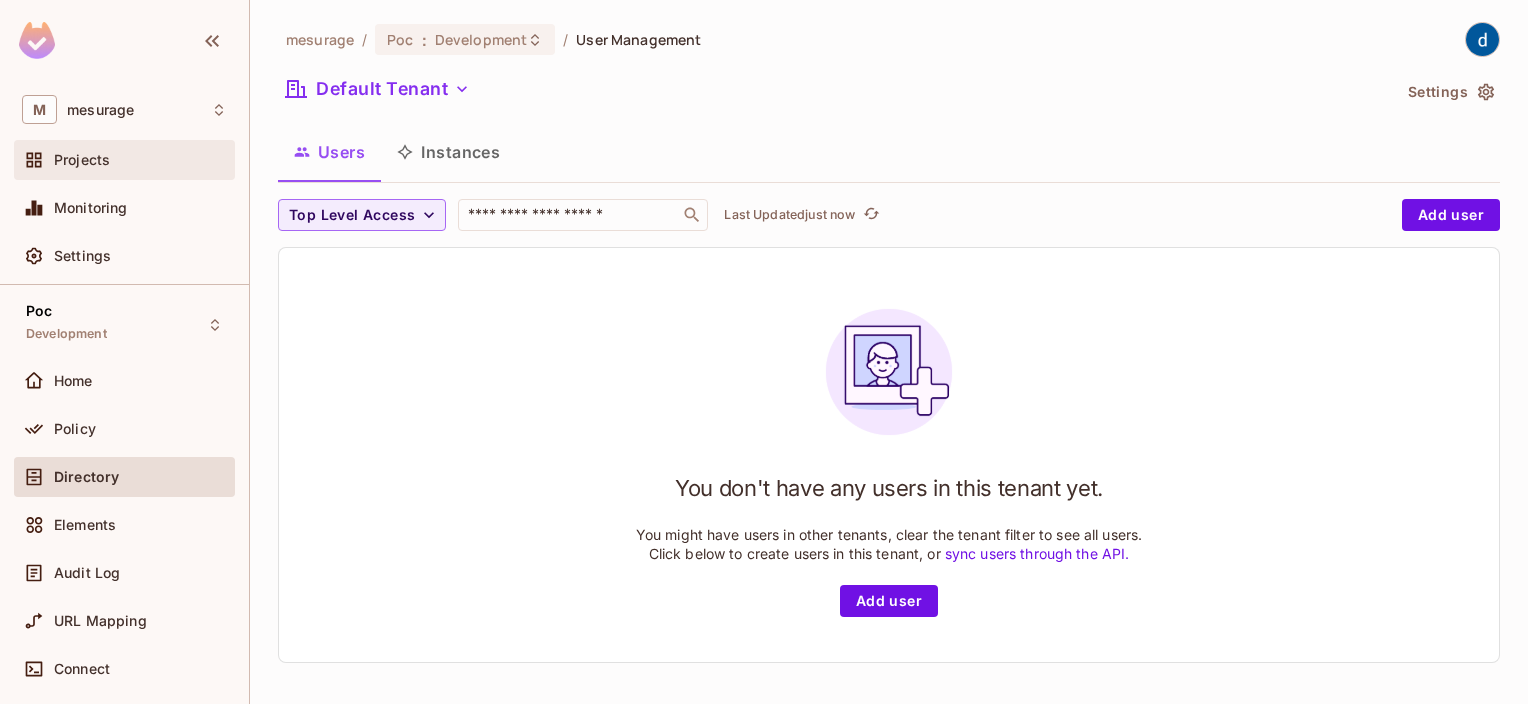 click on "Projects" at bounding box center [82, 160] 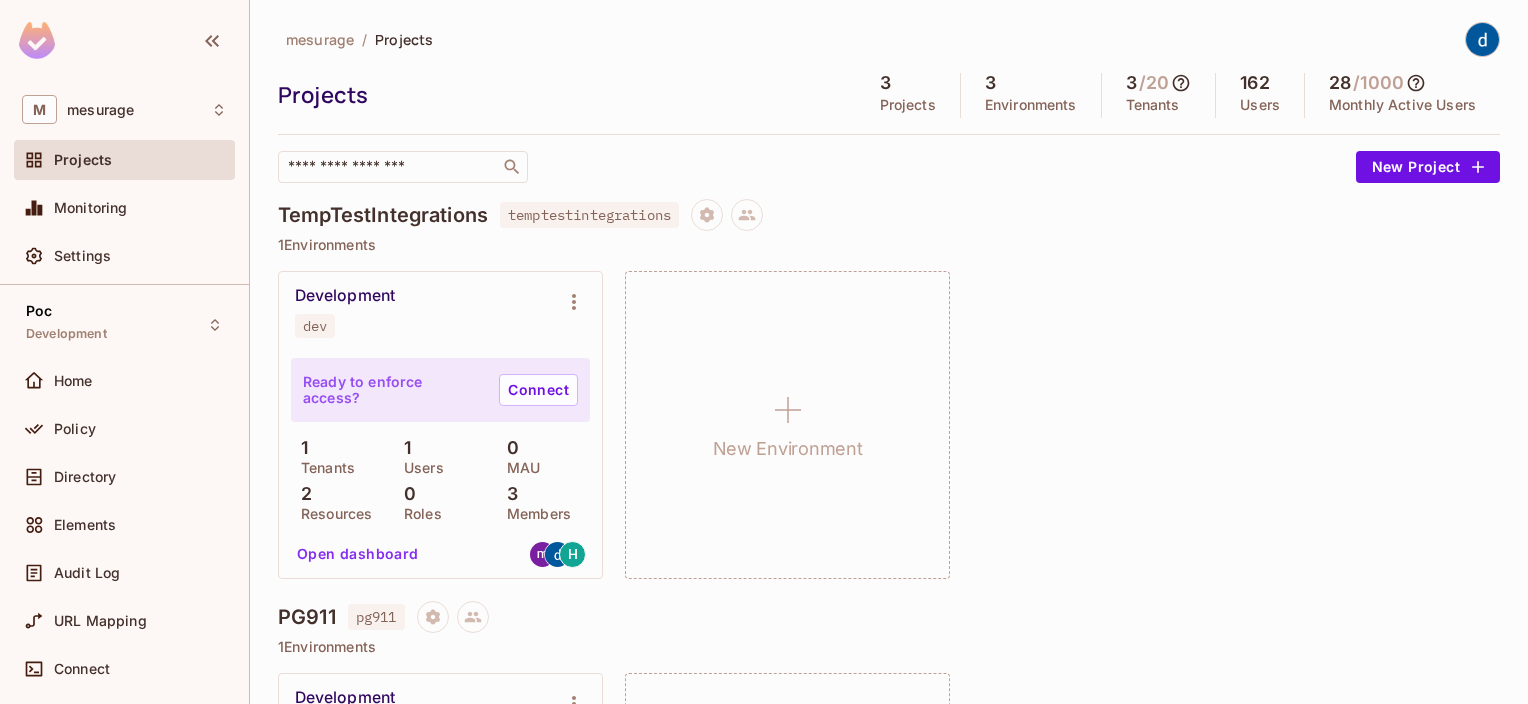 click on "Open dashboard" at bounding box center [358, 554] 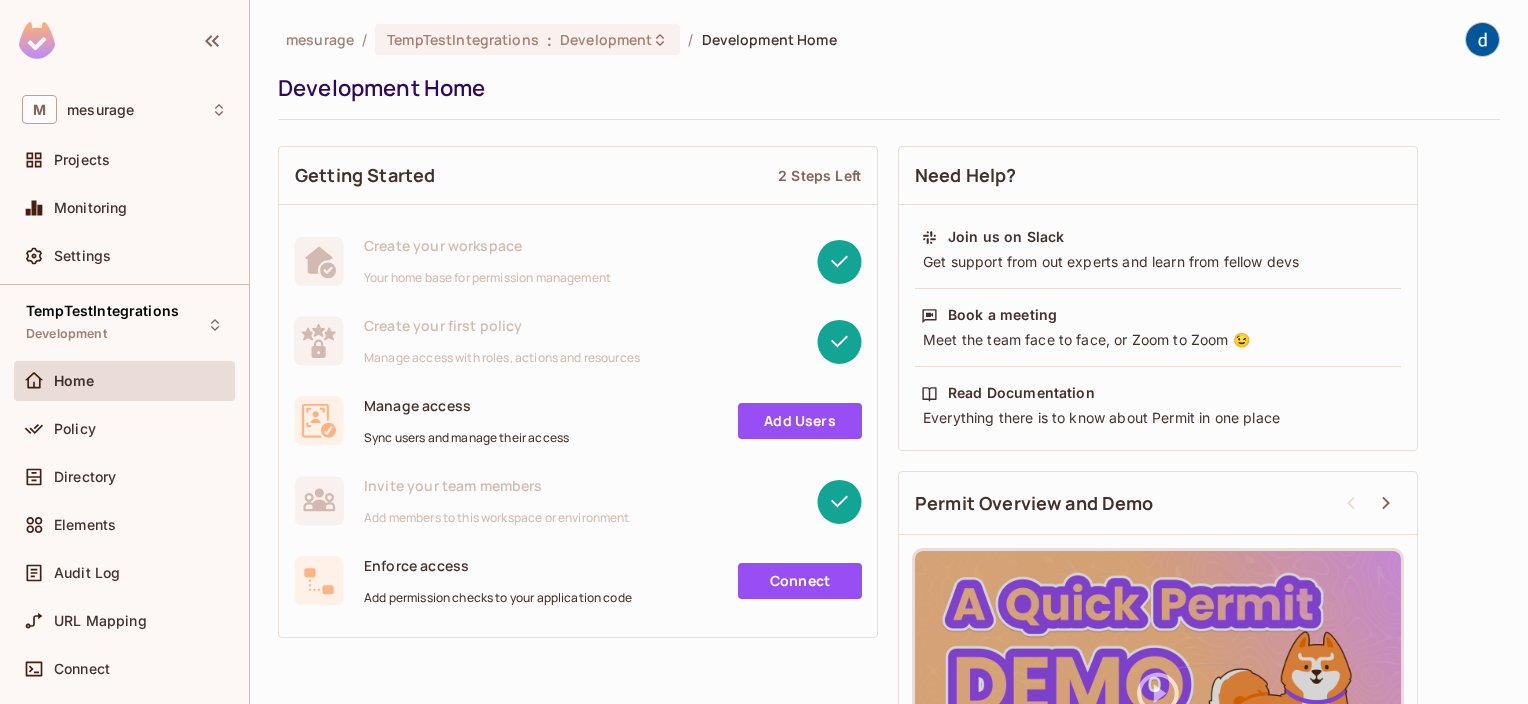 scroll, scrollTop: 100, scrollLeft: 0, axis: vertical 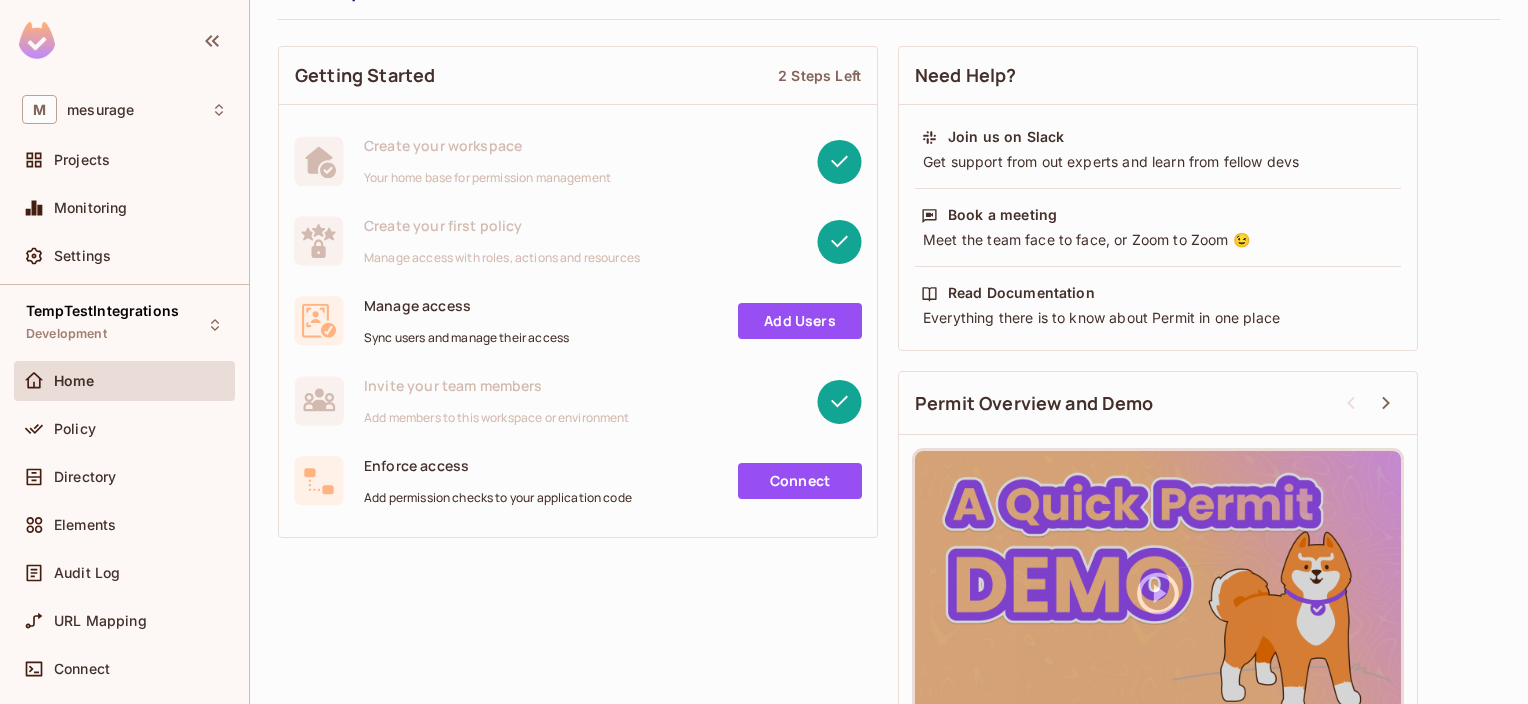 click on "Connect" at bounding box center [800, 481] 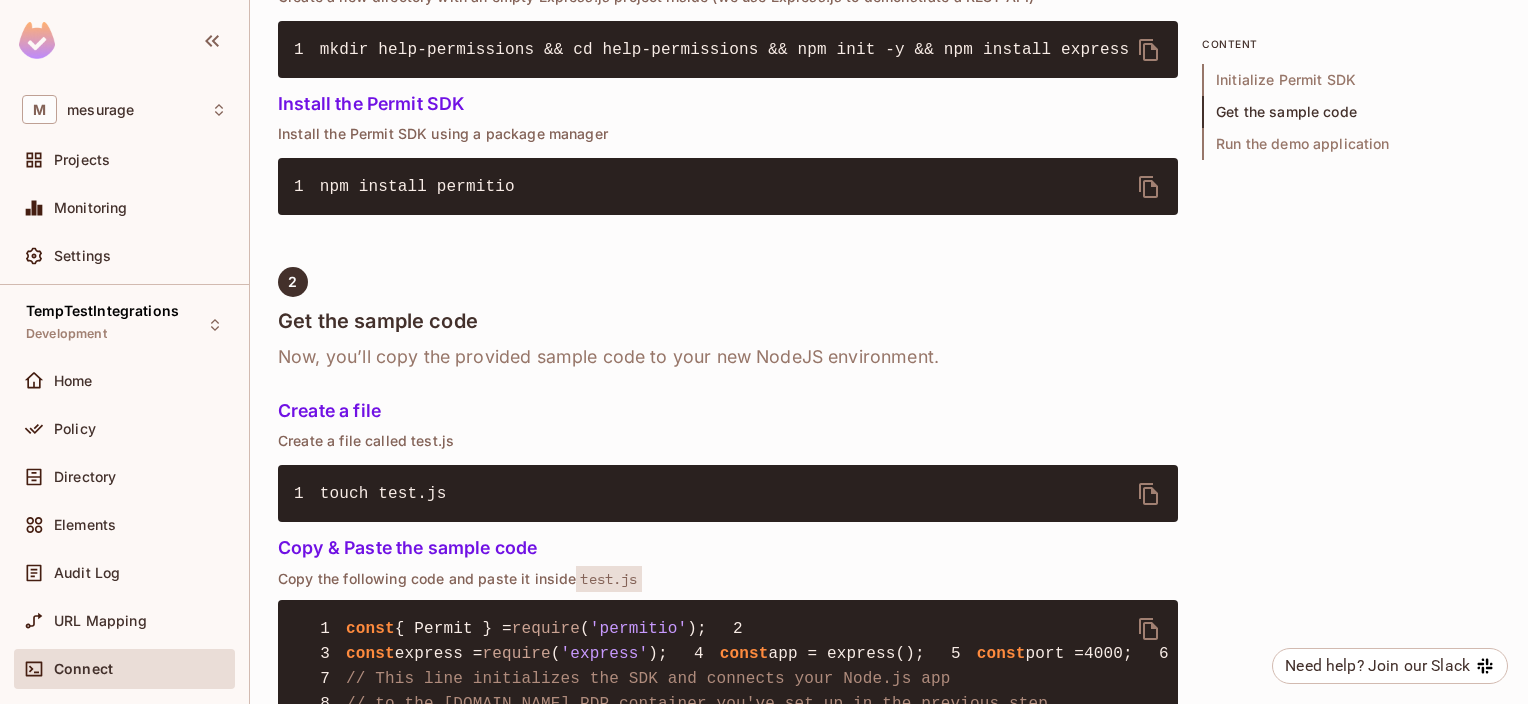 scroll, scrollTop: 1200, scrollLeft: 0, axis: vertical 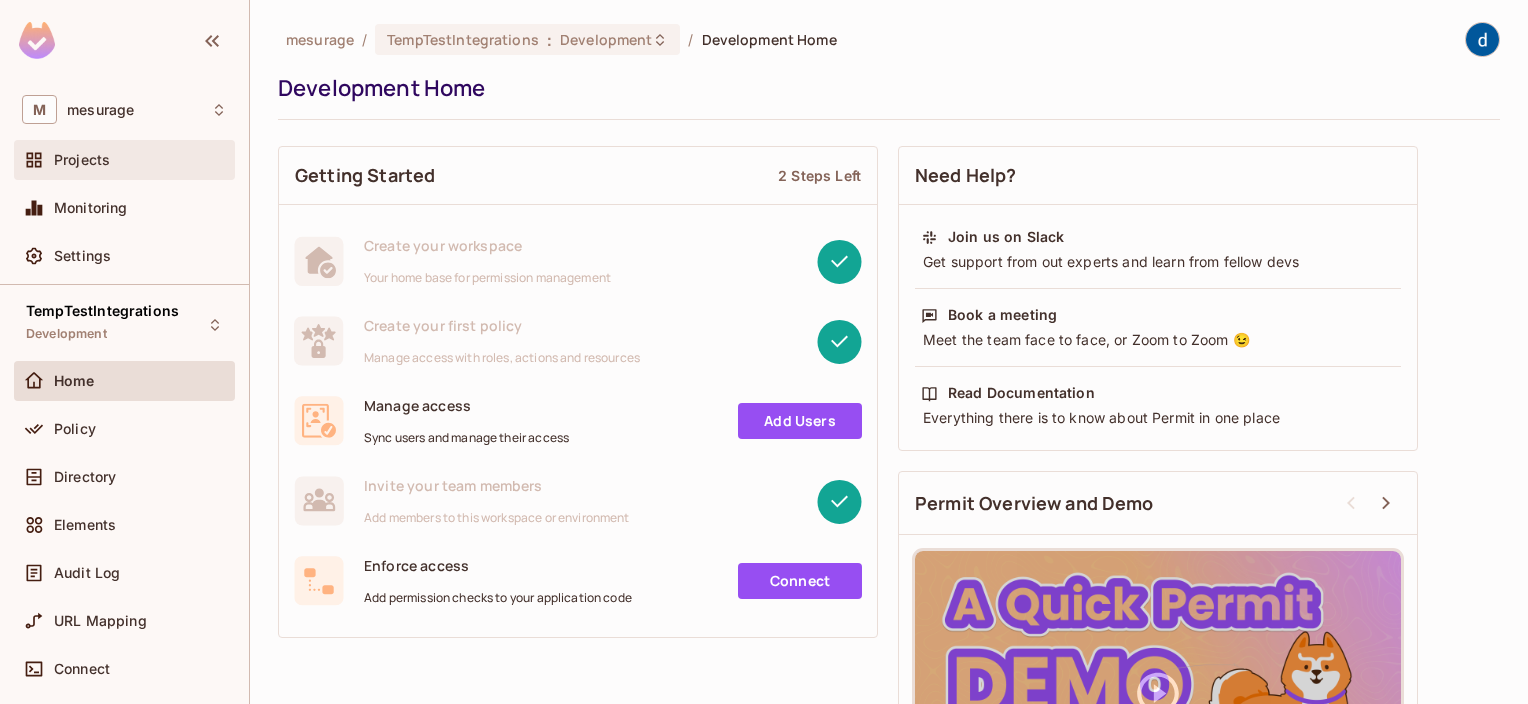 click on "Projects" at bounding box center [82, 160] 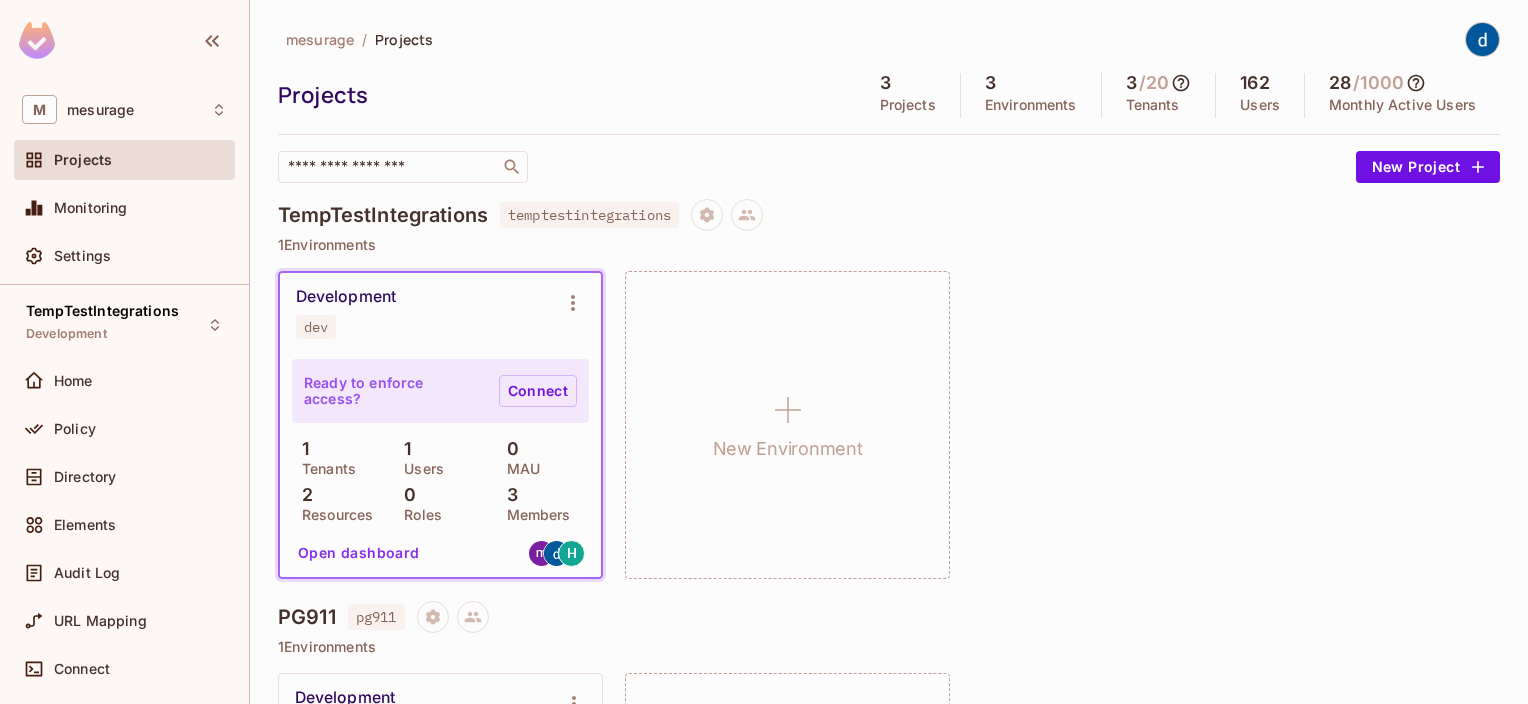 click on "Connect" at bounding box center [538, 391] 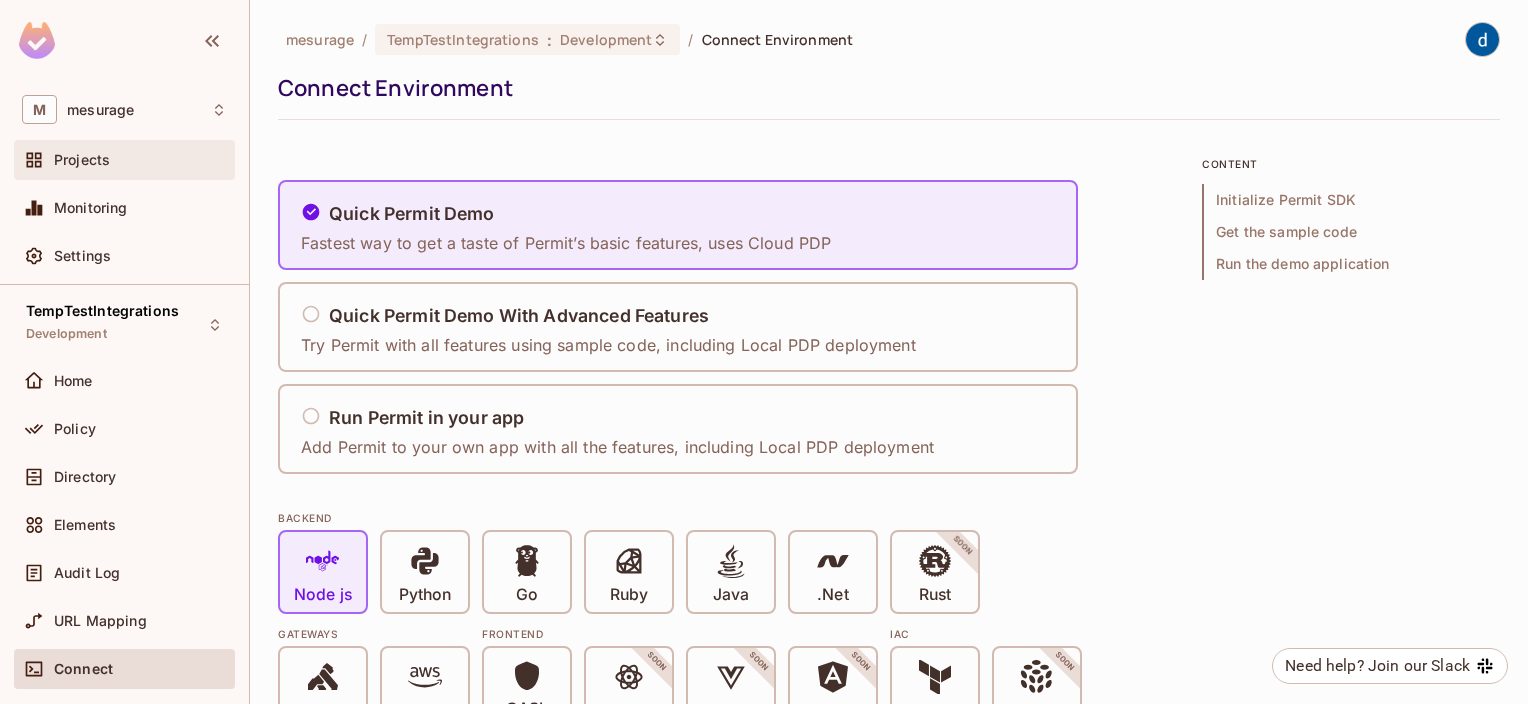 click on "Projects" at bounding box center (82, 160) 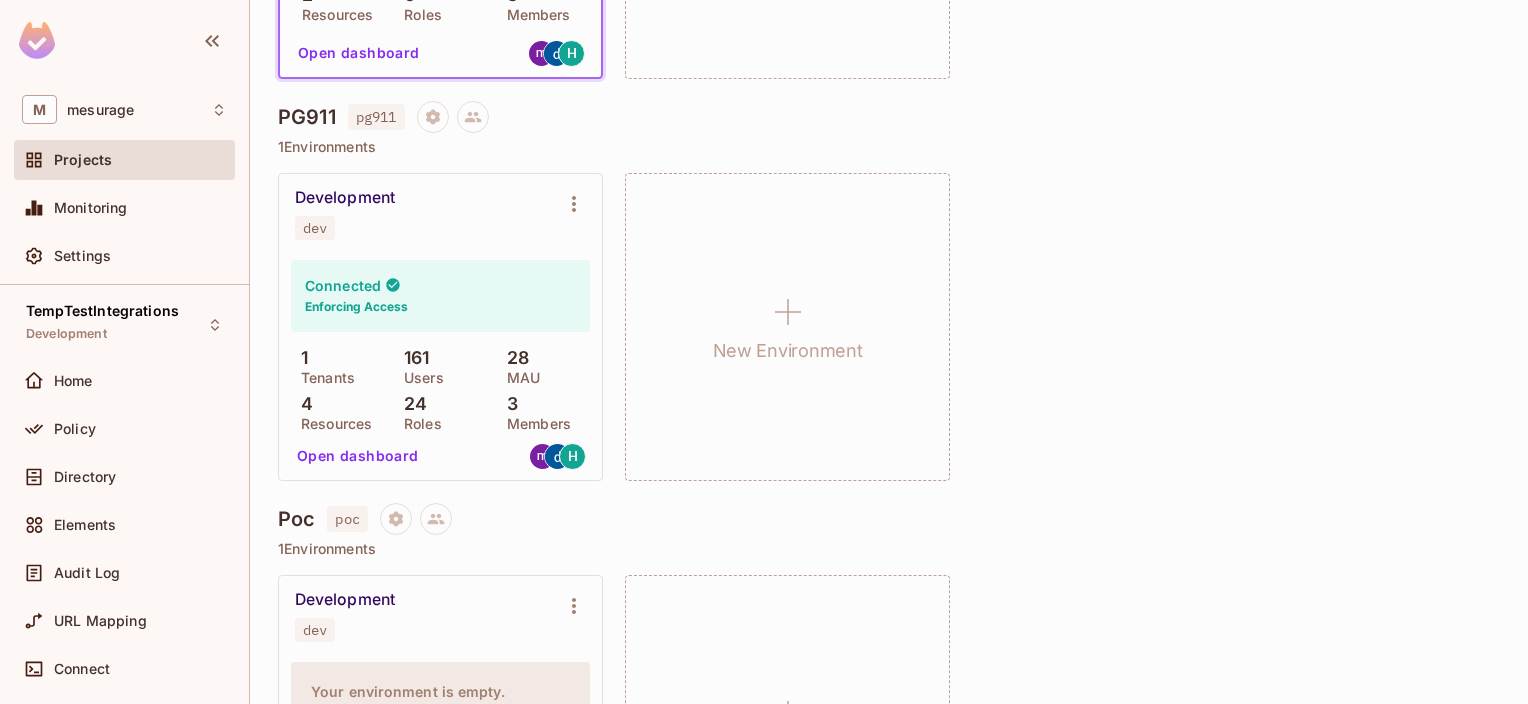 scroll, scrollTop: 300, scrollLeft: 0, axis: vertical 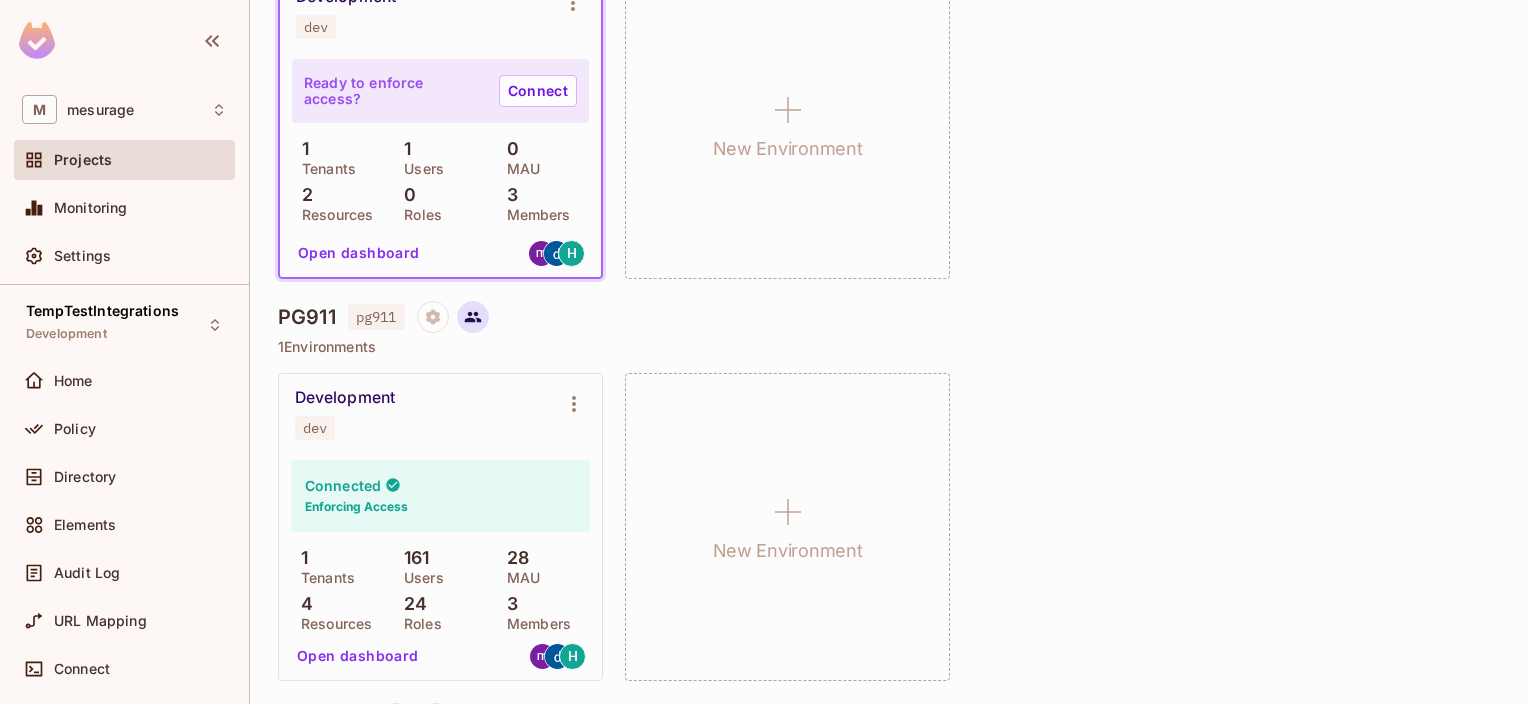 click 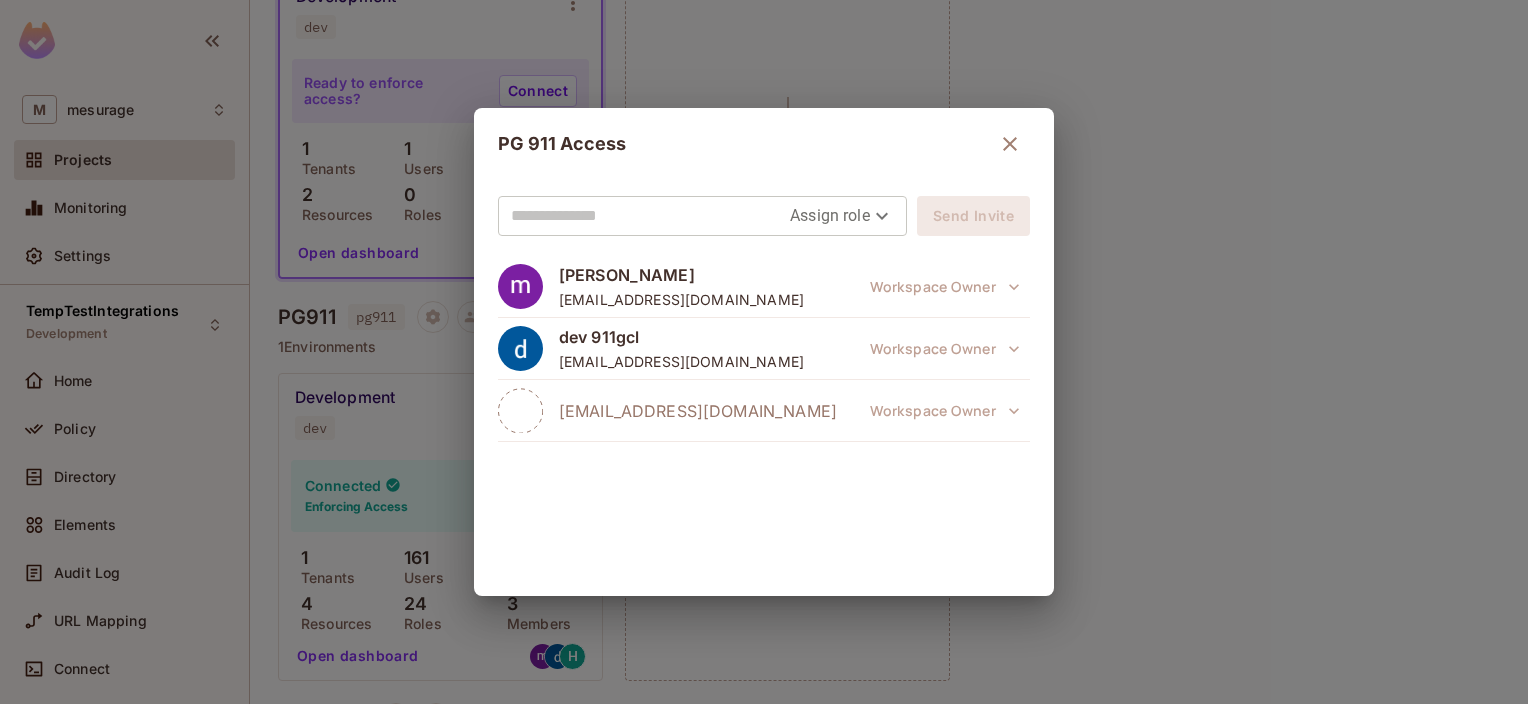 click on "PG 911 Access Assign role Send Invite [PERSON_NAME] [PERSON_NAME][EMAIL_ADDRESS][DOMAIN_NAME] Workspace   Owner dev 911gcl [EMAIL_ADDRESS][DOMAIN_NAME] Workspace   Owner [EMAIL_ADDRESS][DOMAIN_NAME] Workspace   Owner" at bounding box center [764, 352] 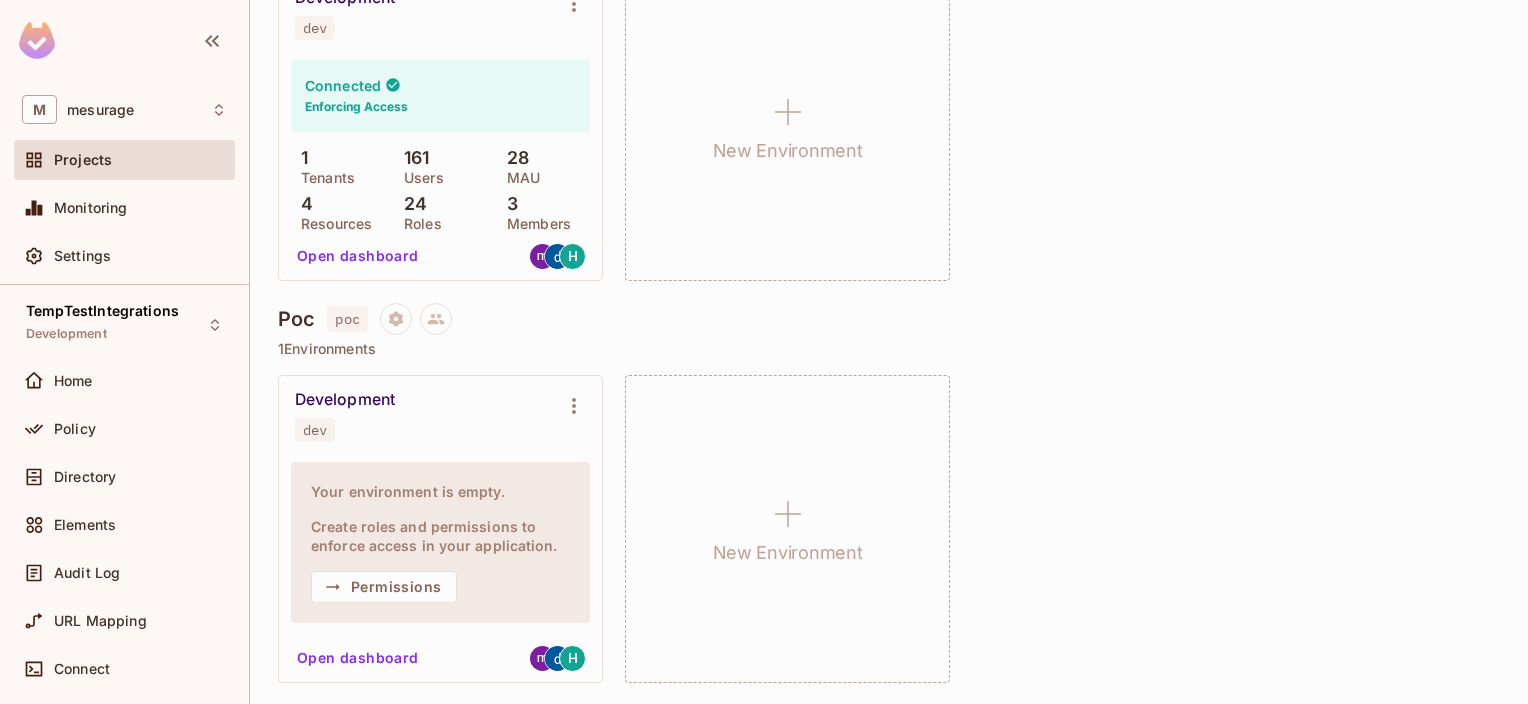 scroll, scrollTop: 700, scrollLeft: 0, axis: vertical 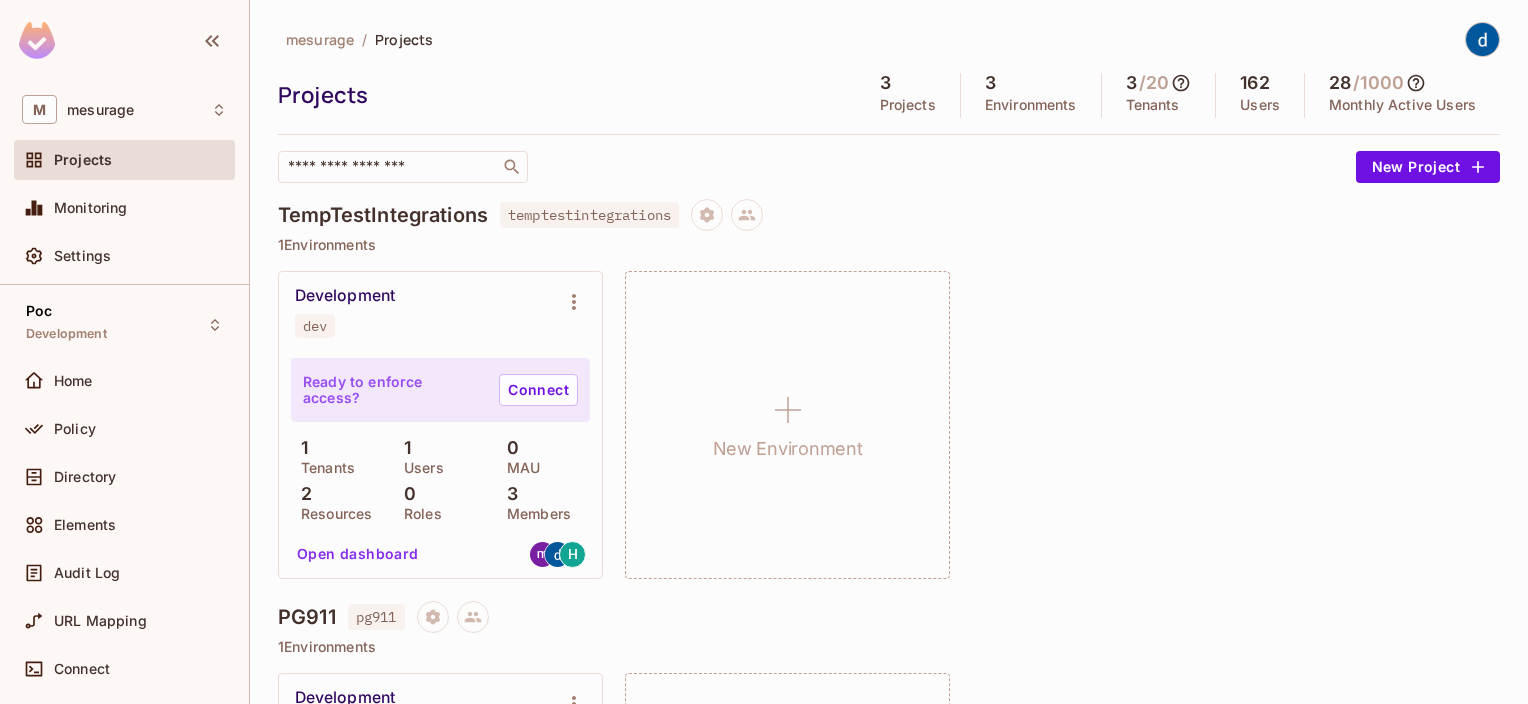 click on "Development dev Ready to enforce access? Connect 1 Tenants 1 Users 0 MAU 2 Resources 0 Roles 3 Members Open dashboard H New Environment" at bounding box center [889, 425] 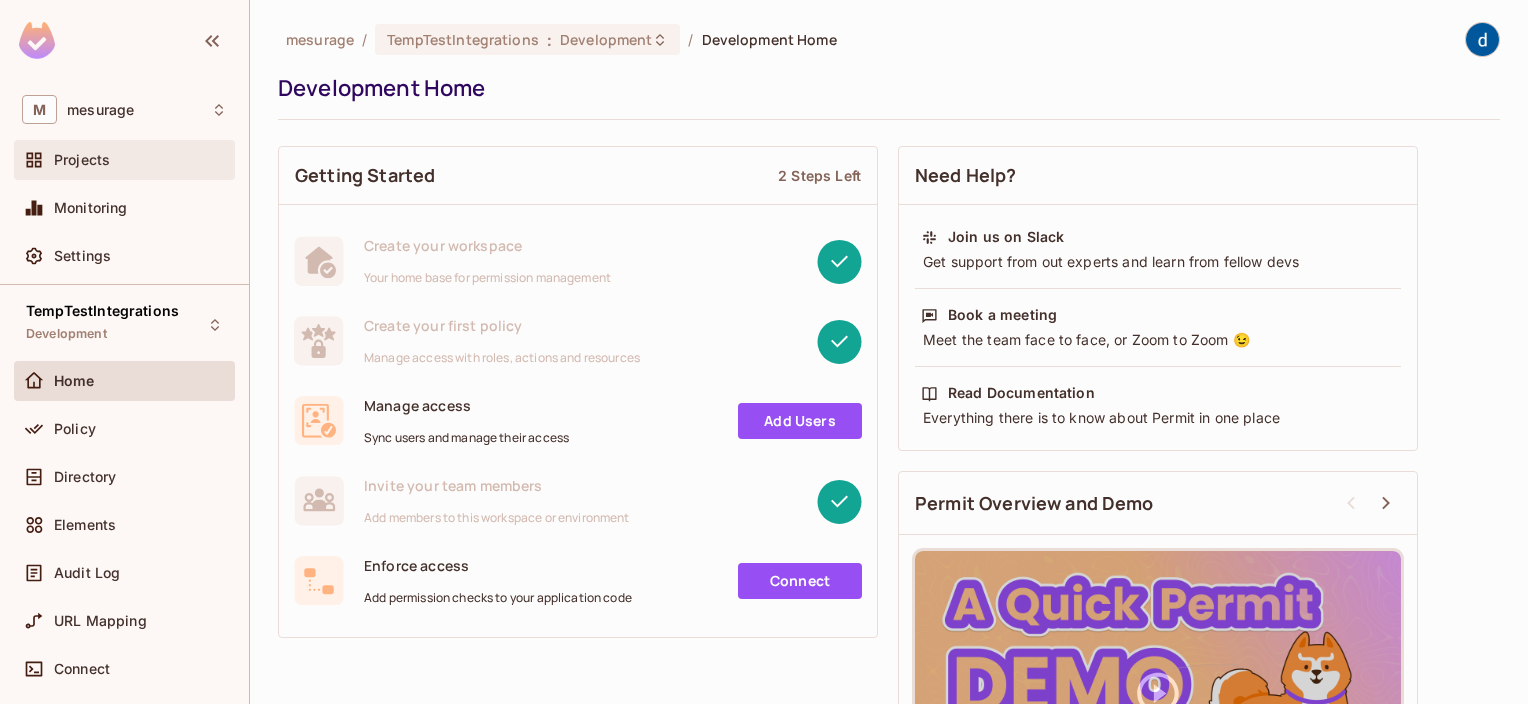 click on "Projects" at bounding box center (82, 160) 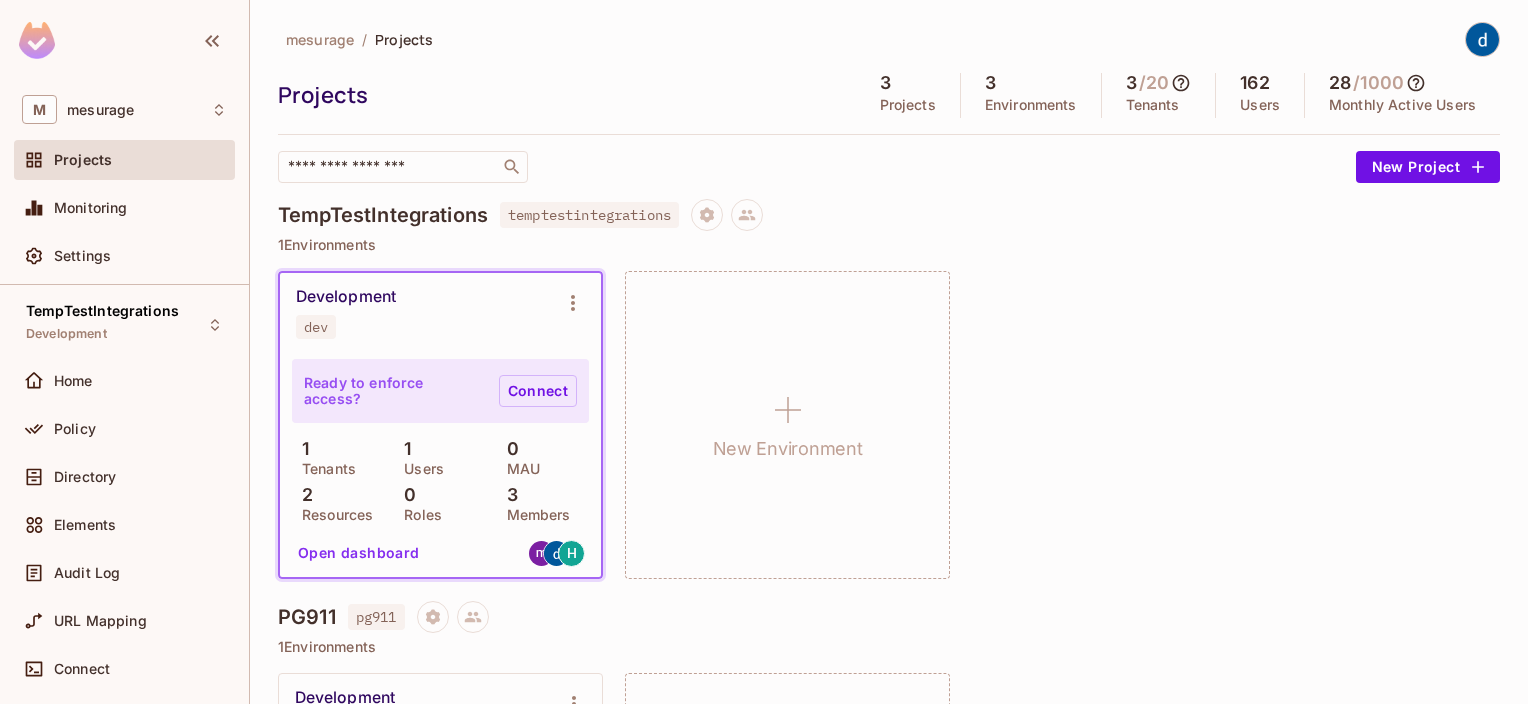 click on "Connect" at bounding box center (538, 391) 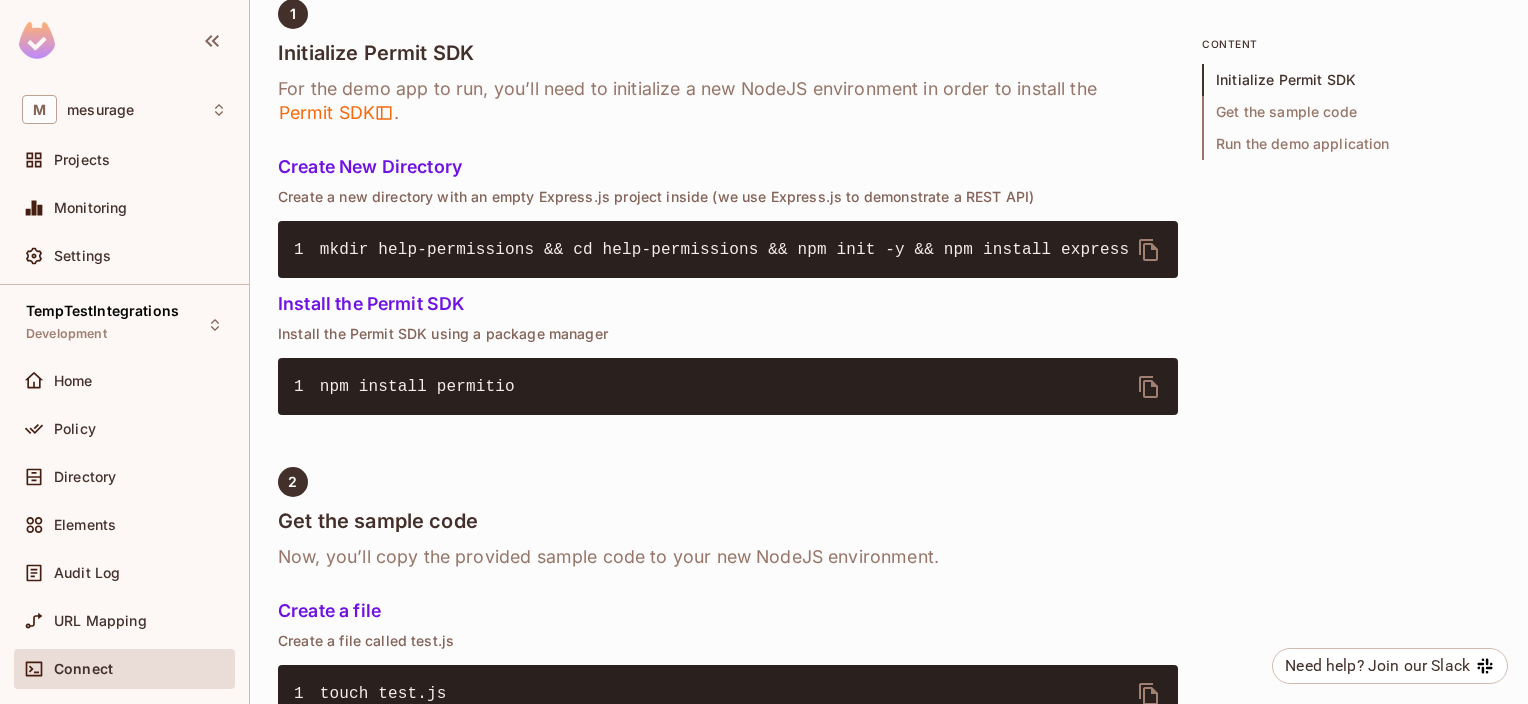 scroll, scrollTop: 900, scrollLeft: 0, axis: vertical 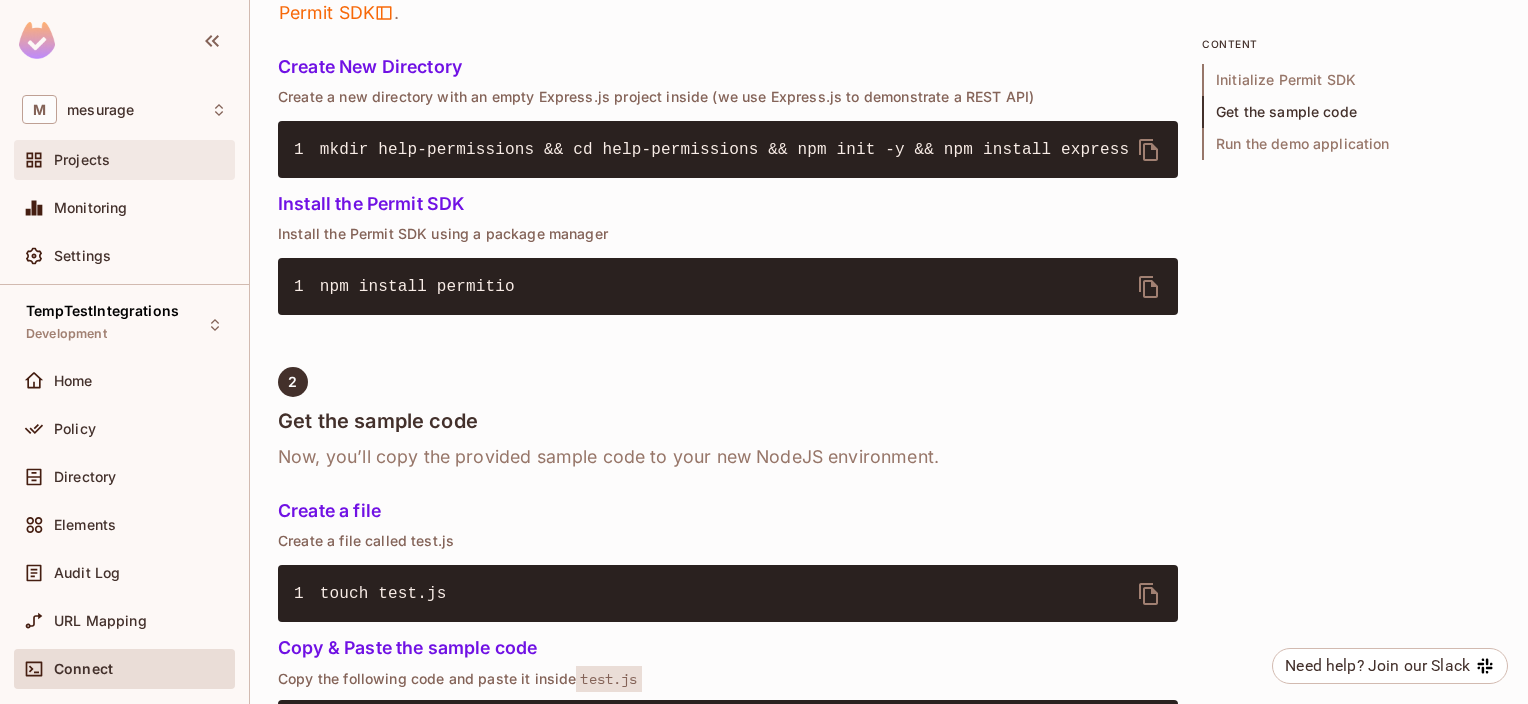 click on "Projects" at bounding box center [82, 160] 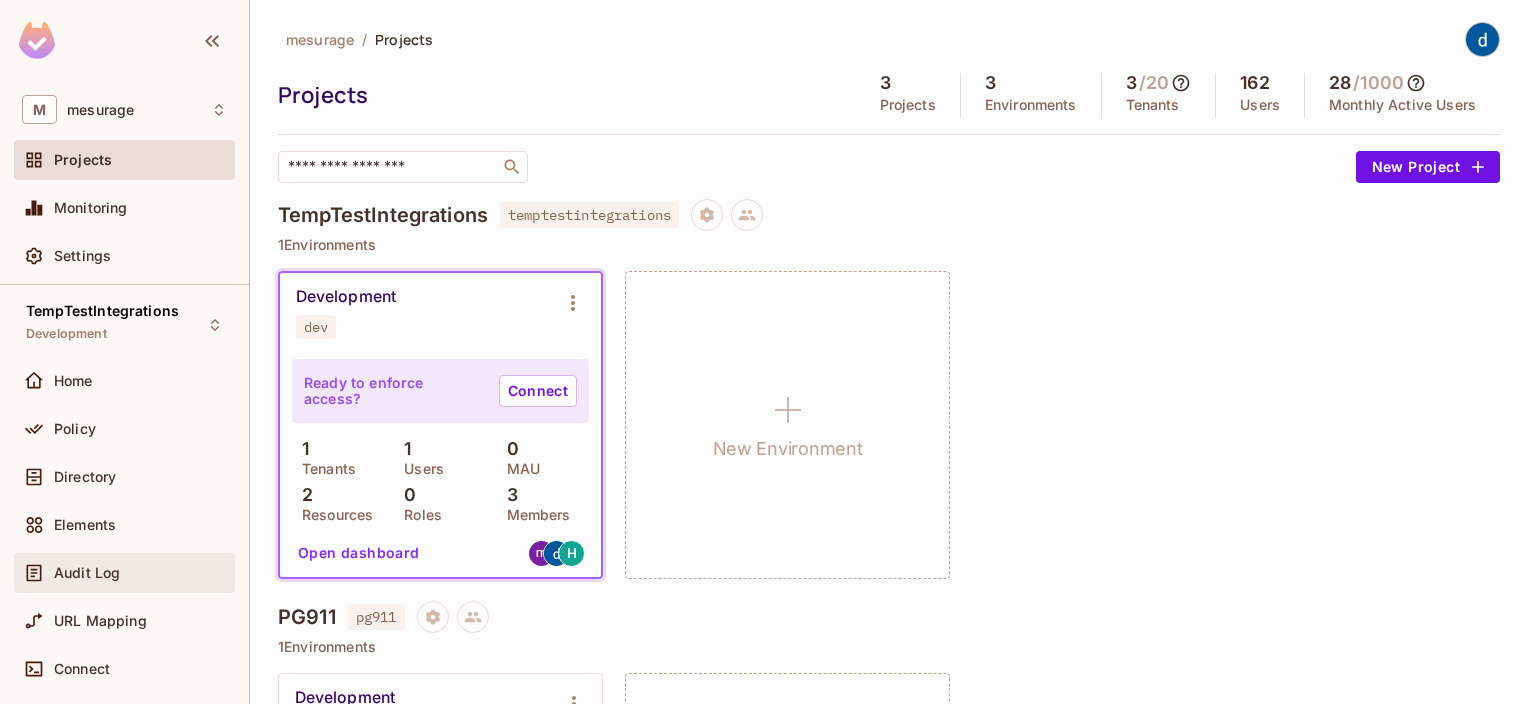 click on "Audit Log" at bounding box center (87, 573) 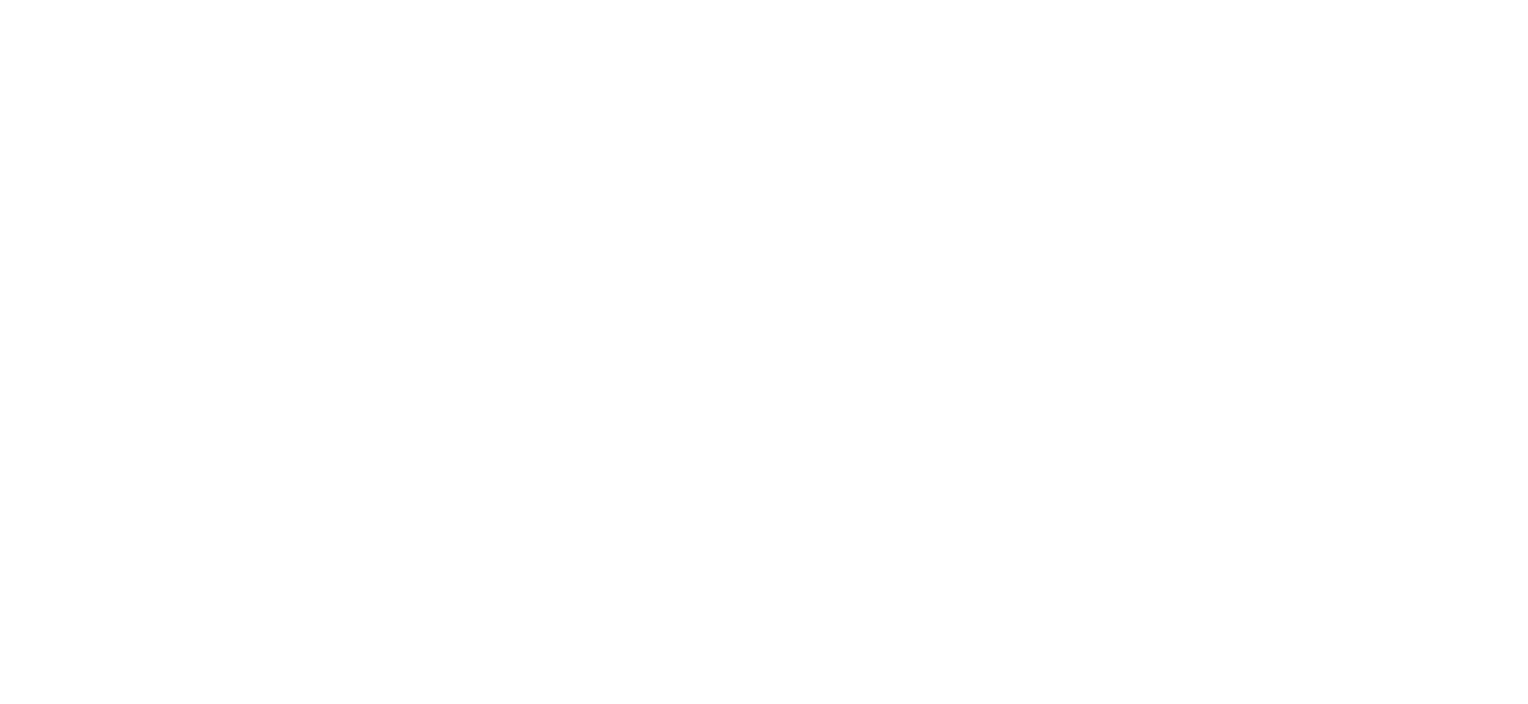 scroll, scrollTop: 0, scrollLeft: 0, axis: both 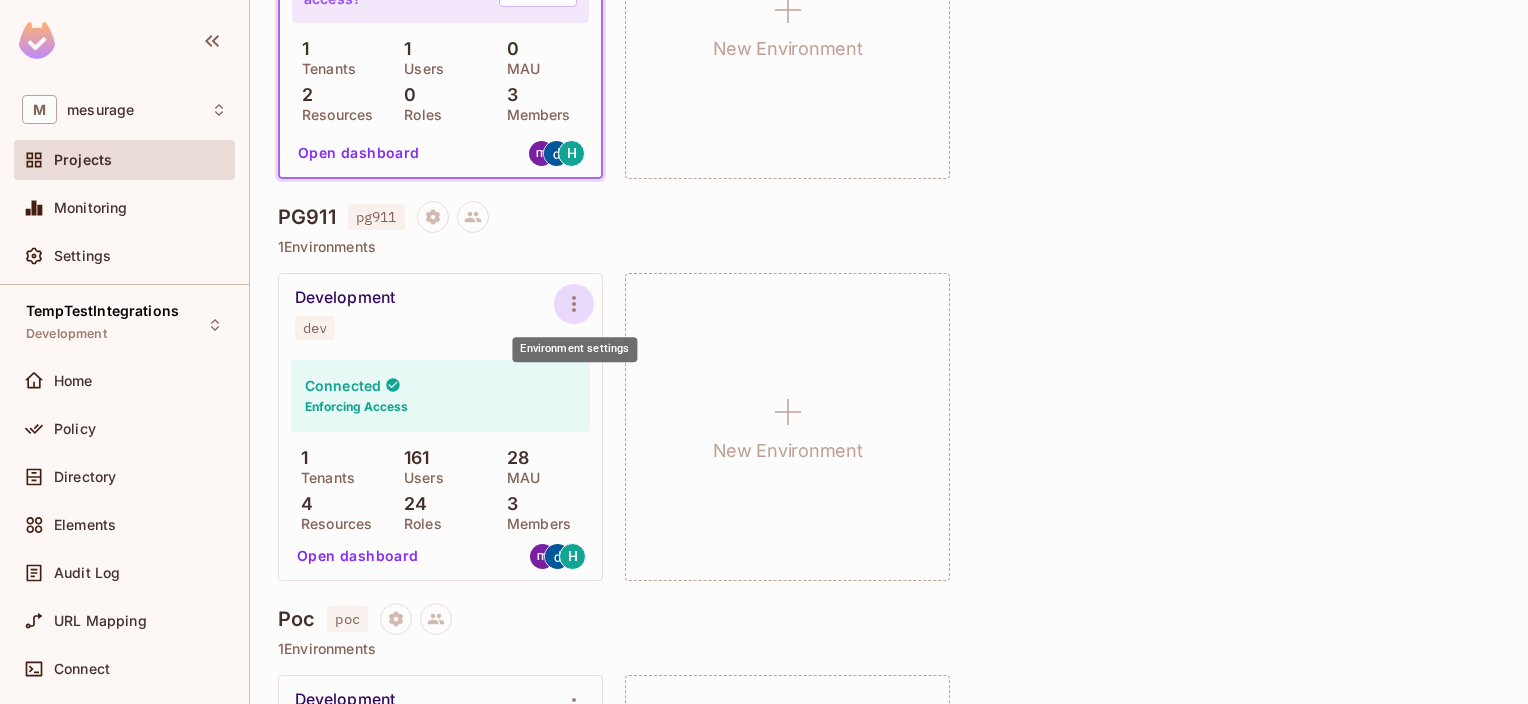 click 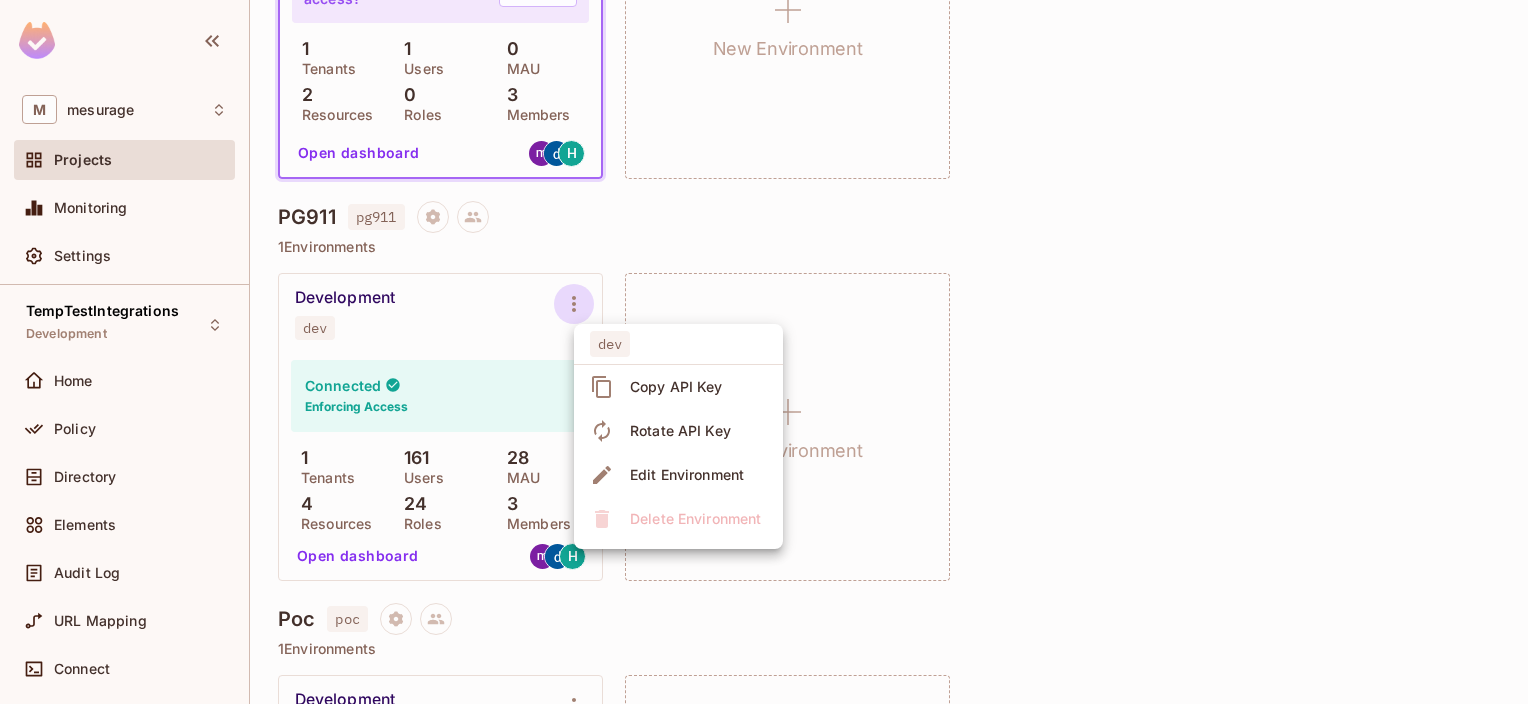 click on "Edit Environment" at bounding box center [687, 475] 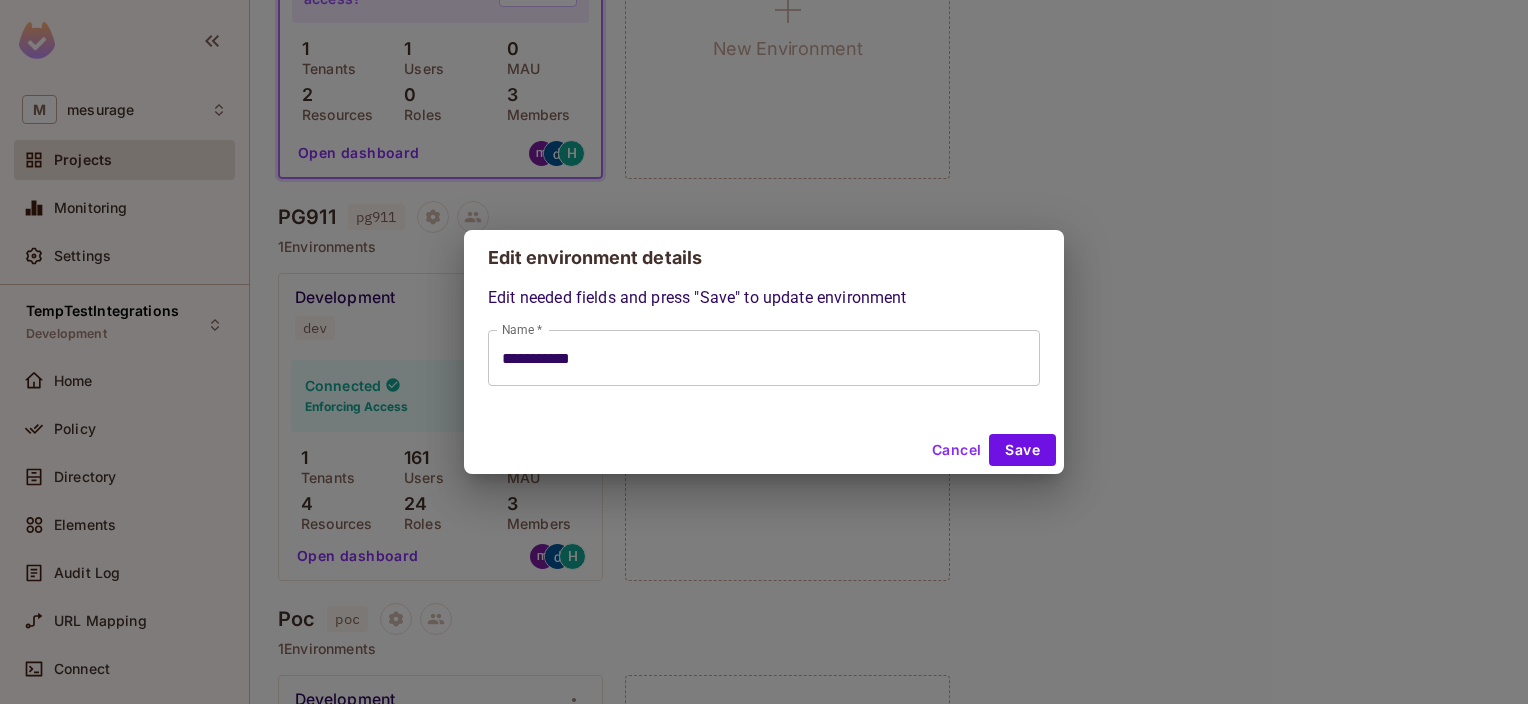 click on "Cancel" at bounding box center [956, 450] 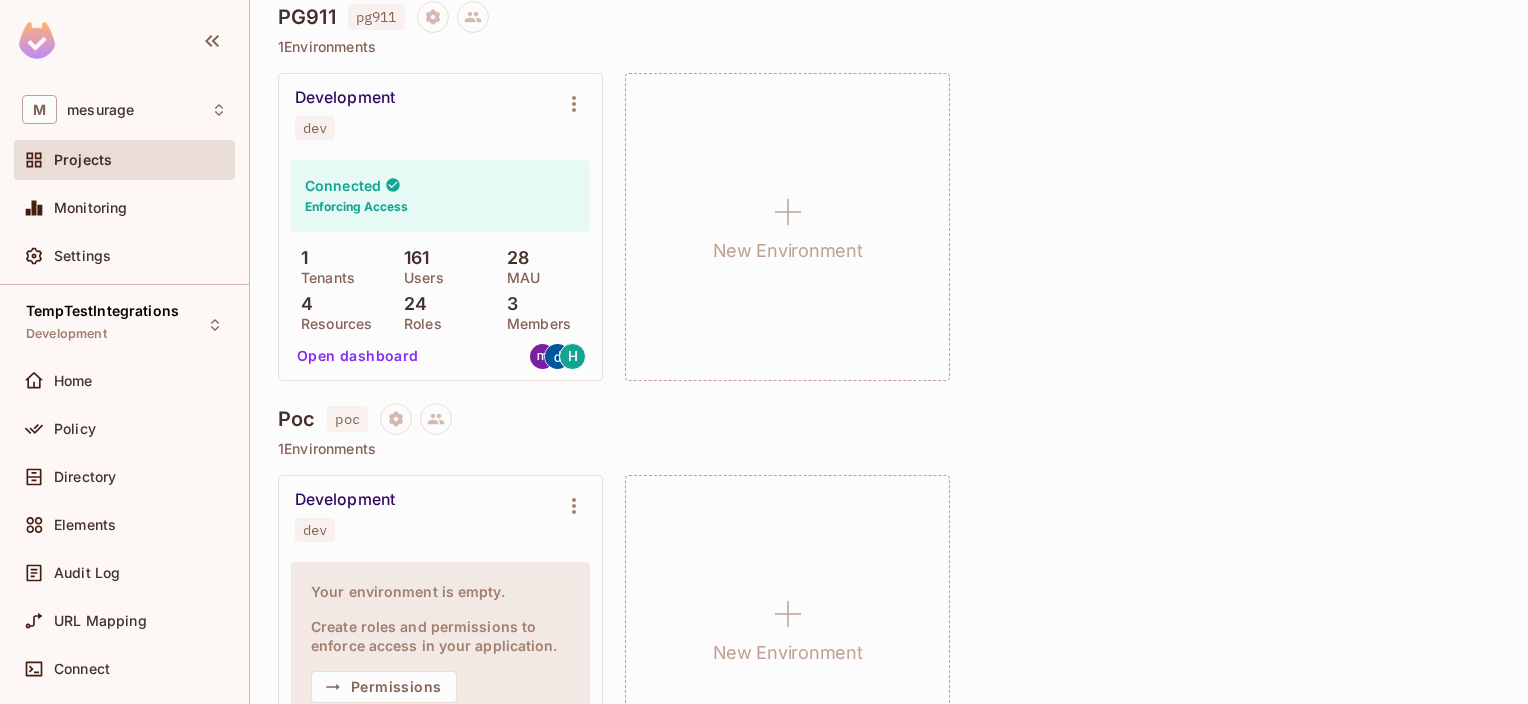 scroll, scrollTop: 400, scrollLeft: 0, axis: vertical 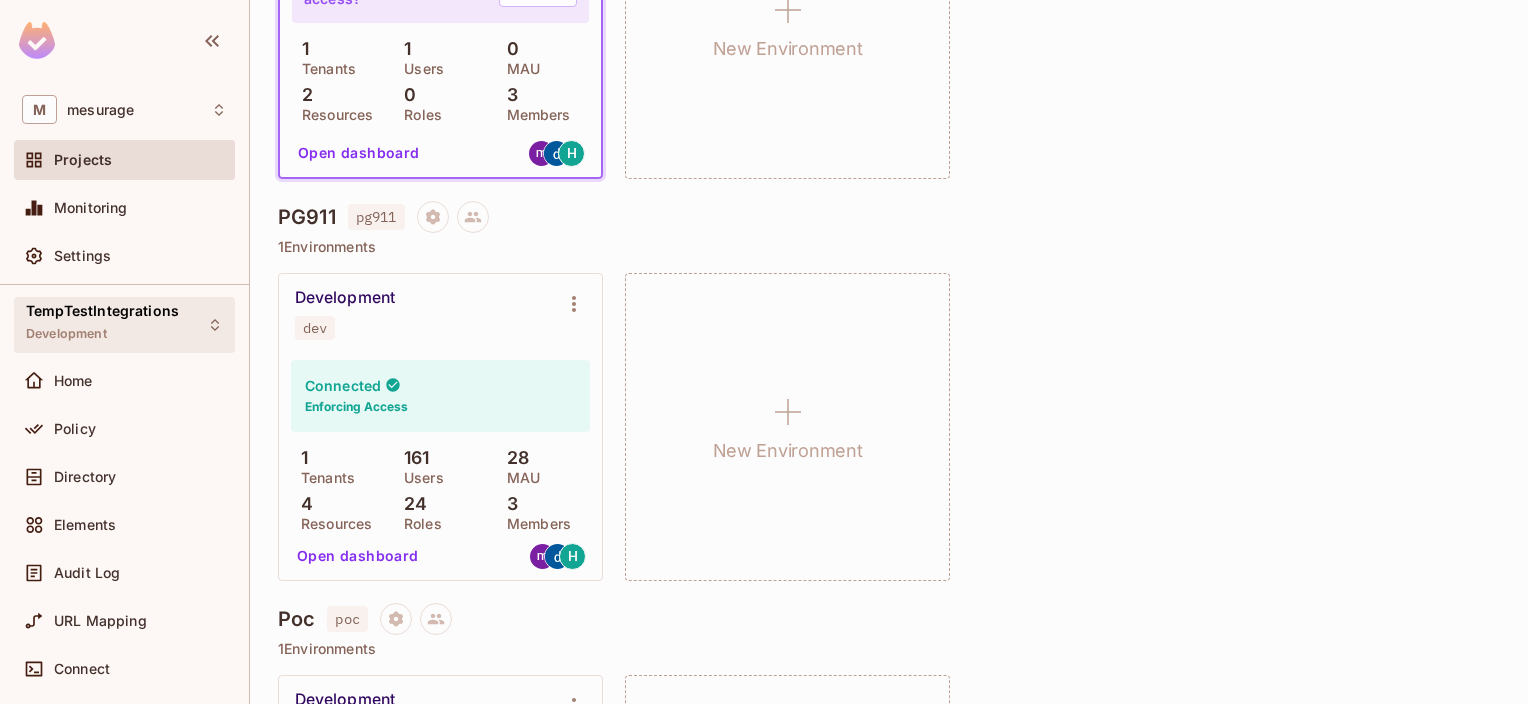click on "TempTestIntegrations" at bounding box center (102, 311) 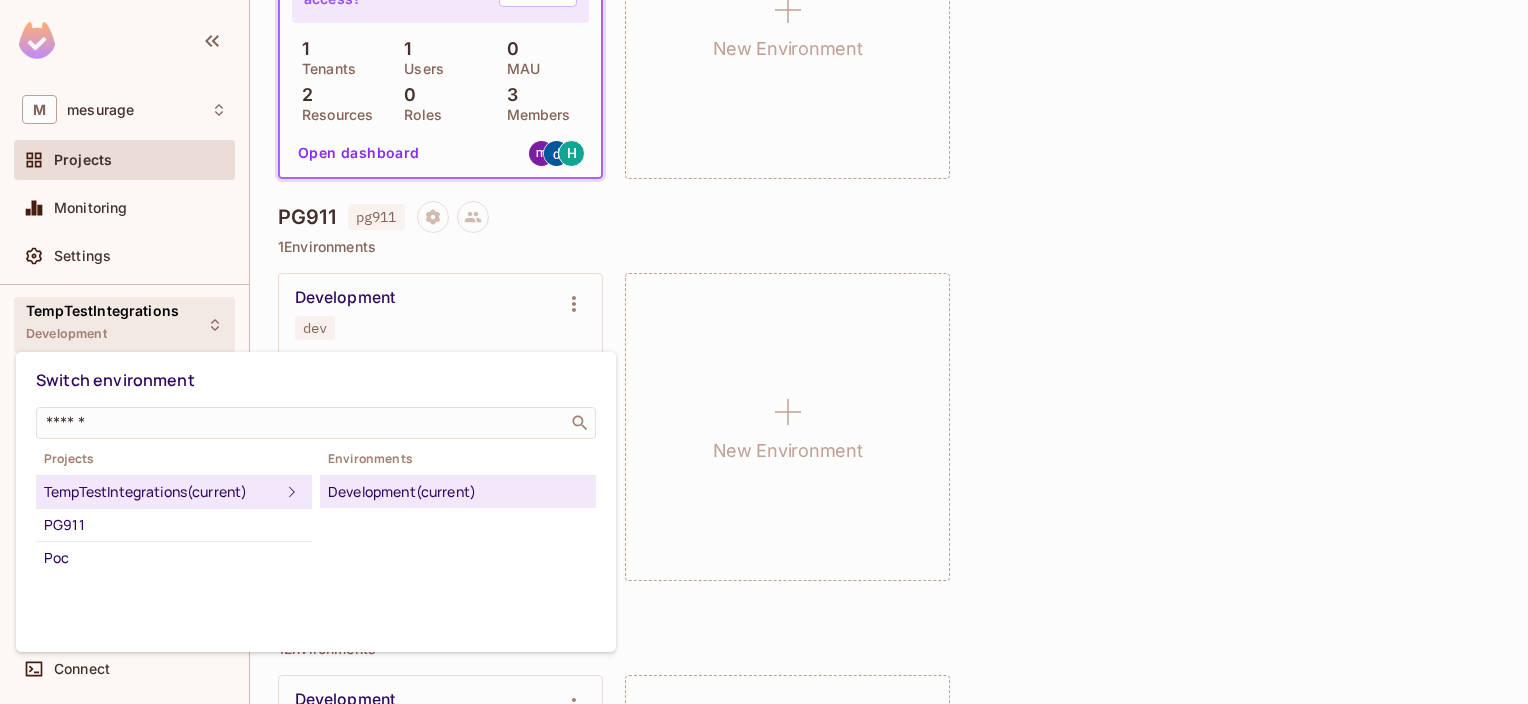 click at bounding box center (764, 352) 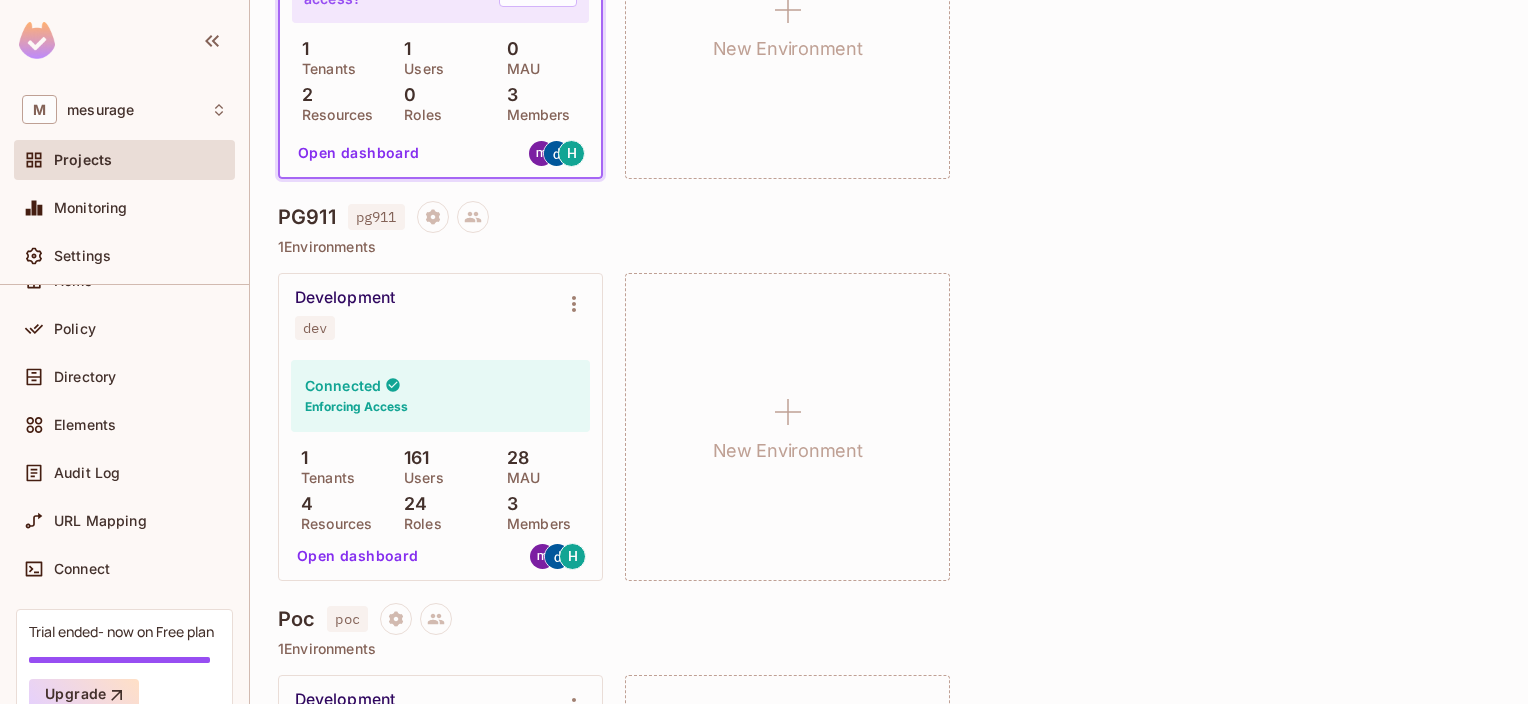 scroll, scrollTop: 199, scrollLeft: 0, axis: vertical 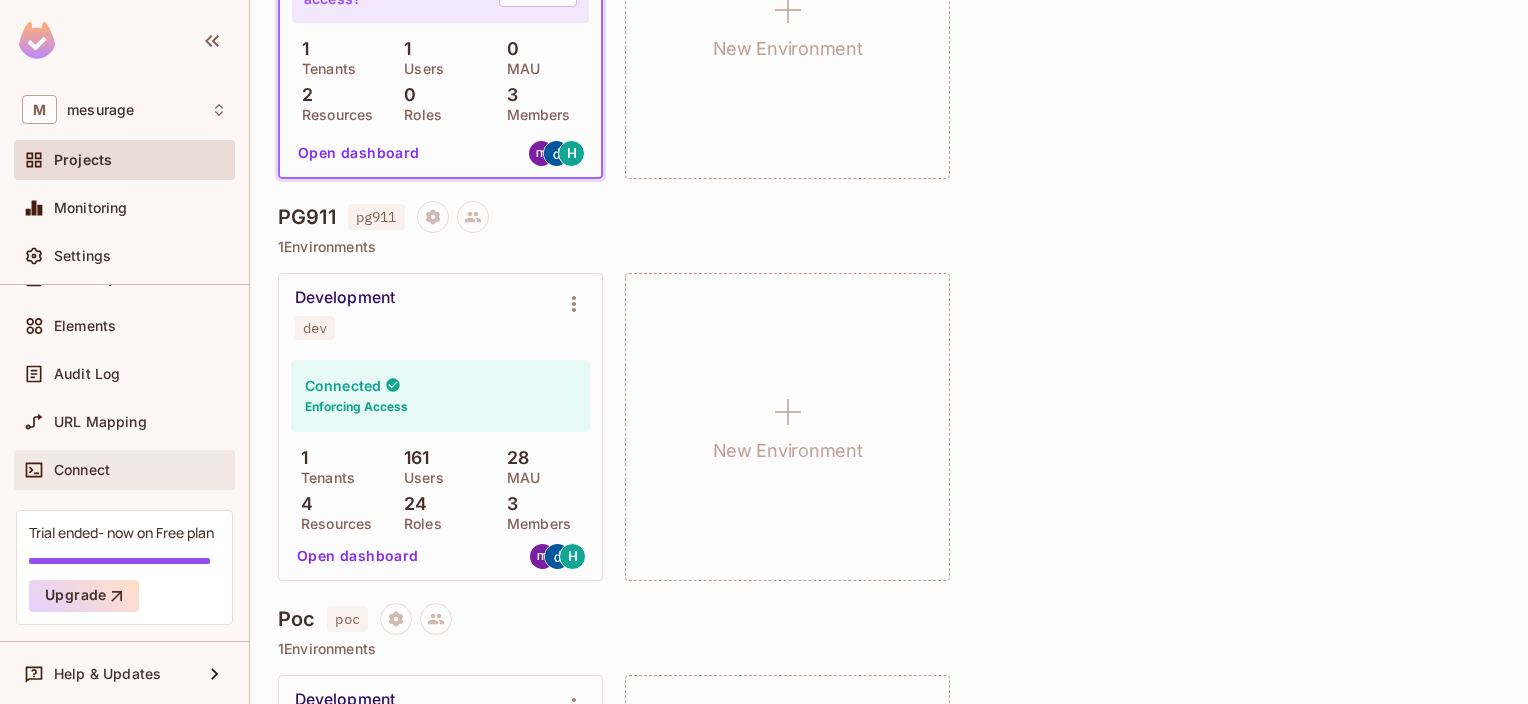 click on "Connect" at bounding box center [82, 470] 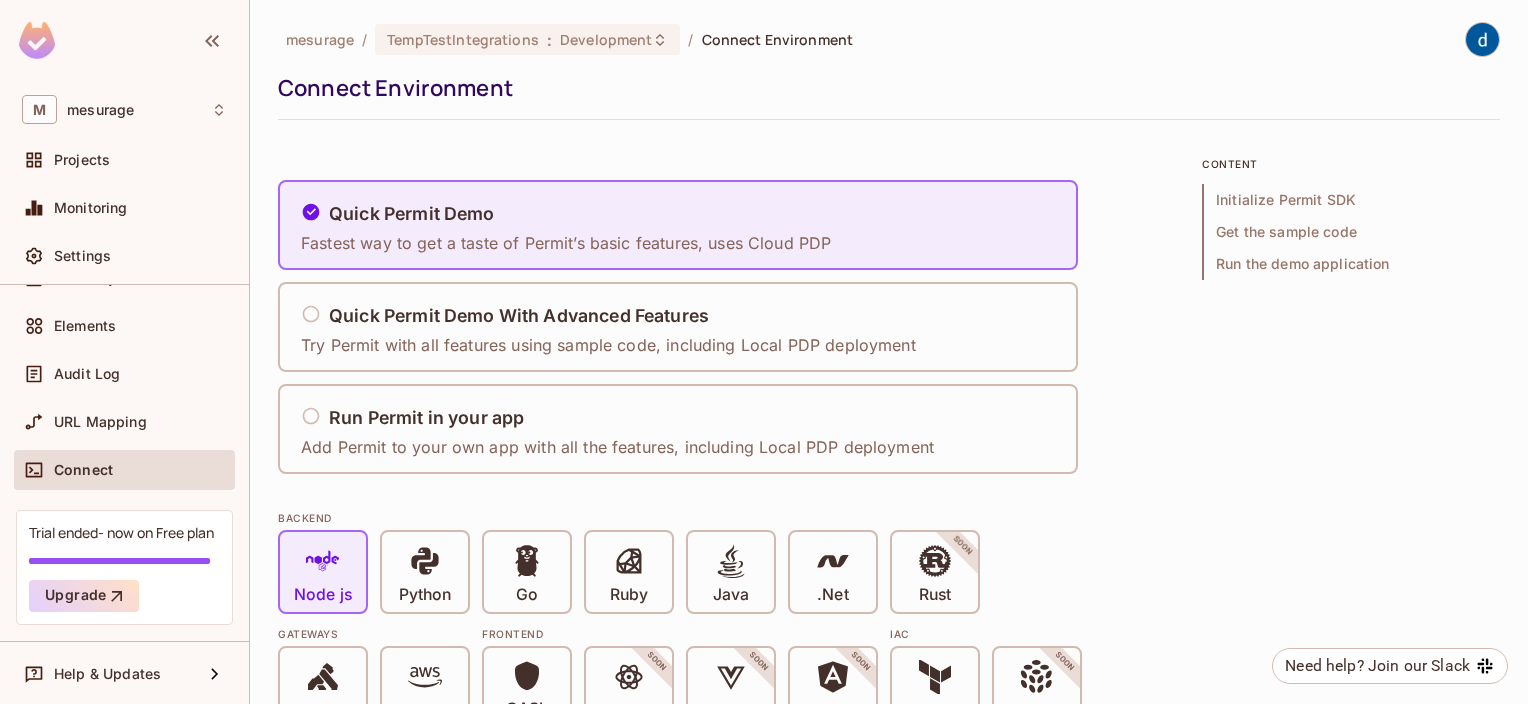 click on "Quick Permit Demo Fastest way to get a taste of Permit’s basic features, uses Cloud PDP Quick Permit Demo With Advanced Features Try Permit with all features using sample code, including Local PDP deployment Run Permit in your app Add Permit to your own app with all the features, including Local PDP deployment BACKEND Node js Python Go Ruby Java .Net Rust SOON Gateways Kong Aws Frontend CASL React SOON Vue SOON Angular SOON IAC Terraform Pulumi SOON 1
Initialize Permit SDK
For the demo app to run, you’ll need to initialize a new NodeJS environment in order to install the  Permit SDK .
Create New Directory
Create a new directory with an empty Express.js project inside (we use Express.js to demonstrate a REST API)
1 mkdir help-permissions && cd help-permissions && npm init -y && npm install express
Install the Permit SDK
Install the Permit SDK using a package manager
1 npm install permitio
2
Get the sample code
Now, you’ll copy the provided sample code to your new NodeJS environment." at bounding box center (889, 1447) 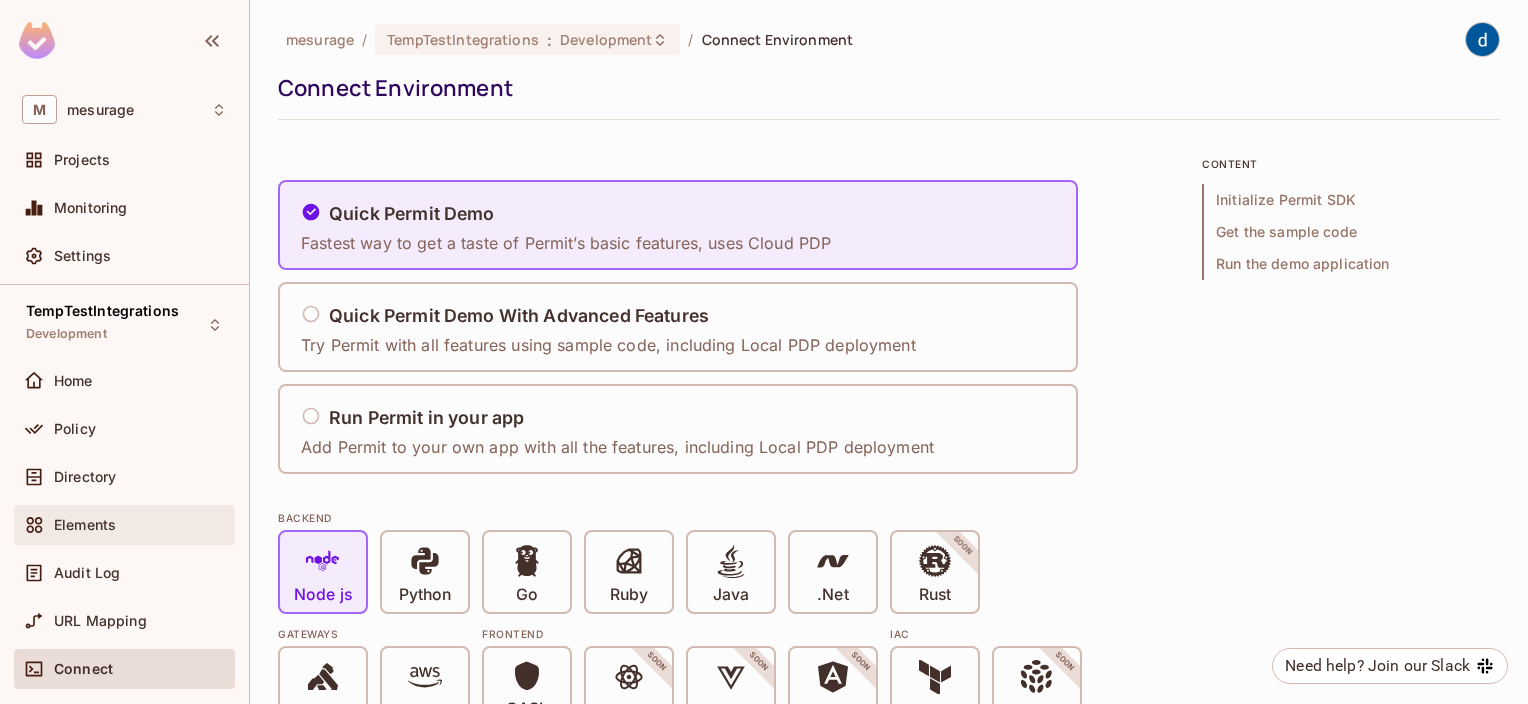click on "Elements" at bounding box center [85, 525] 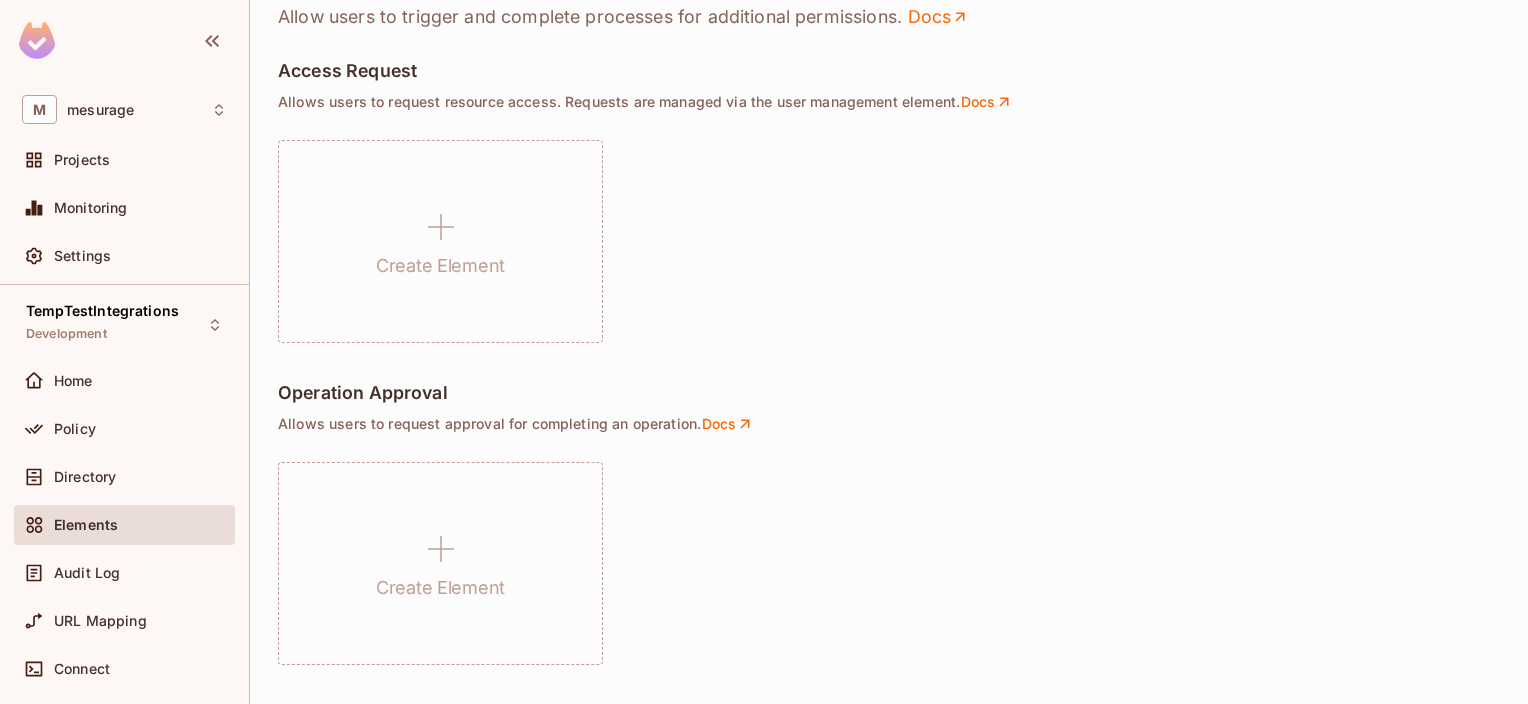 scroll, scrollTop: 1523, scrollLeft: 0, axis: vertical 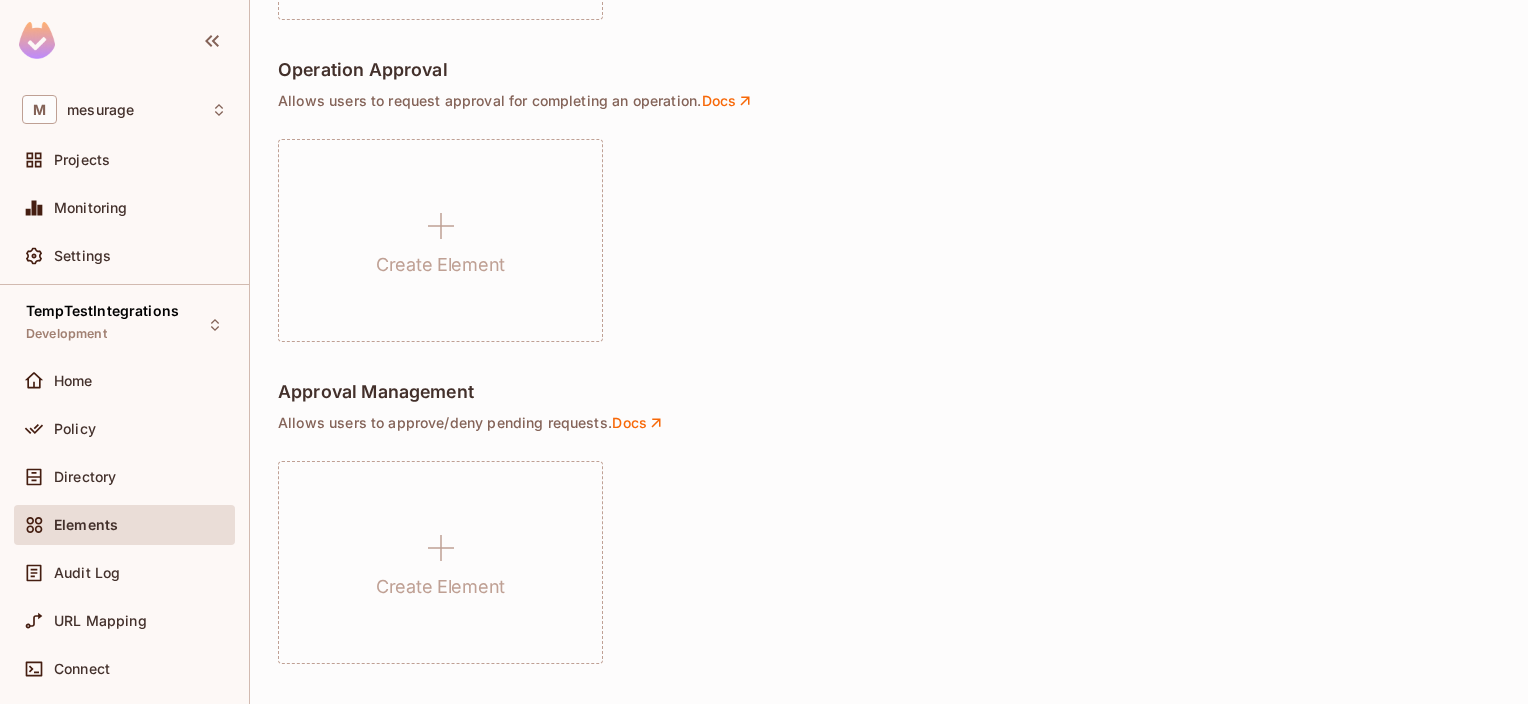 click on "Create Element" at bounding box center [889, 240] 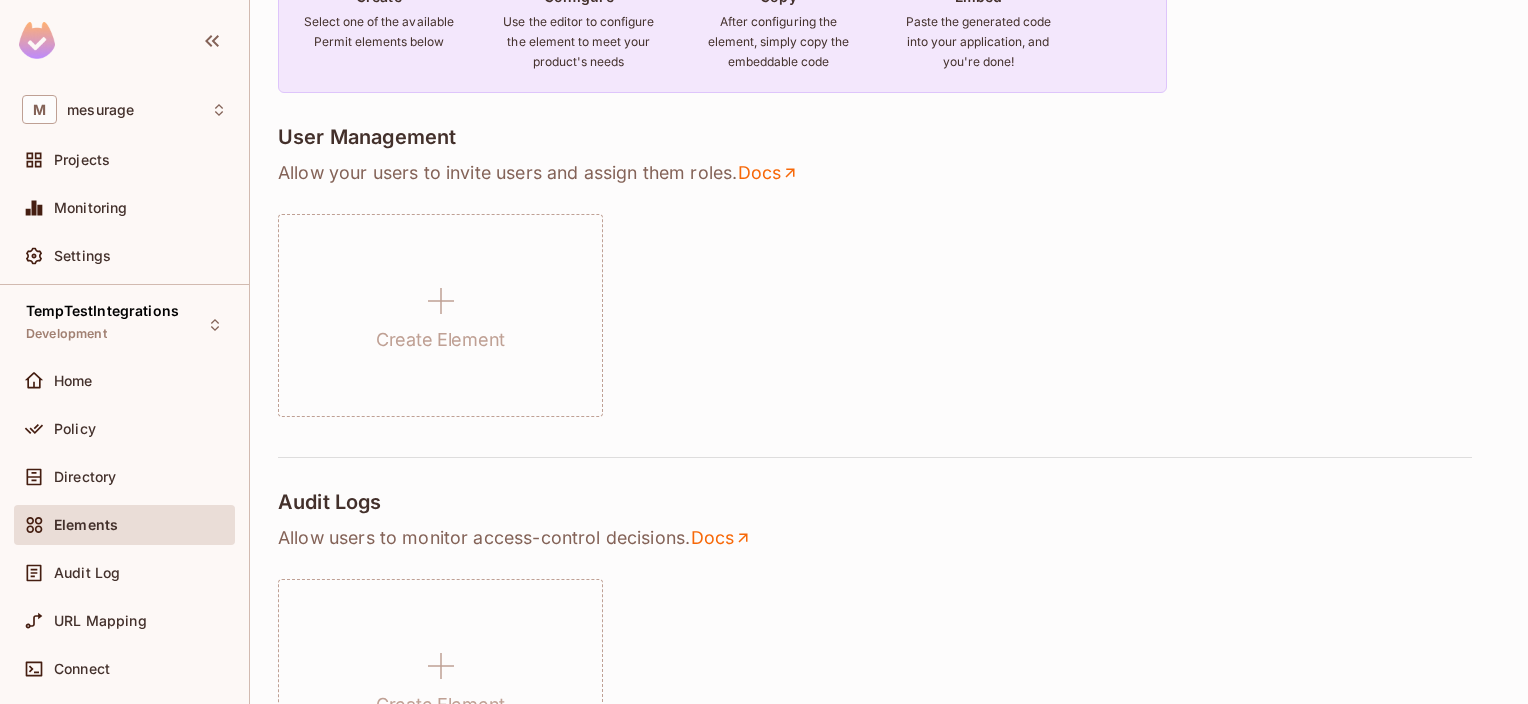scroll, scrollTop: 0, scrollLeft: 0, axis: both 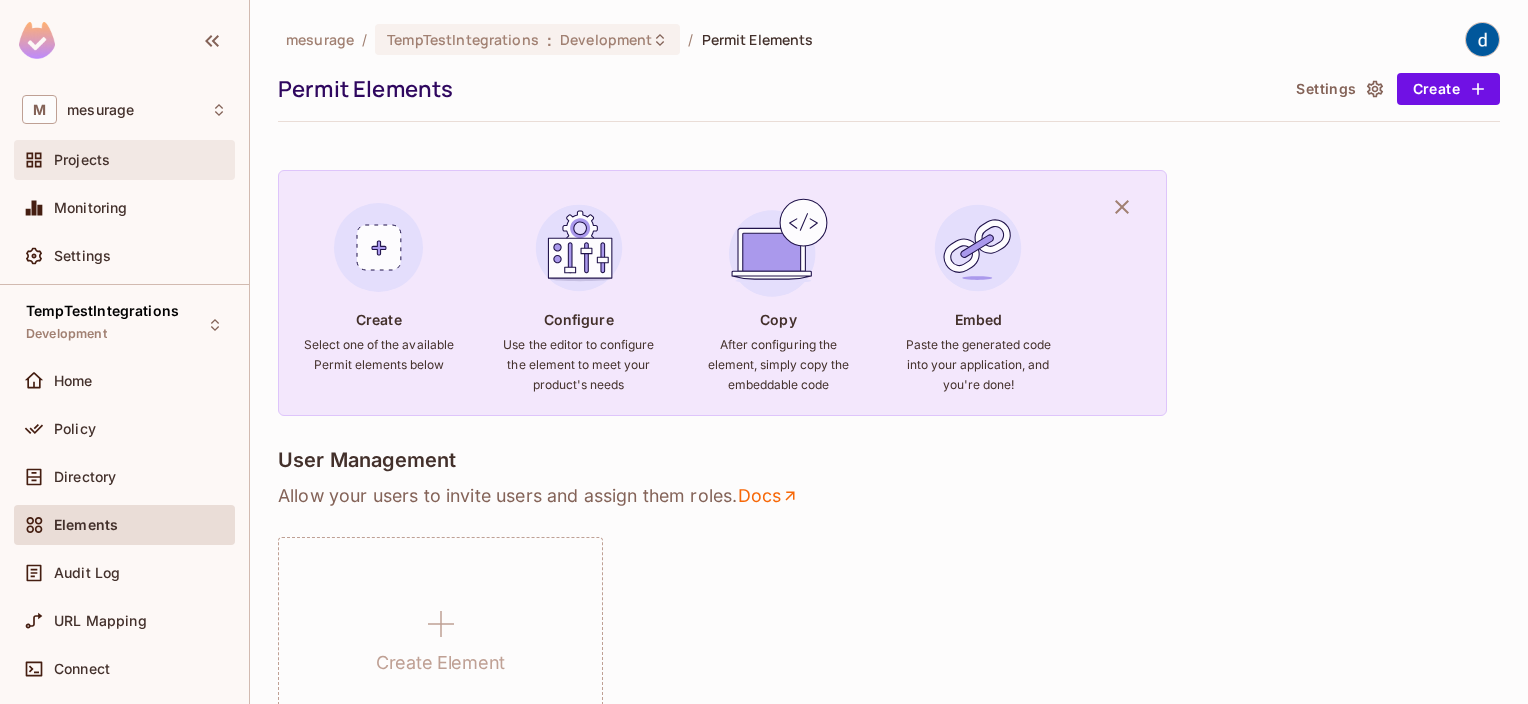 click on "Projects" at bounding box center (82, 160) 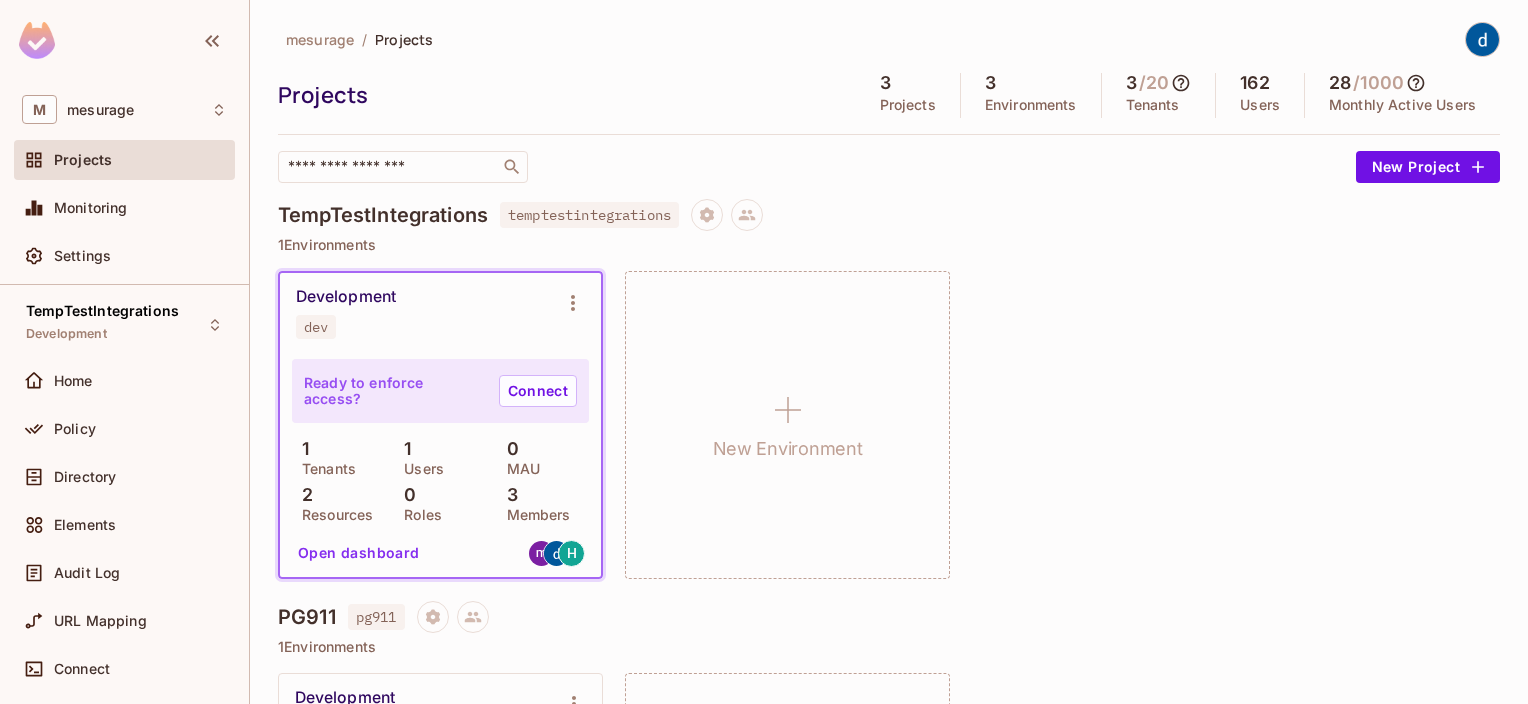 click on "Development dev Ready to enforce access? Connect 1 Tenants 1 Users 0 MAU 2 Resources 0 Roles 3 Members Open dashboard H New Environment" at bounding box center [889, 425] 